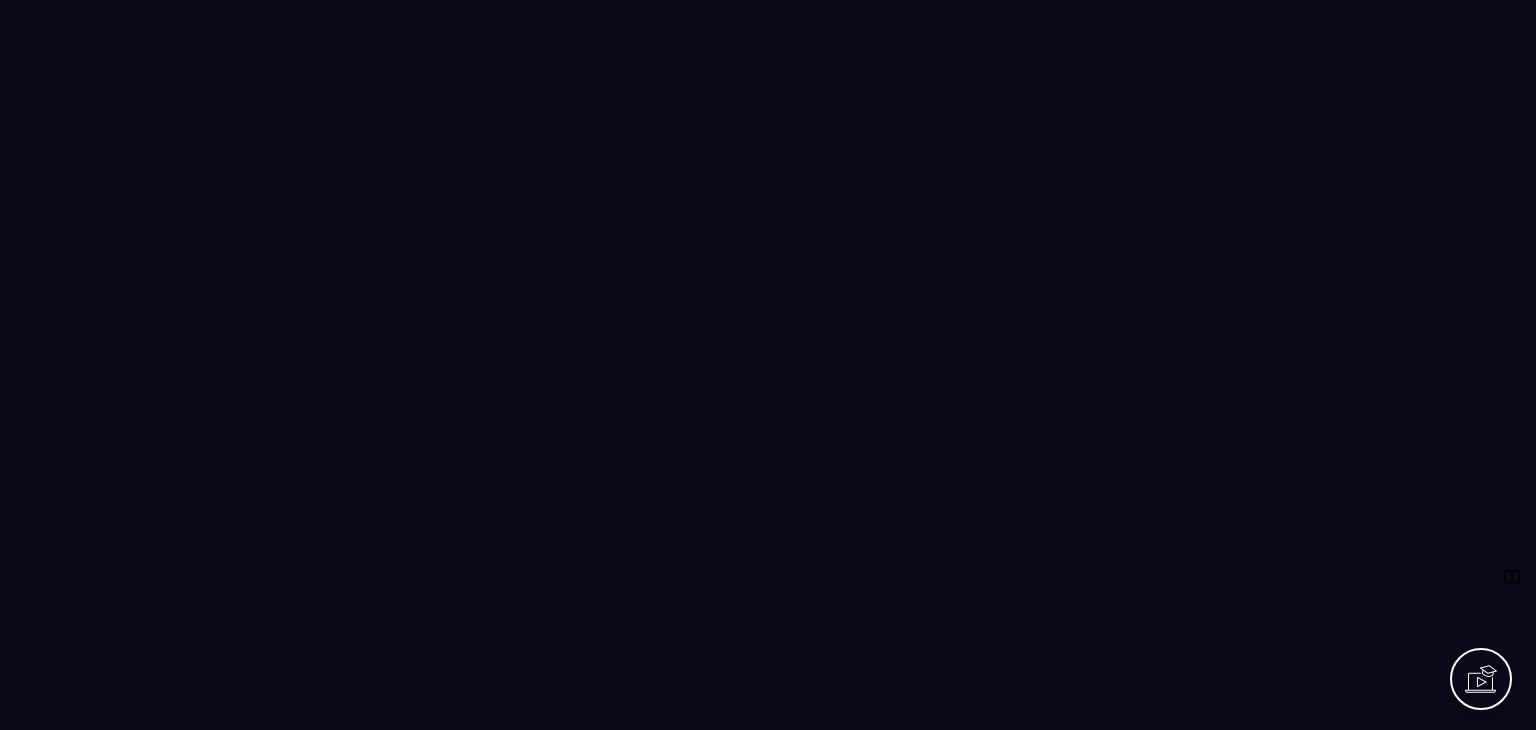 scroll, scrollTop: 0, scrollLeft: 0, axis: both 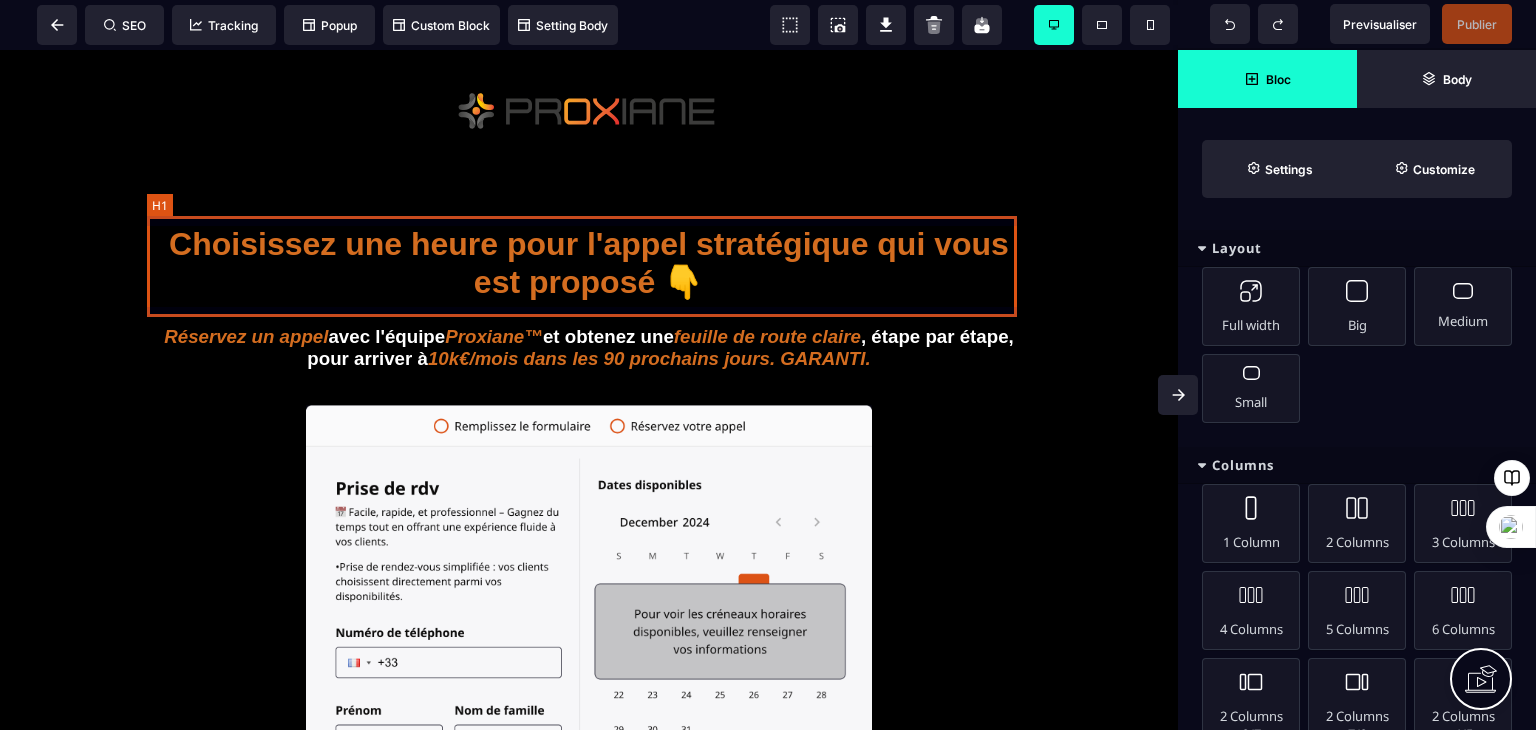 click on "Choisissez une heure pour l'appel stratégique qui vous est proposé 👇" at bounding box center (589, 263) 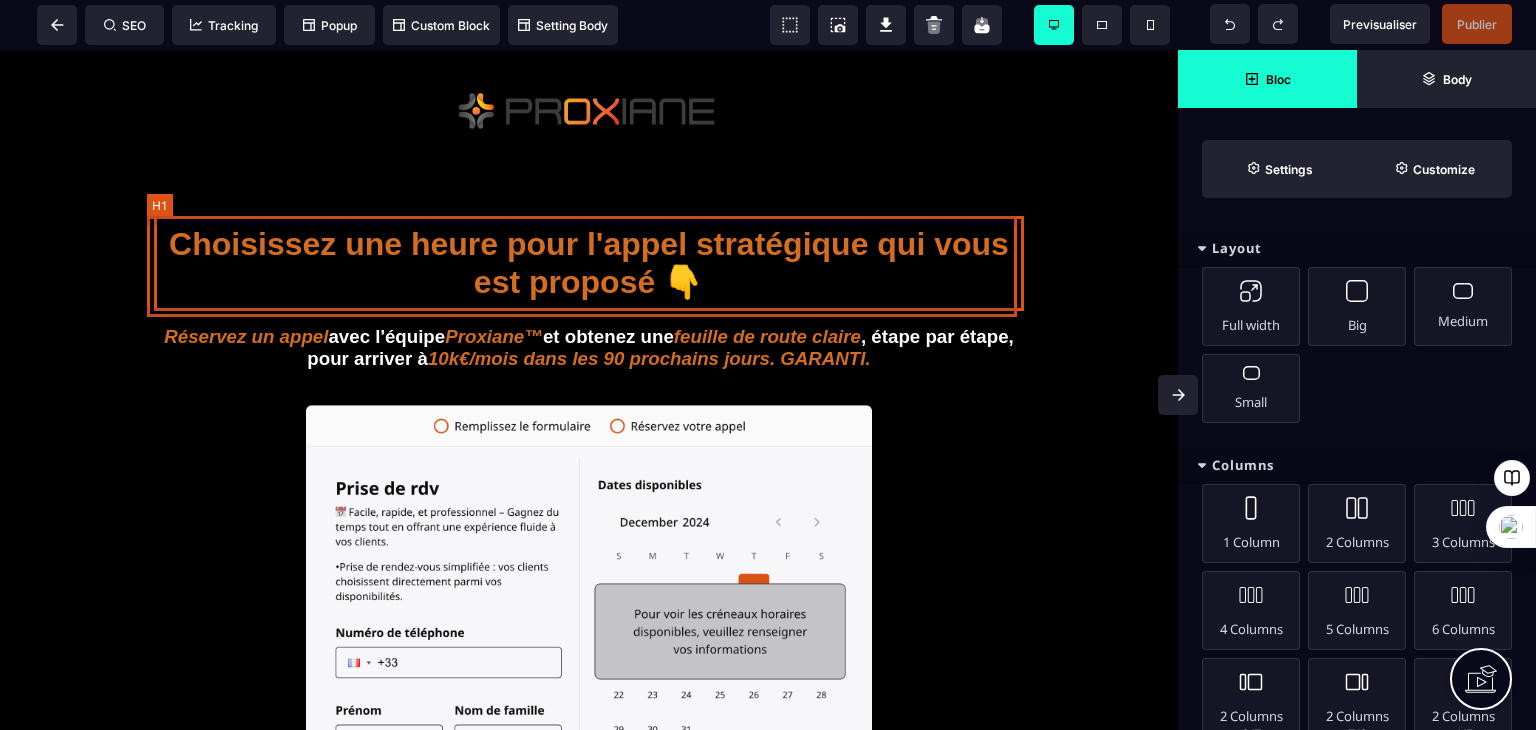 select 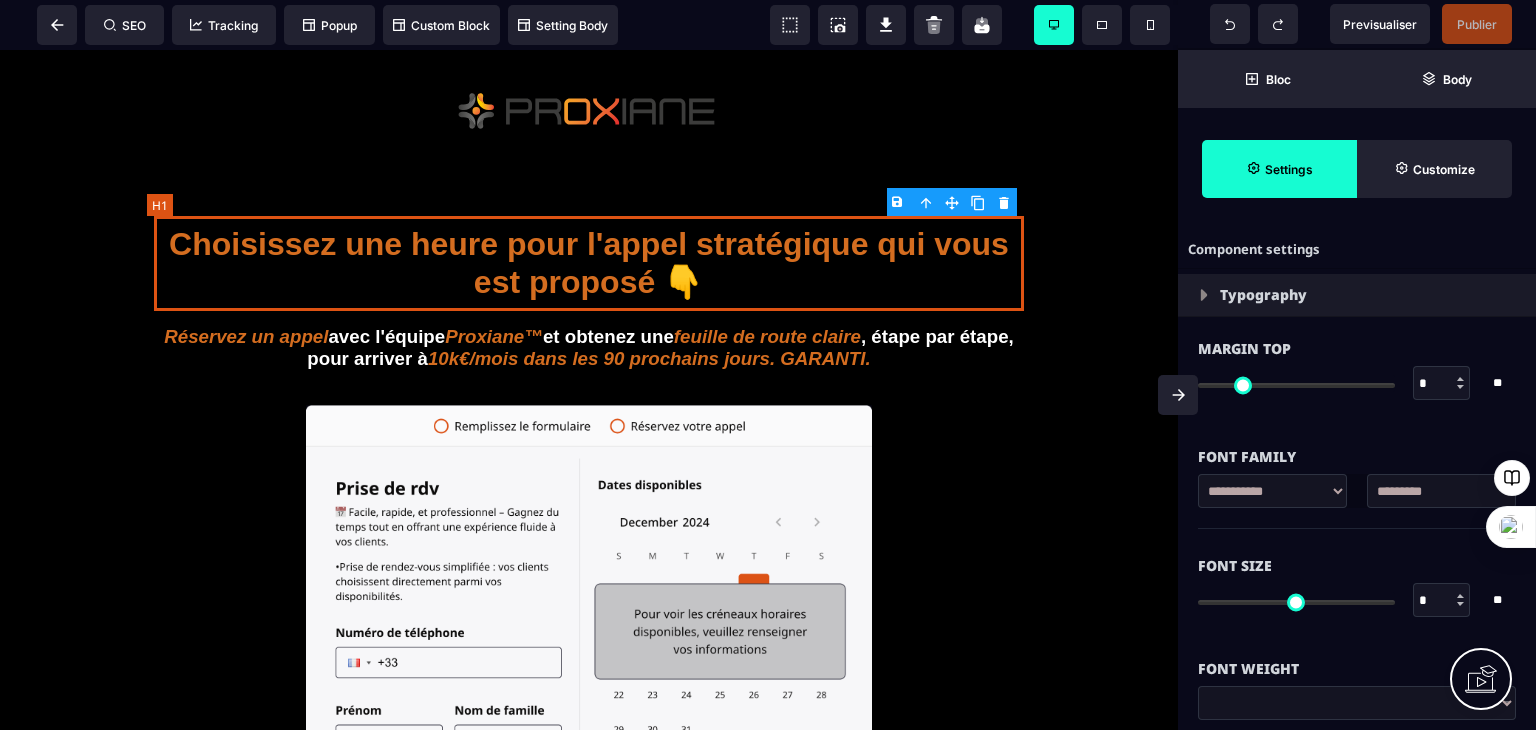 type on "*" 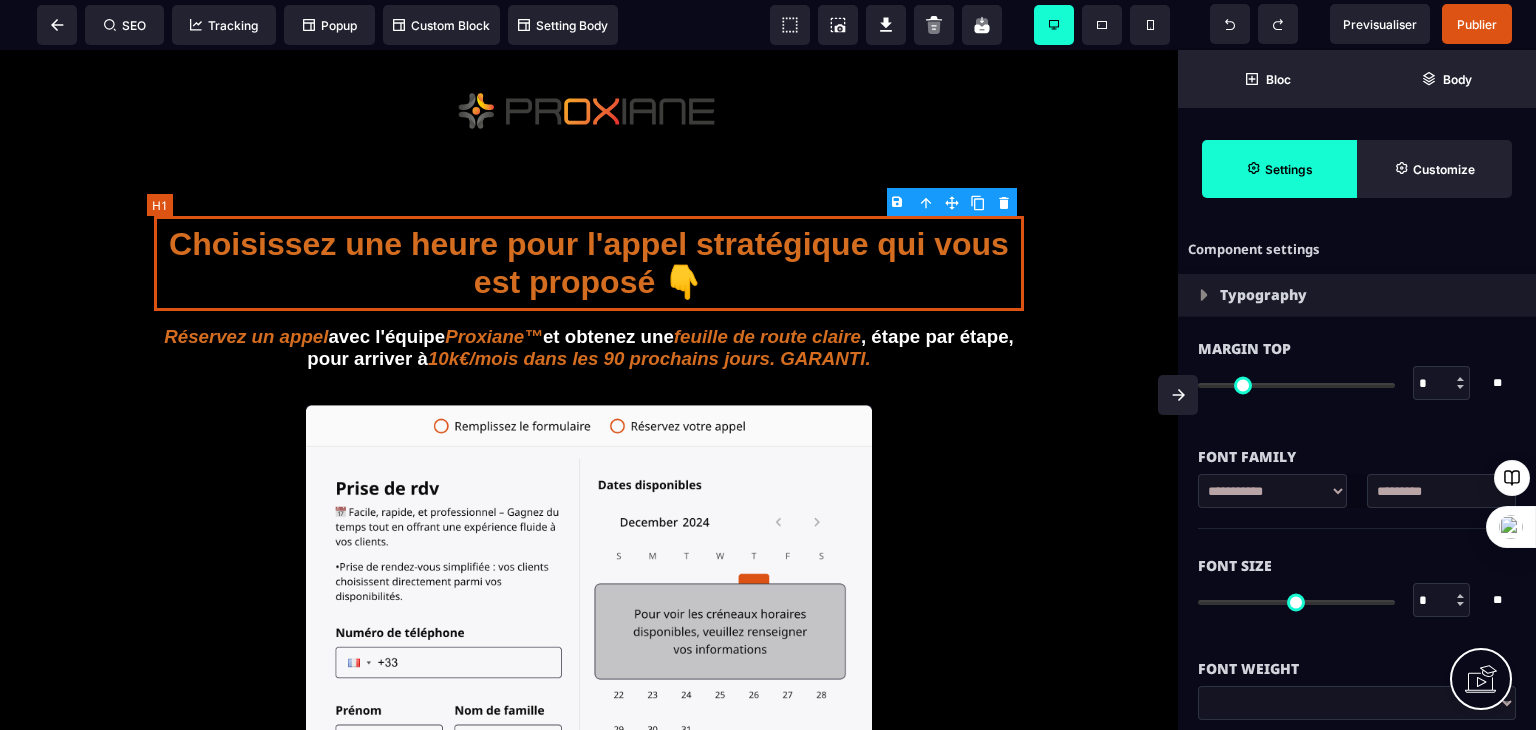 click on "Choisissez une heure pour l'appel stratégique qui vous est proposé 👇" at bounding box center [589, 263] 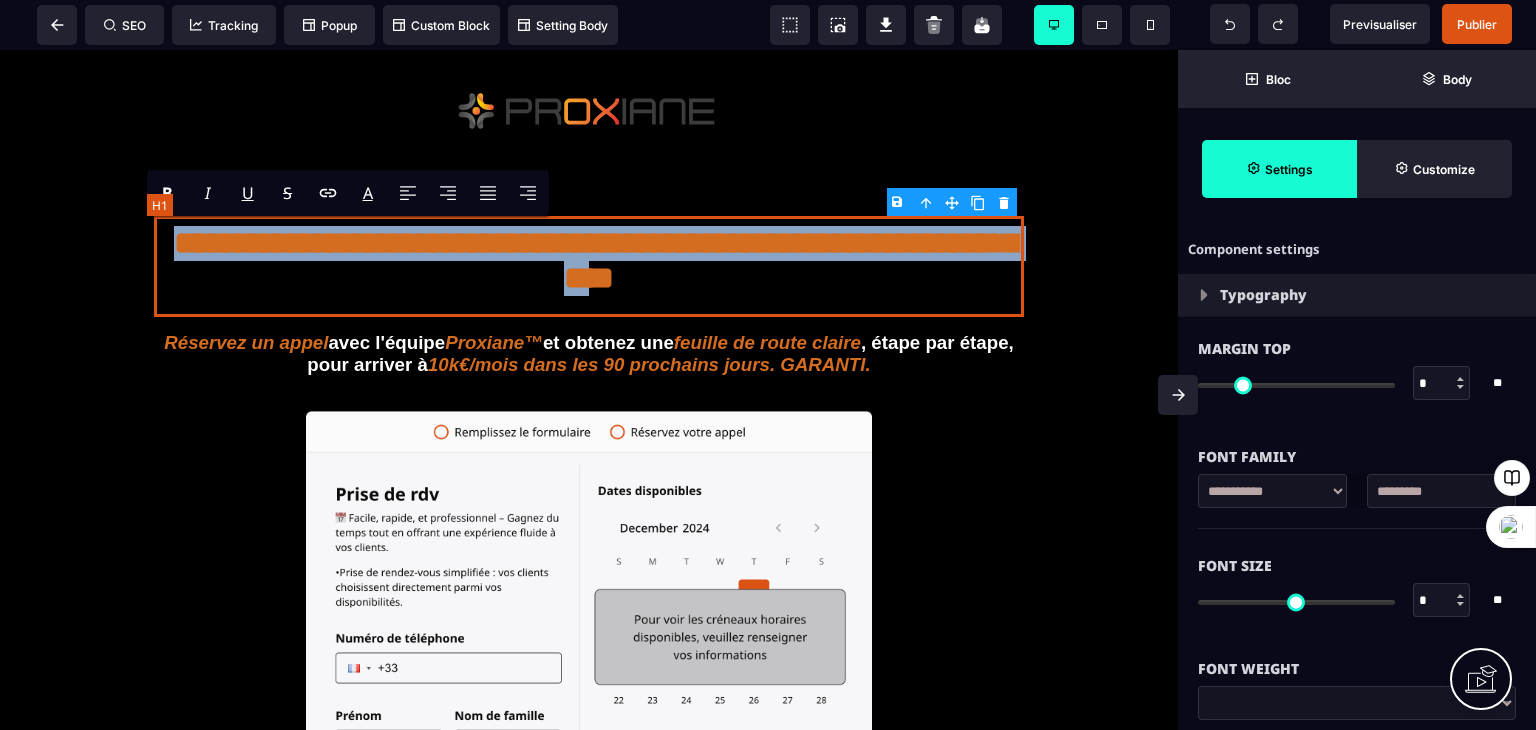 drag, startPoint x: 622, startPoint y: 295, endPoint x: 171, endPoint y: 257, distance: 452.59805 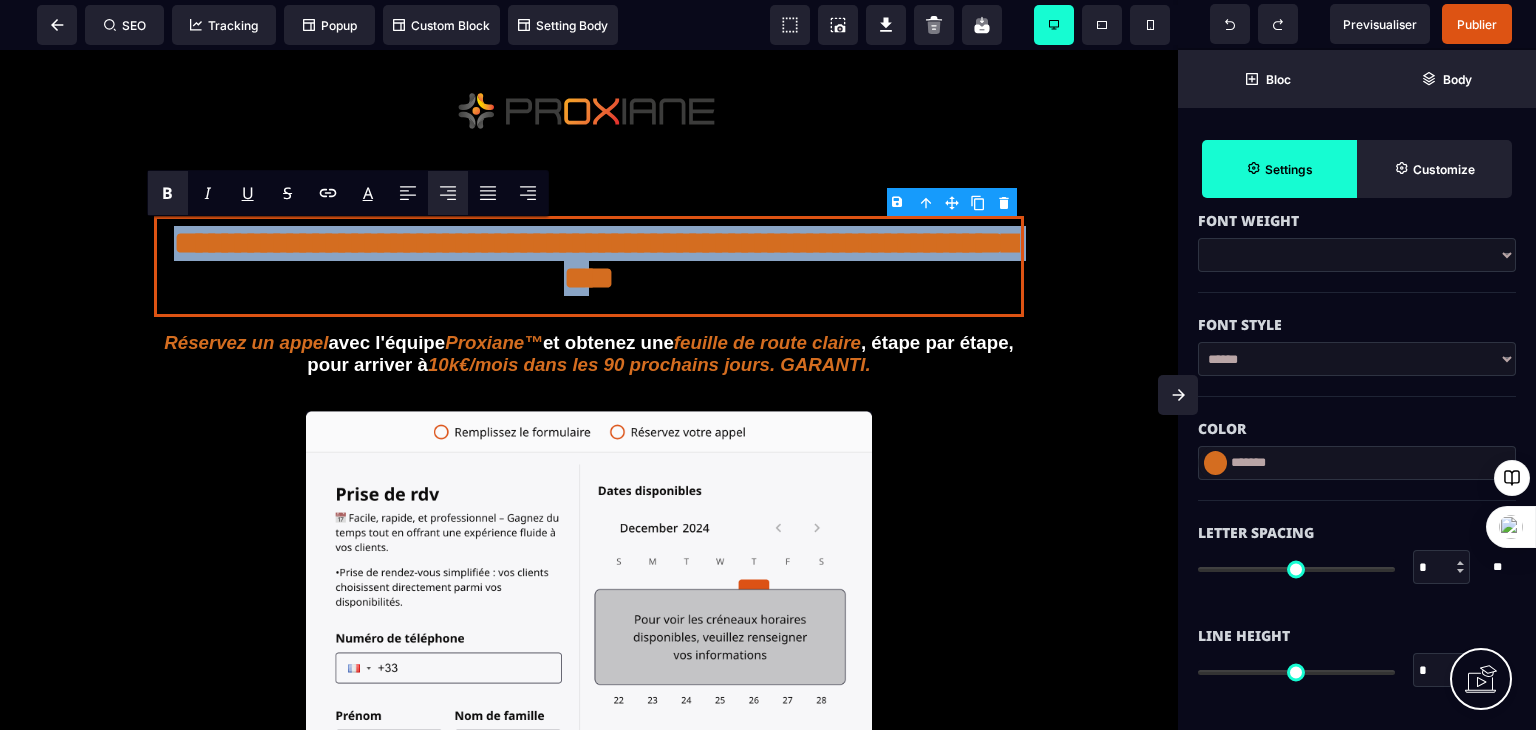 scroll, scrollTop: 452, scrollLeft: 0, axis: vertical 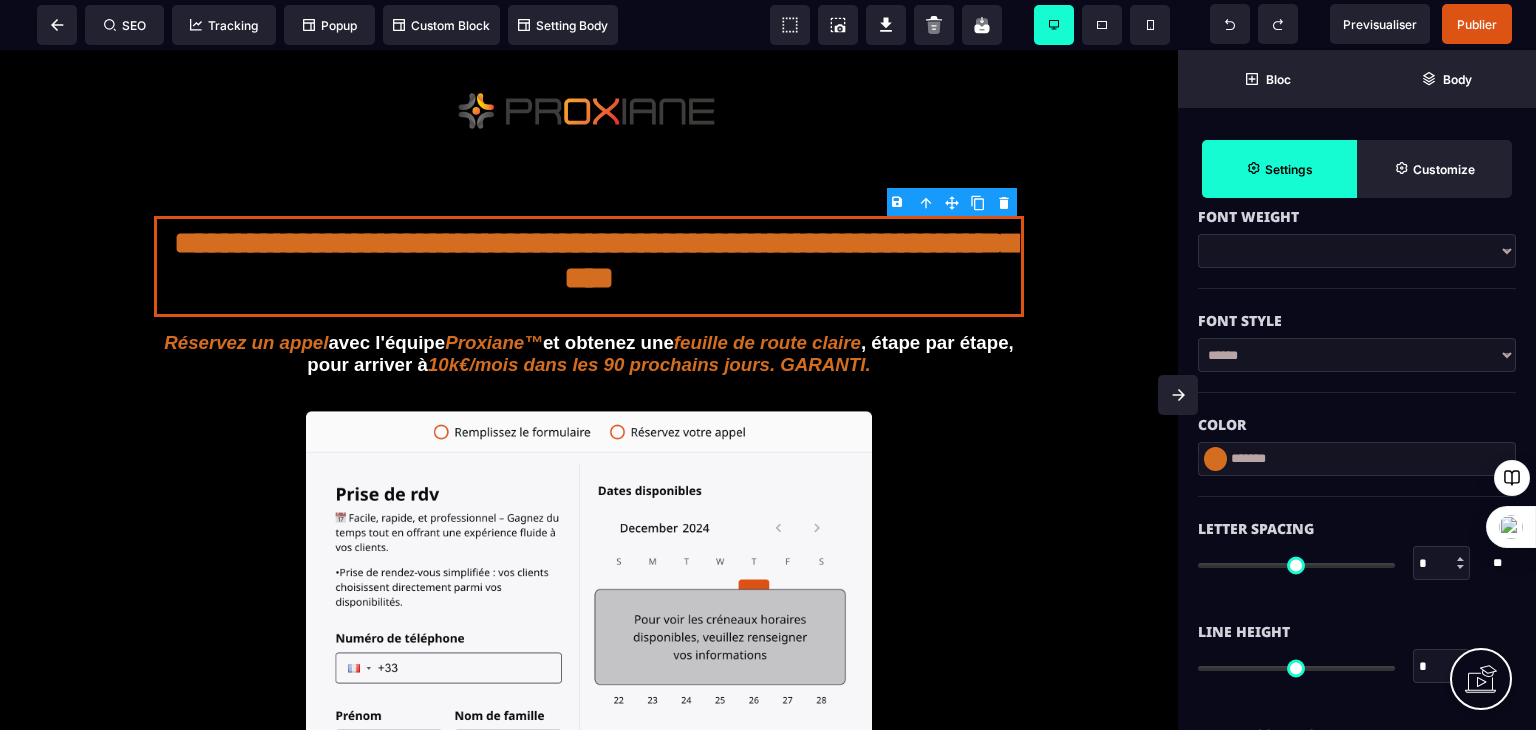 click at bounding box center [1215, 459] 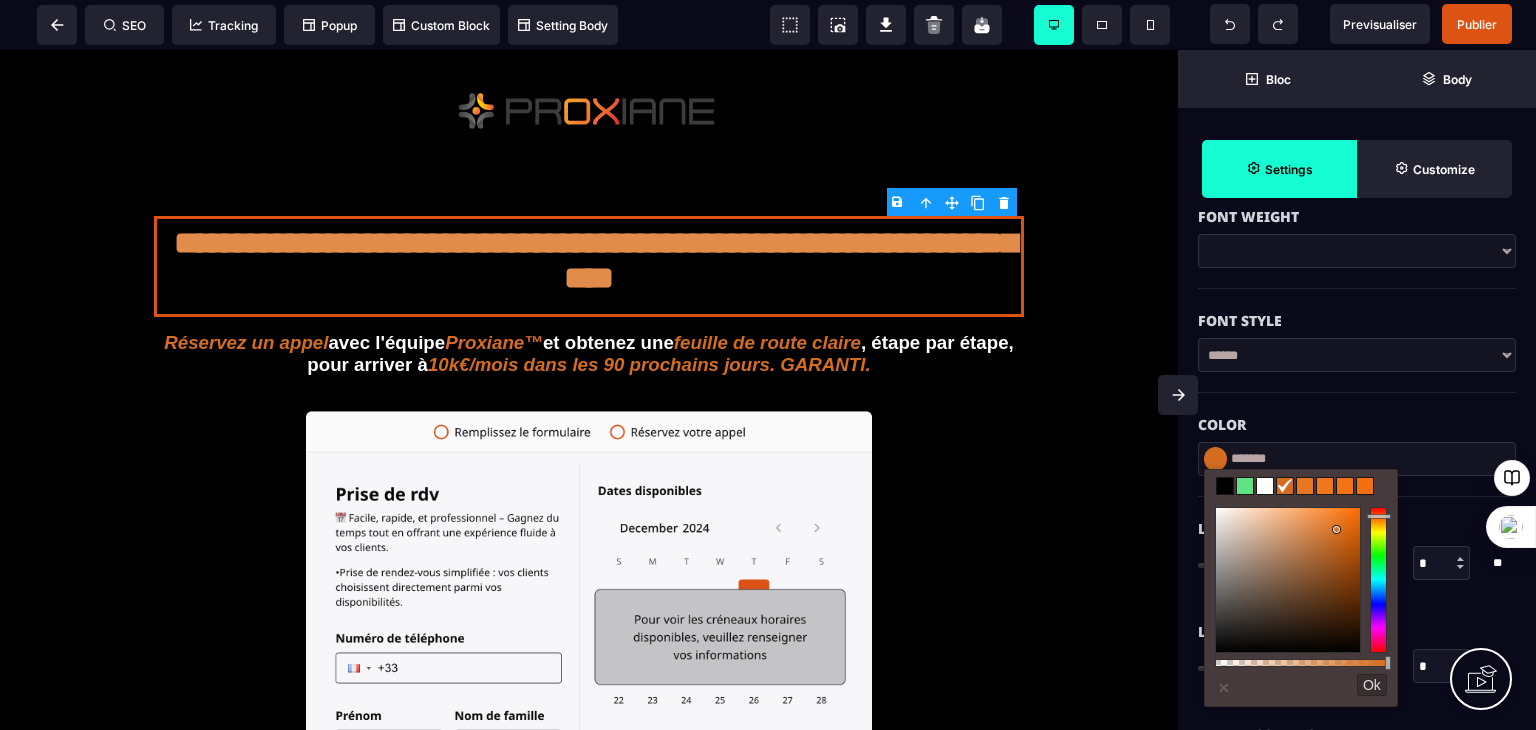 type on "*******" 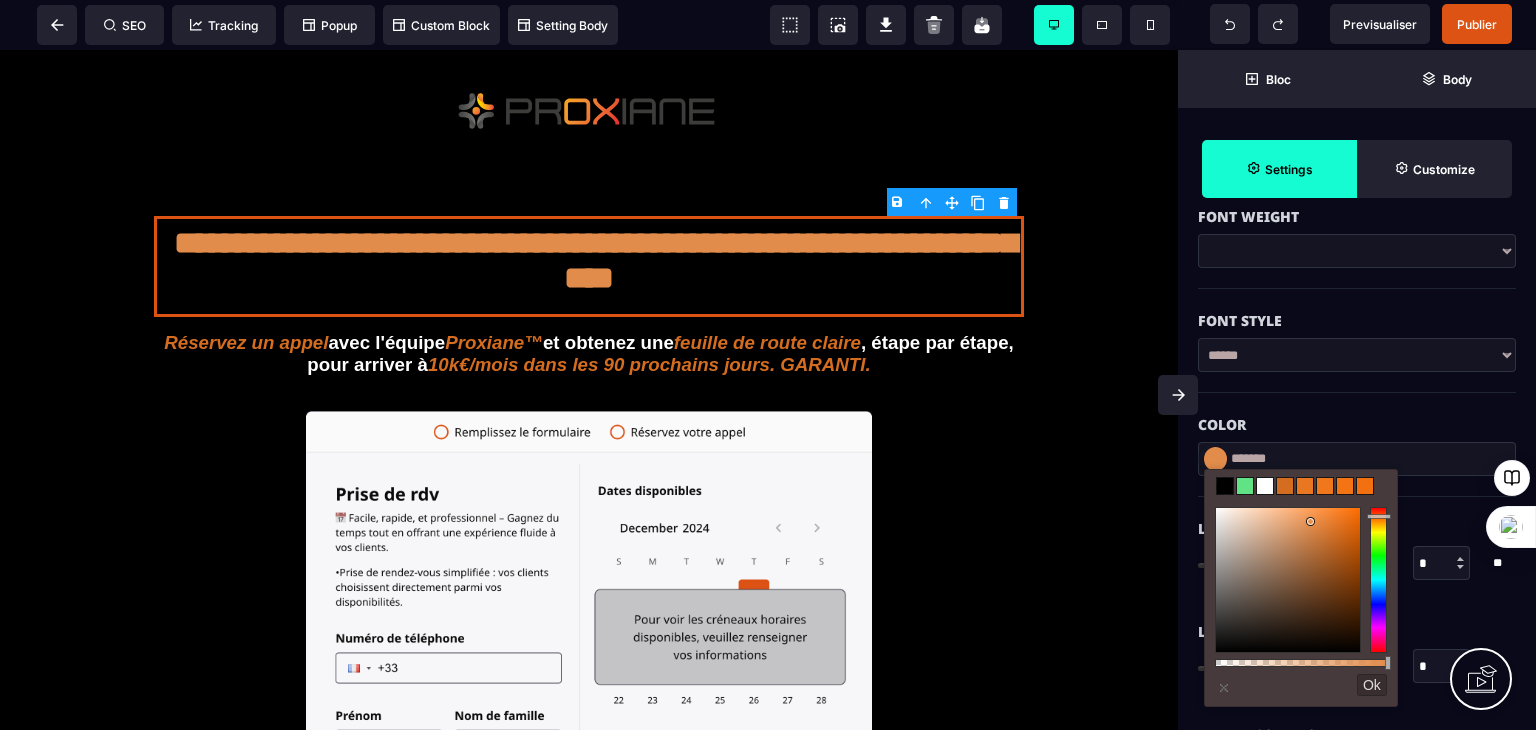click at bounding box center [1288, 580] 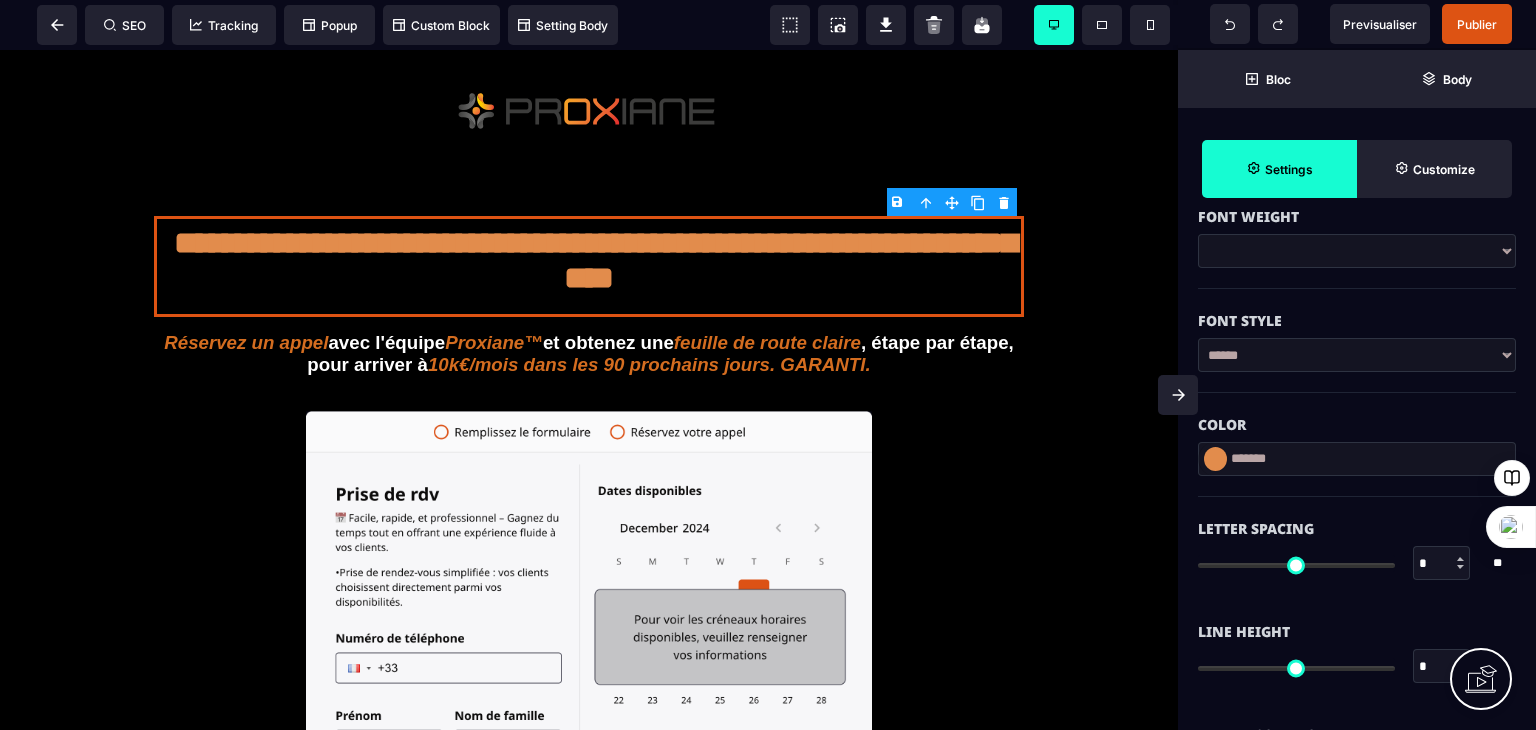 drag, startPoint x: 1303, startPoint y: 461, endPoint x: 1216, endPoint y: 467, distance: 87.20665 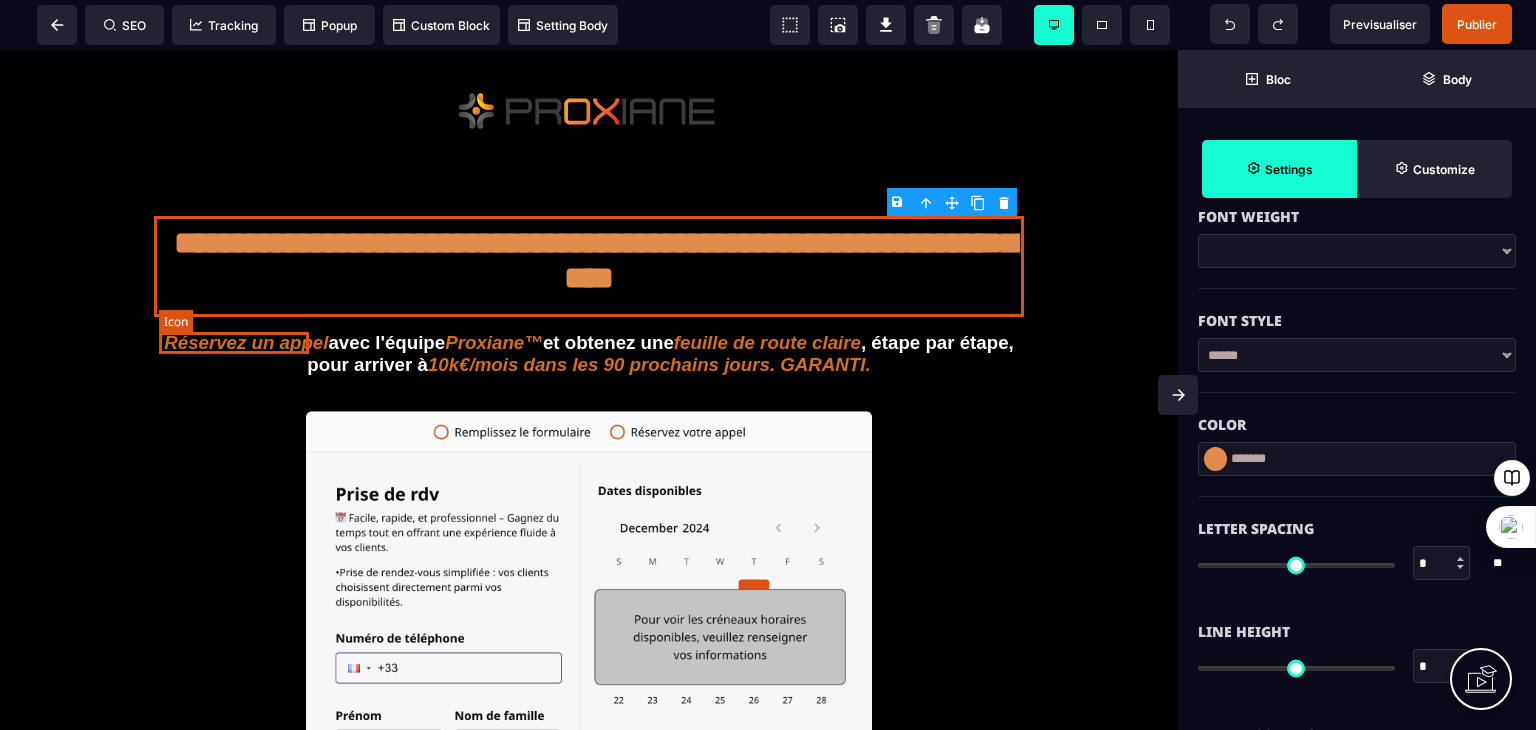 click on "Réservez un appel" at bounding box center [246, 343] 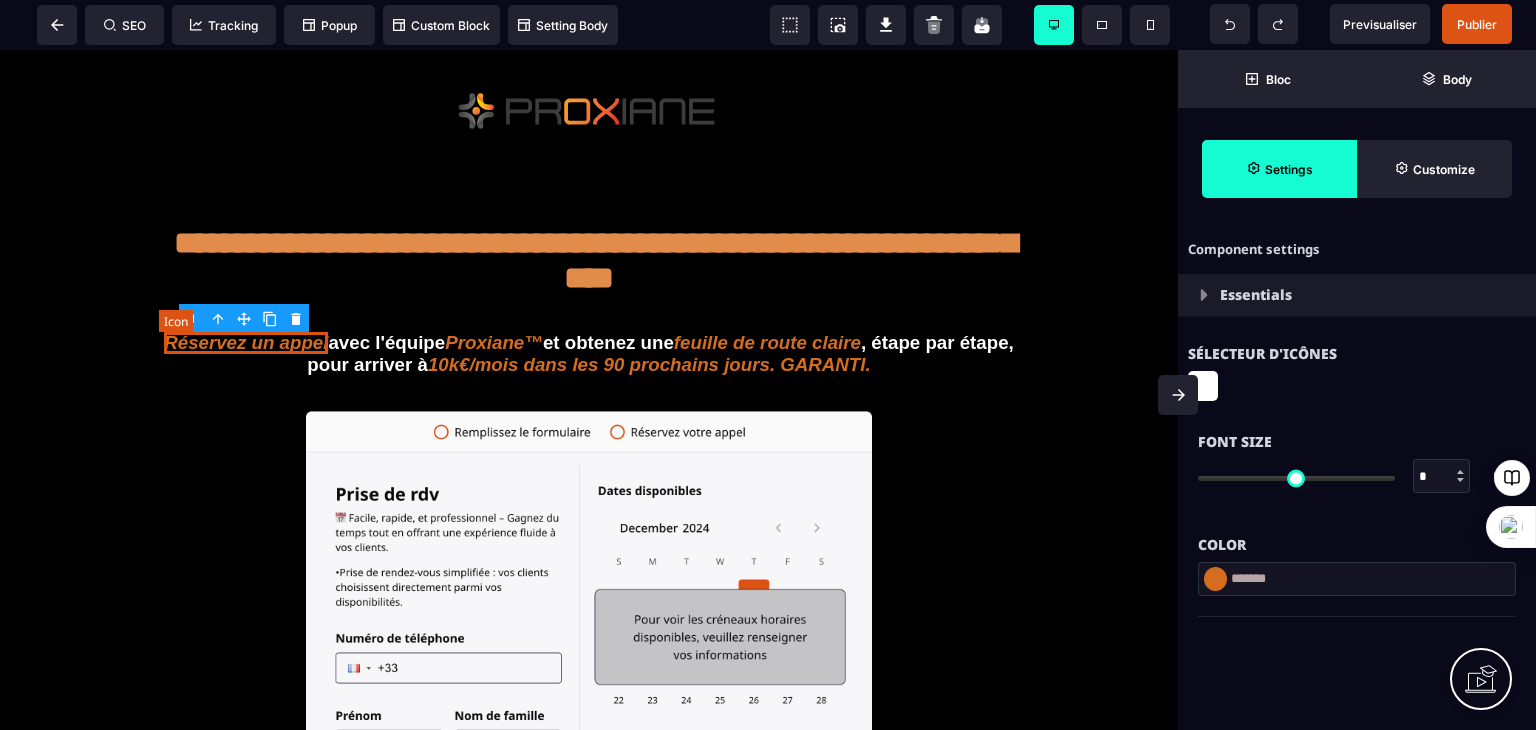 type on "**" 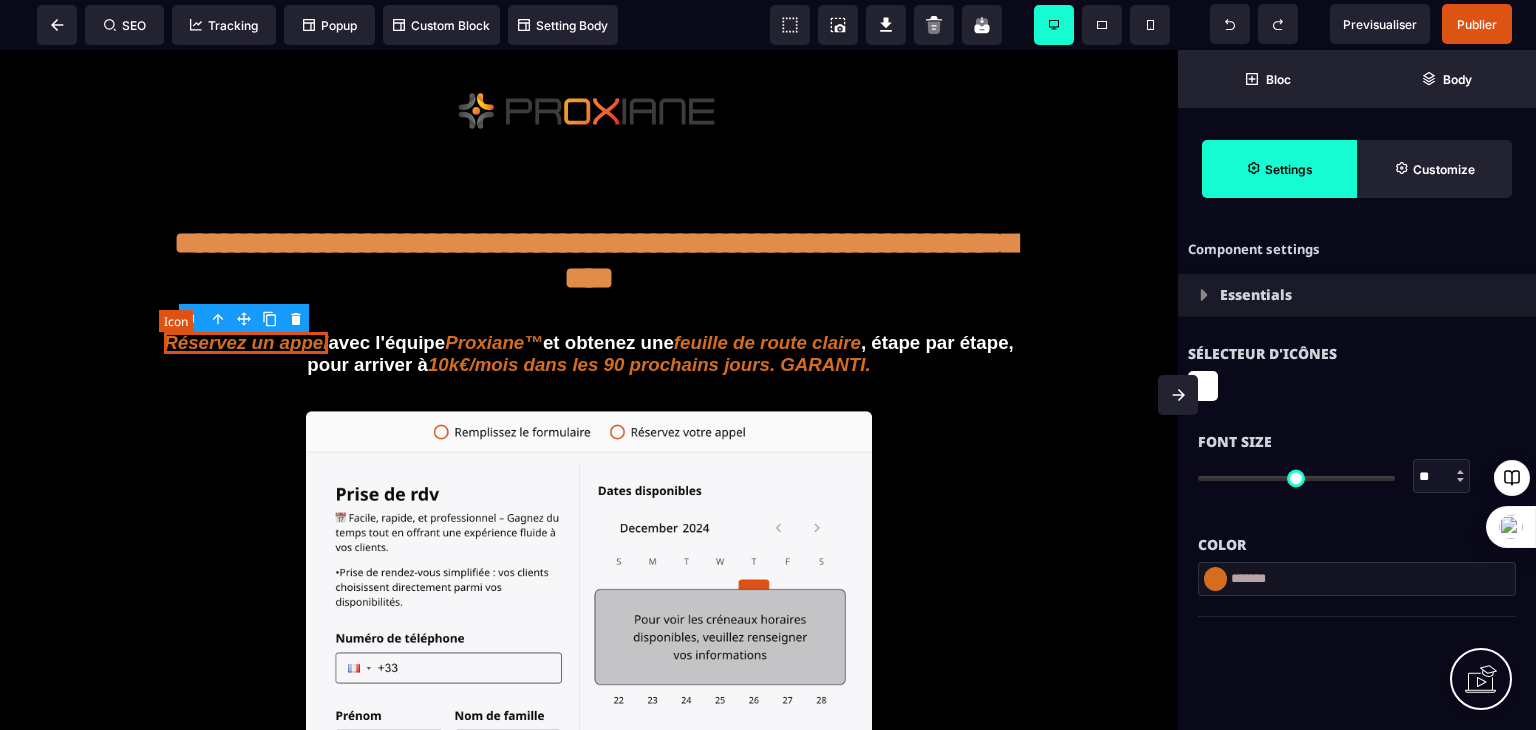 scroll, scrollTop: 0, scrollLeft: 0, axis: both 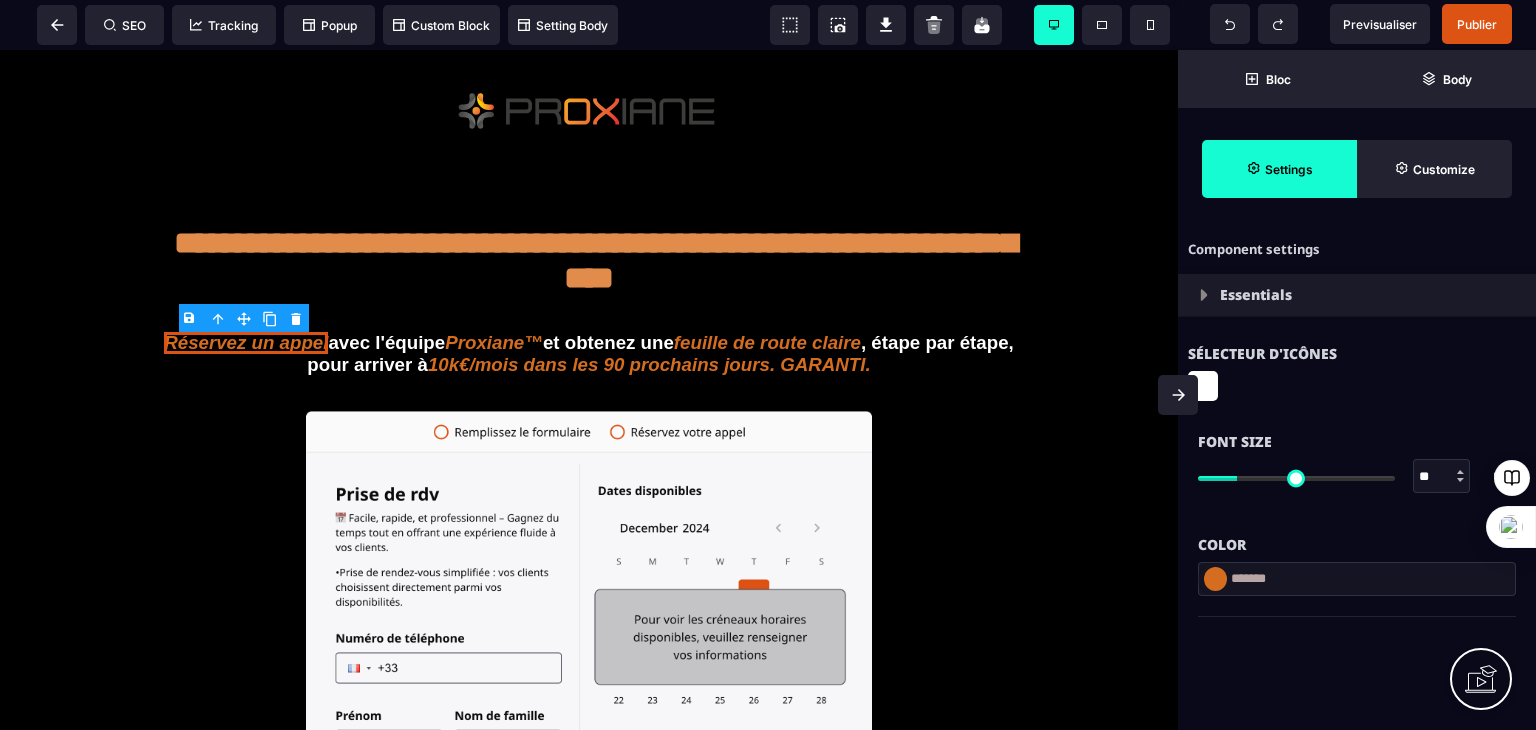 drag, startPoint x: 1318, startPoint y: 582, endPoint x: 1180, endPoint y: 570, distance: 138.52075 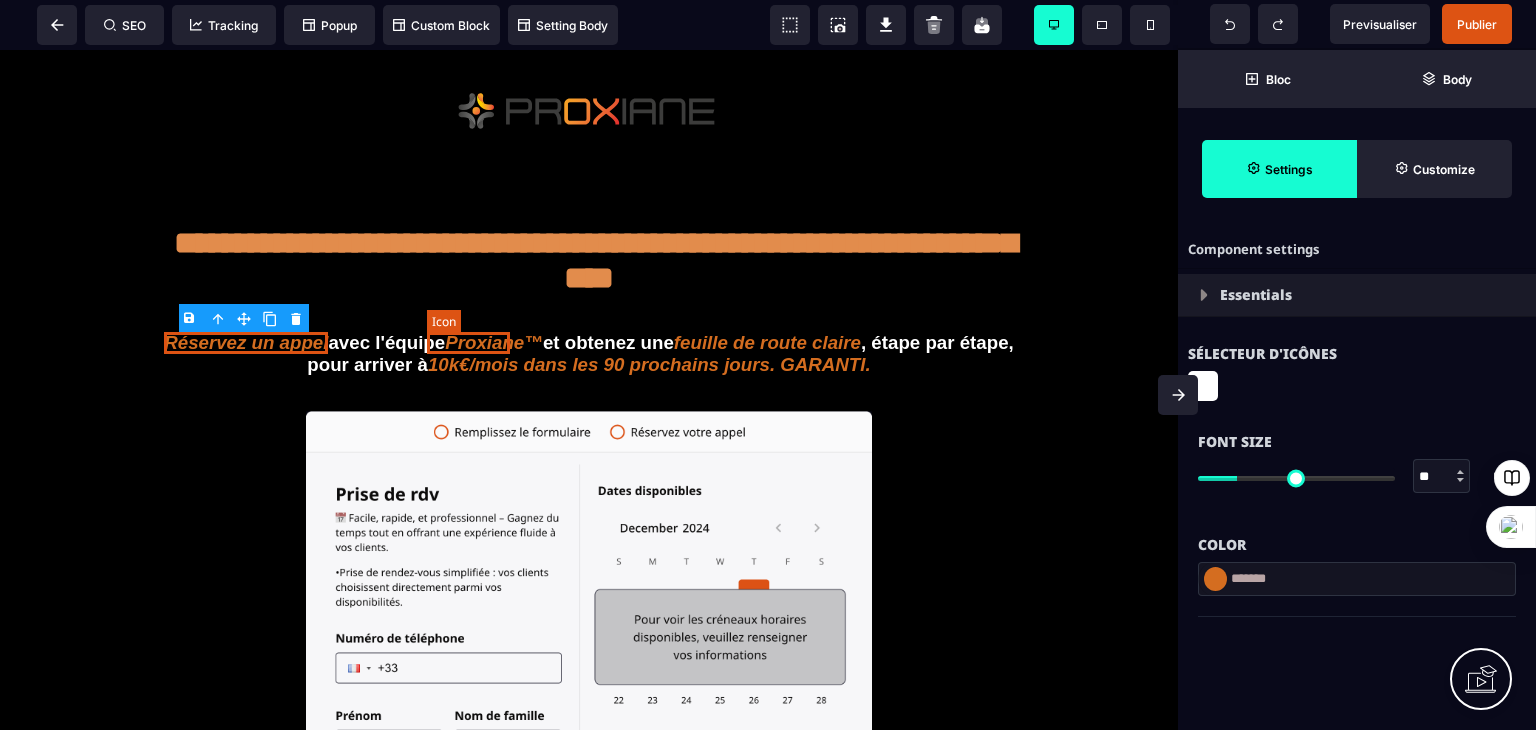 type on "*******" 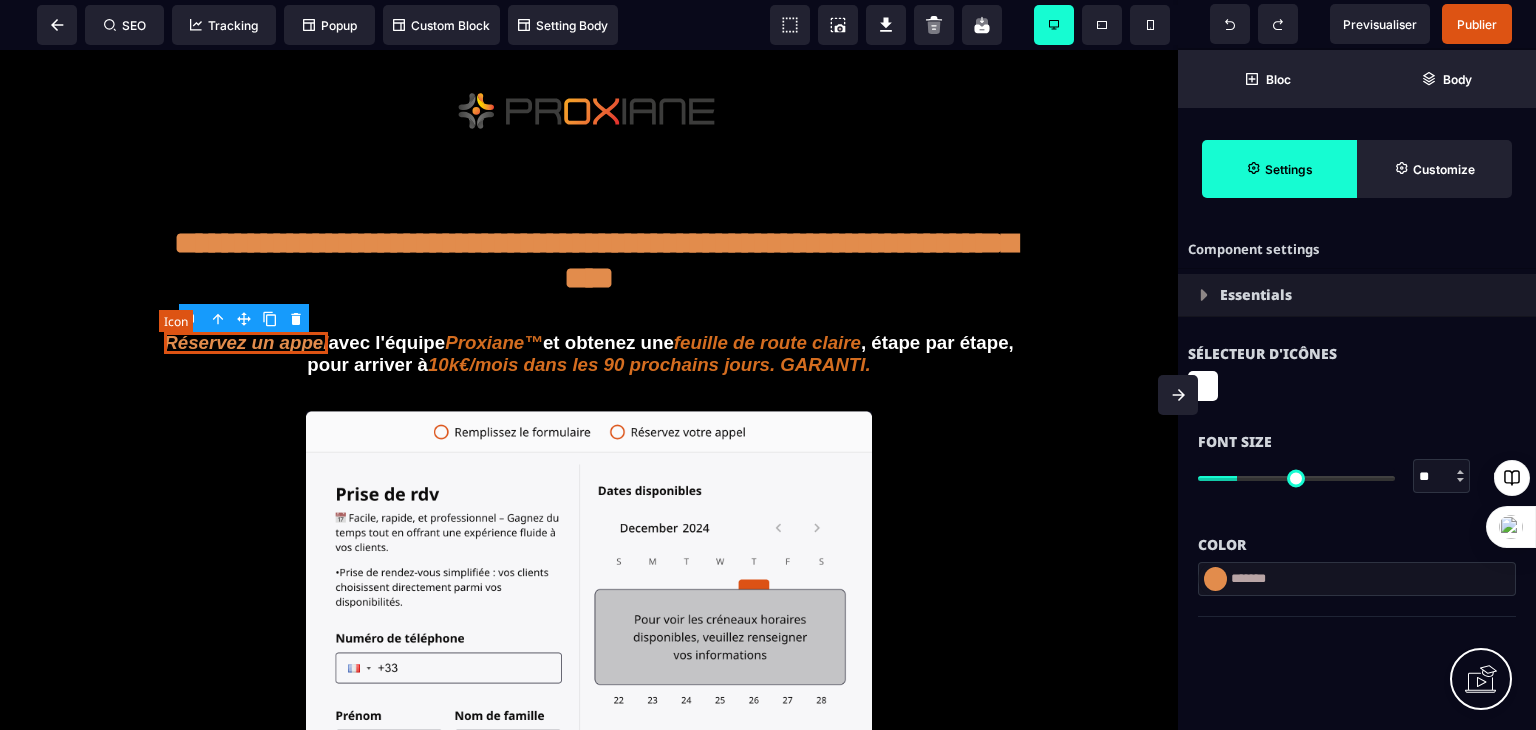 click on "Proxiane™" at bounding box center (494, 343) 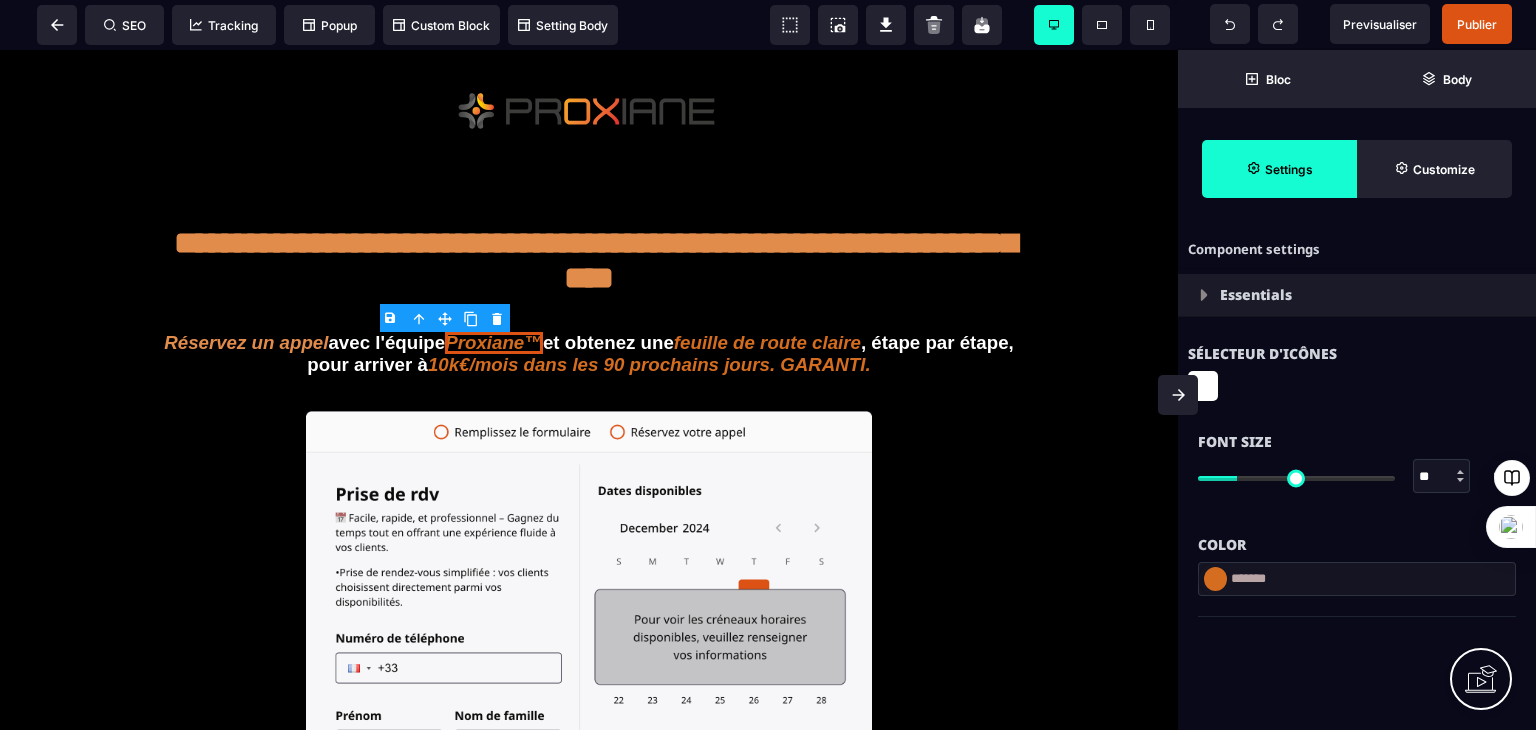drag, startPoint x: 1309, startPoint y: 628, endPoint x: 1172, endPoint y: 569, distance: 149.16434 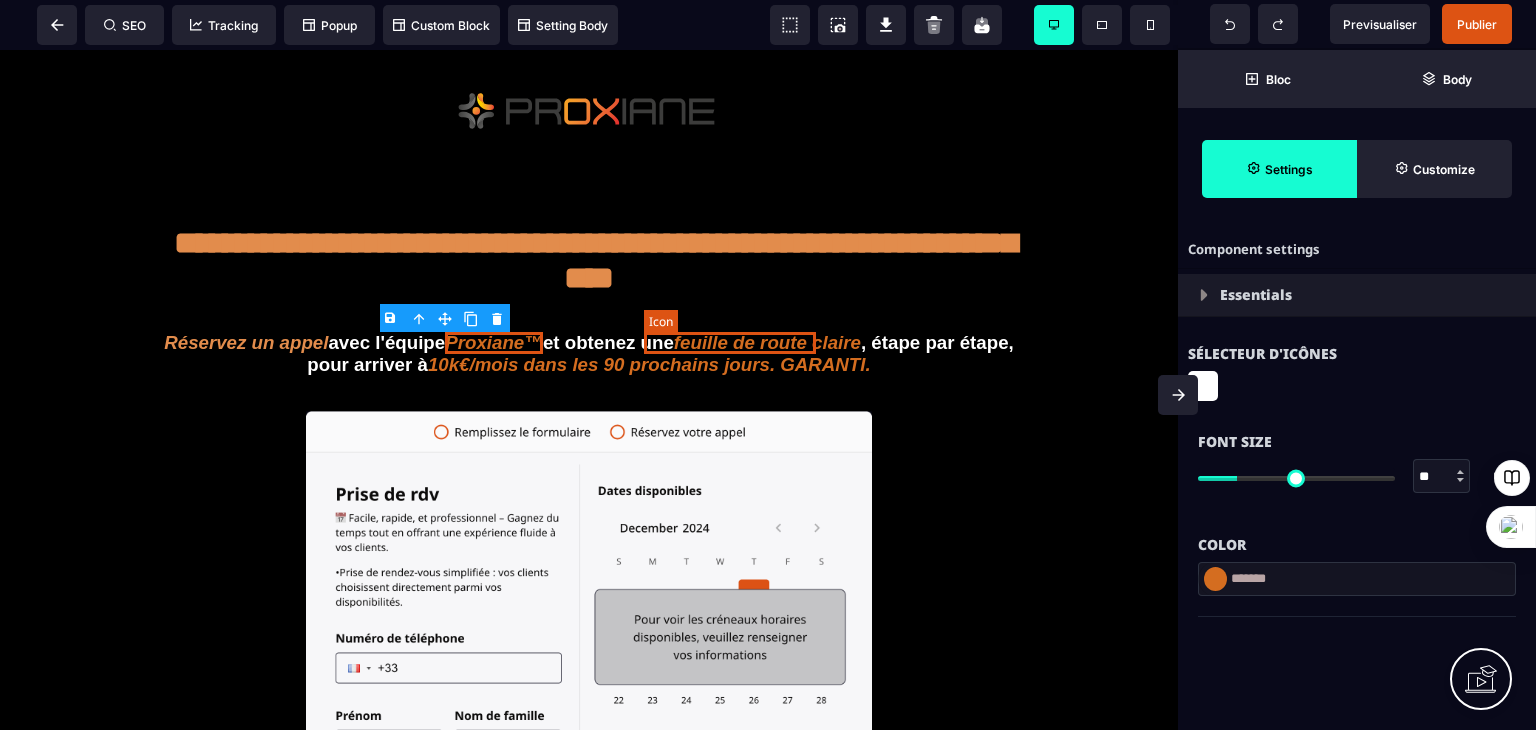 type on "*******" 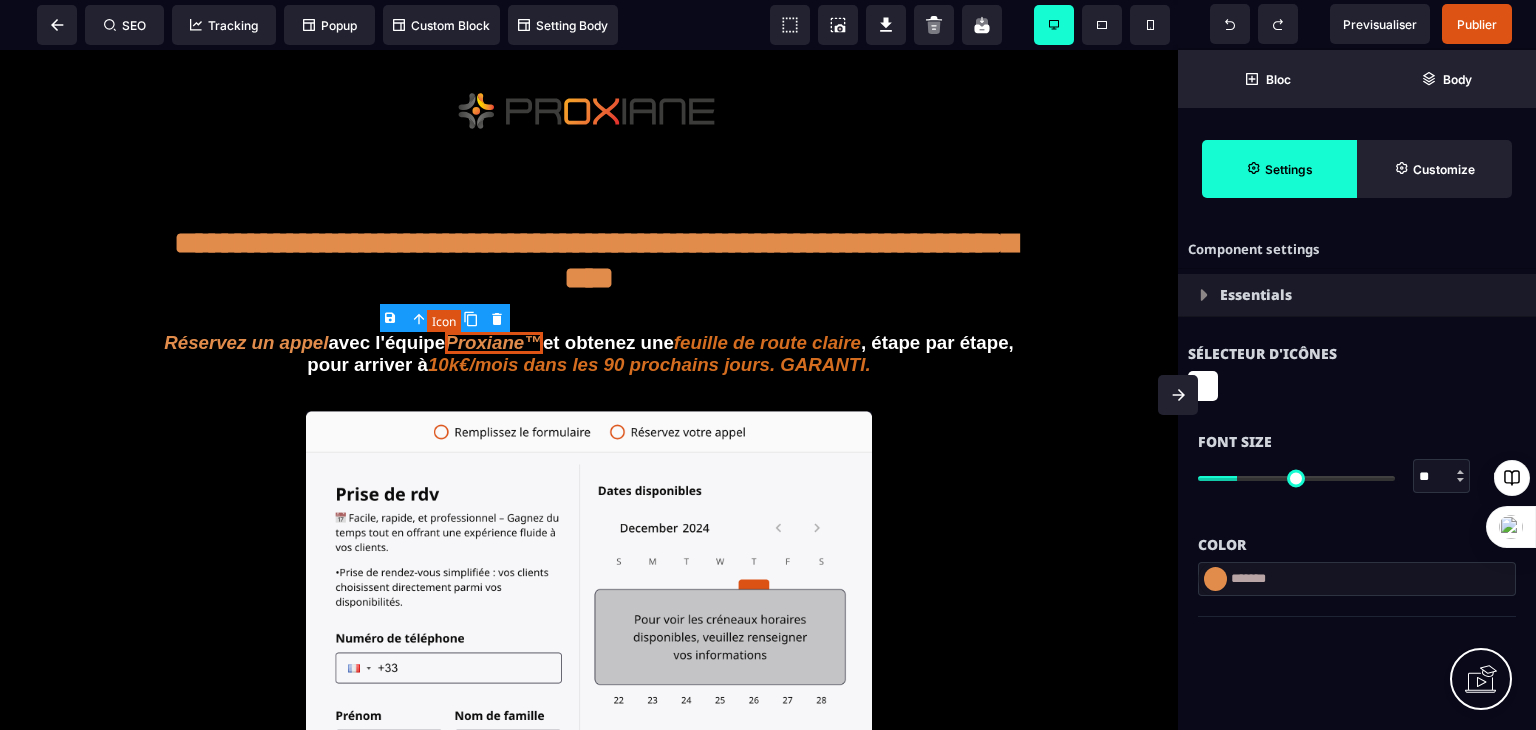 click on "feuille de route claire" at bounding box center (767, 343) 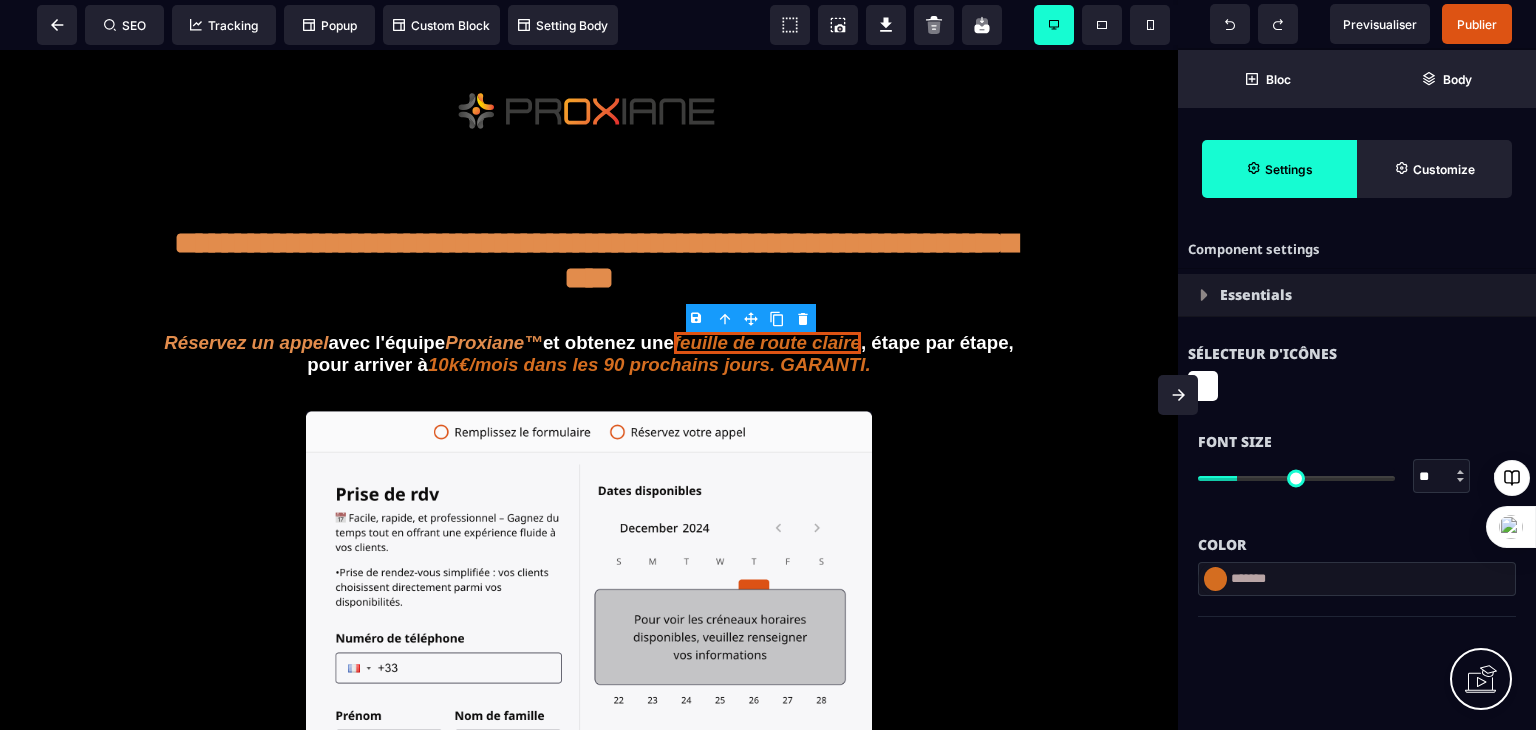 drag, startPoint x: 1308, startPoint y: 576, endPoint x: 1199, endPoint y: 576, distance: 109 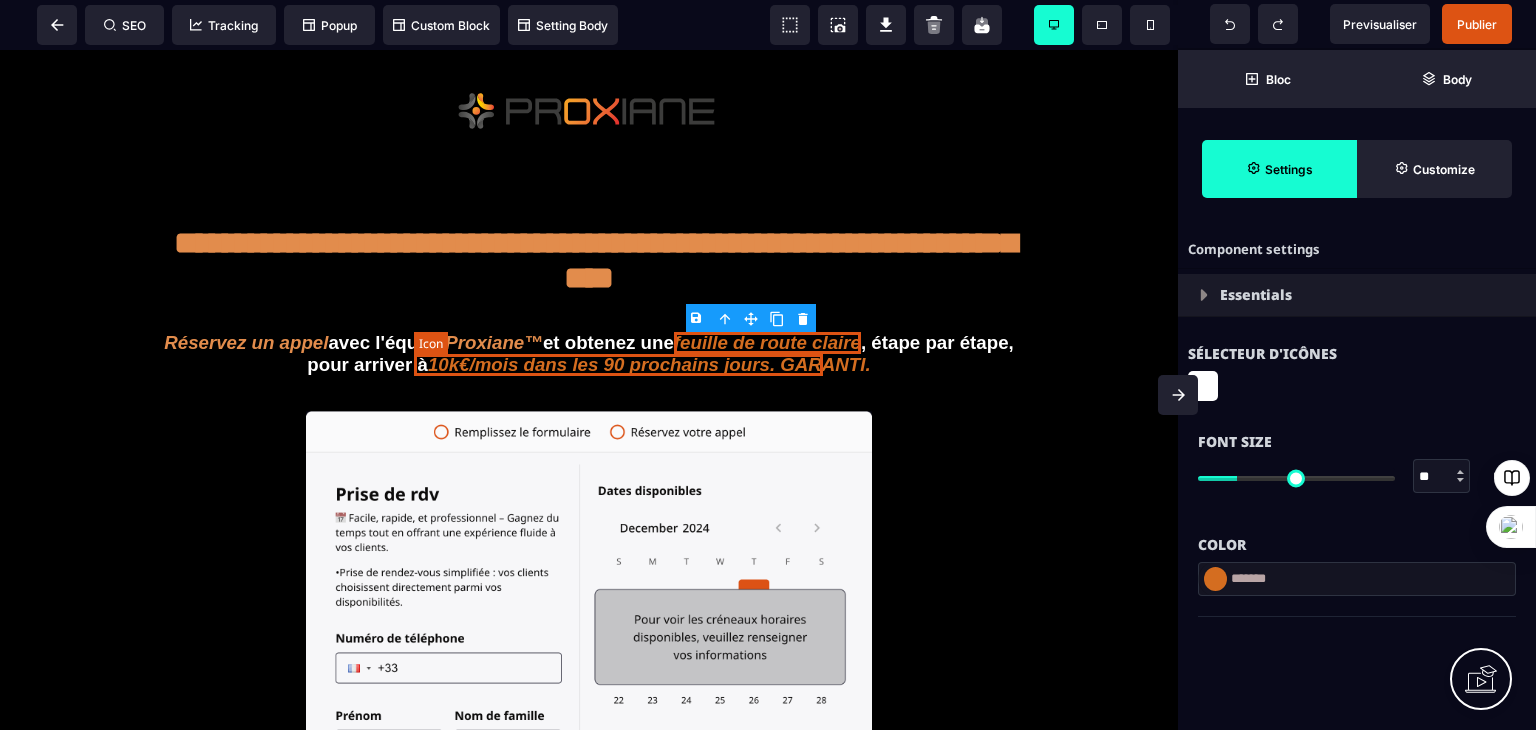 type on "*******" 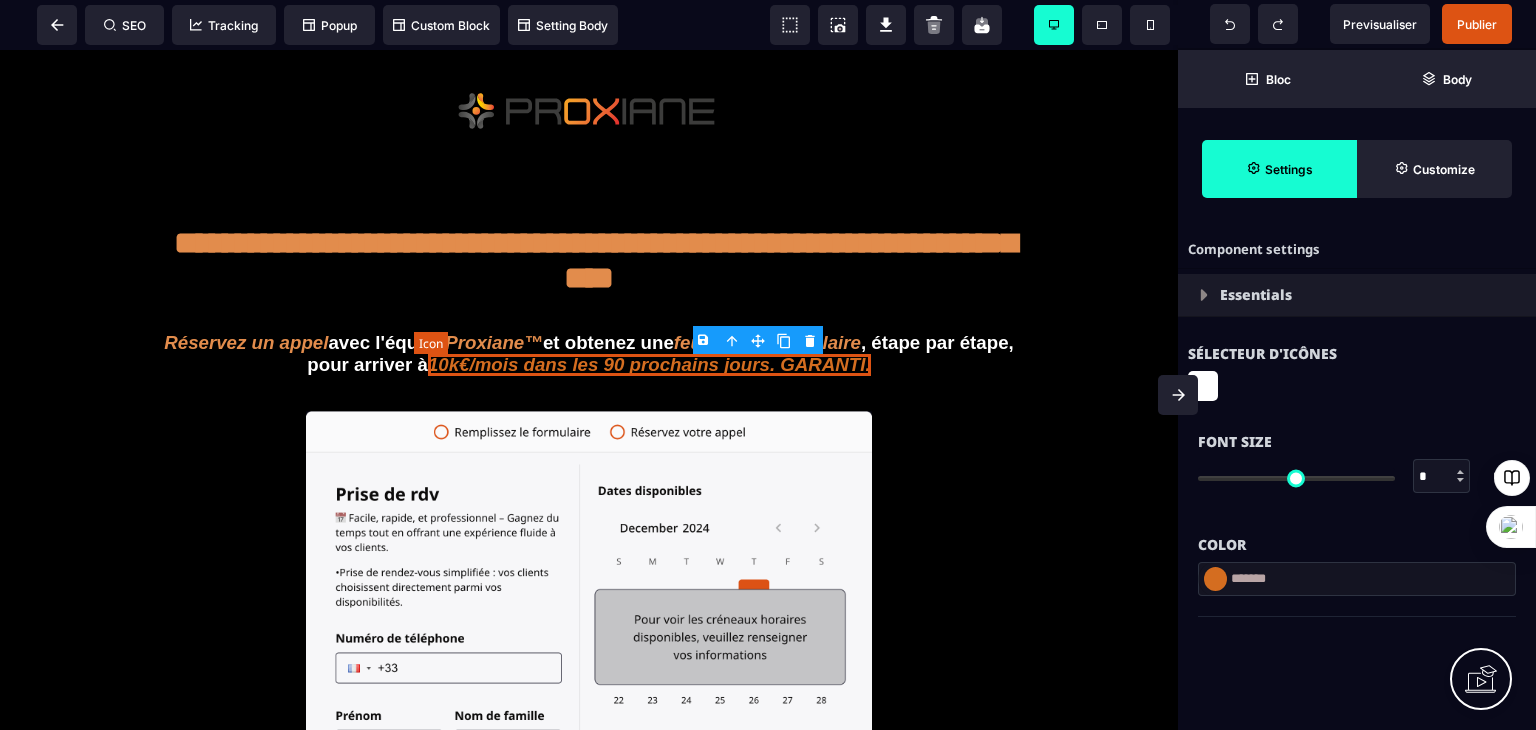 type on "**" 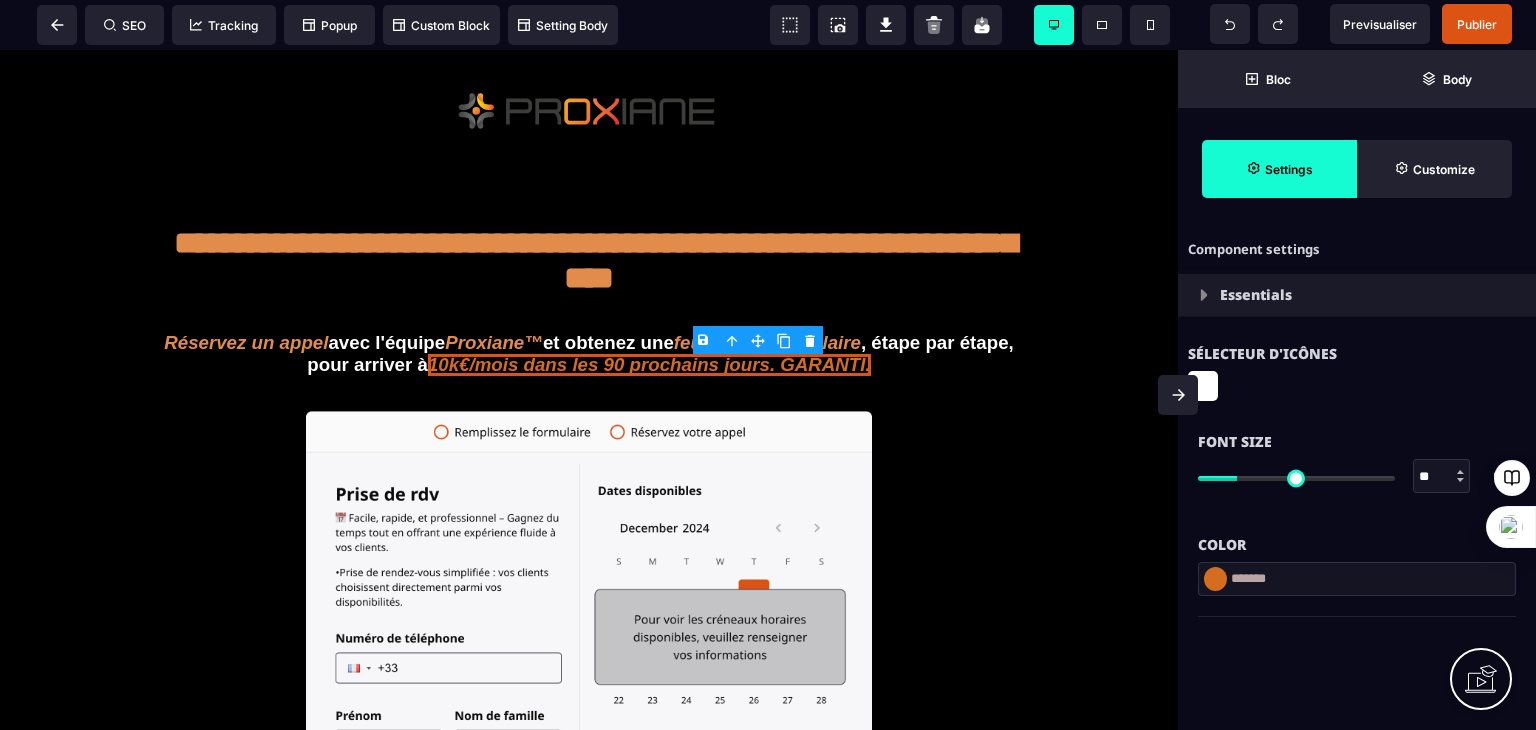 drag, startPoint x: 1313, startPoint y: 630, endPoint x: 1164, endPoint y: 576, distance: 158.48344 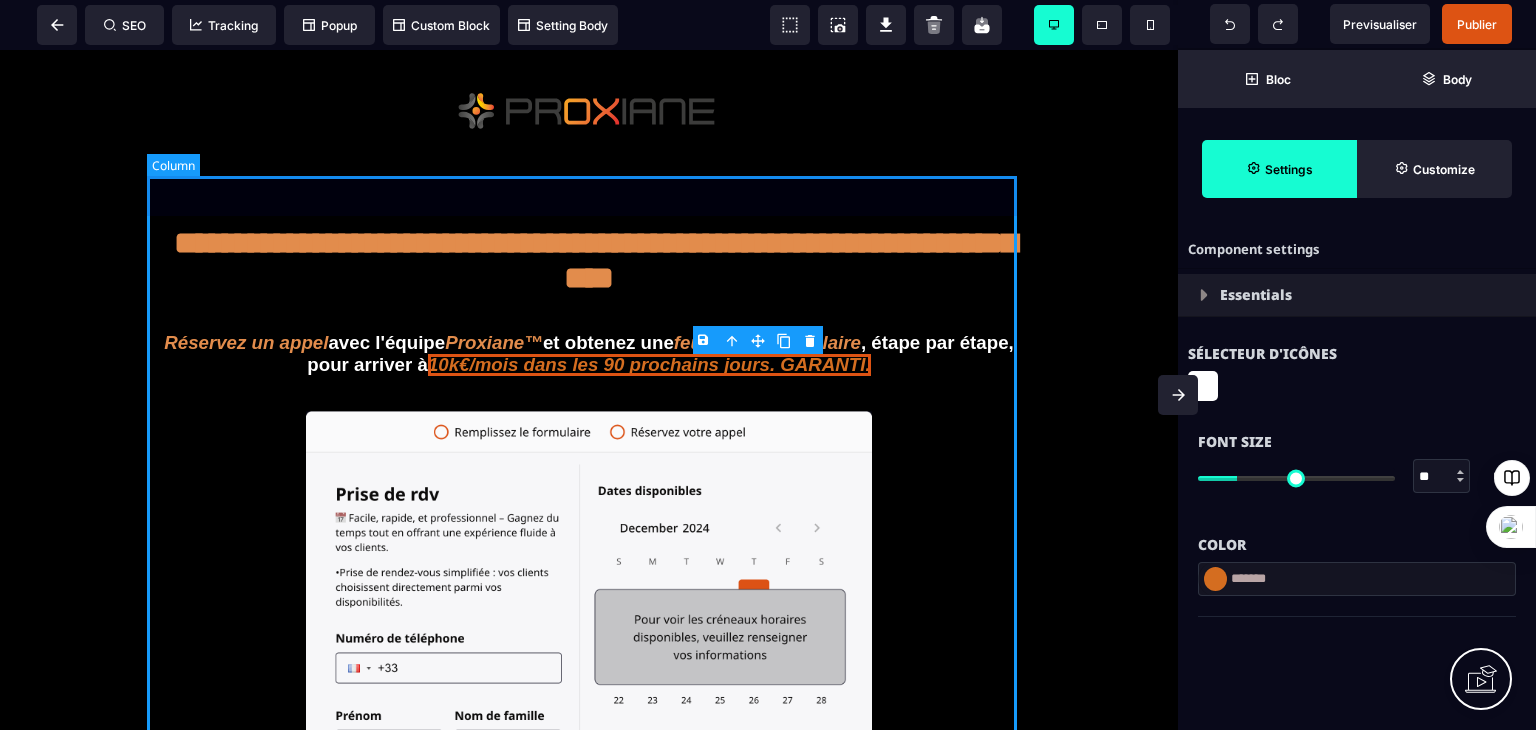 type on "*******" 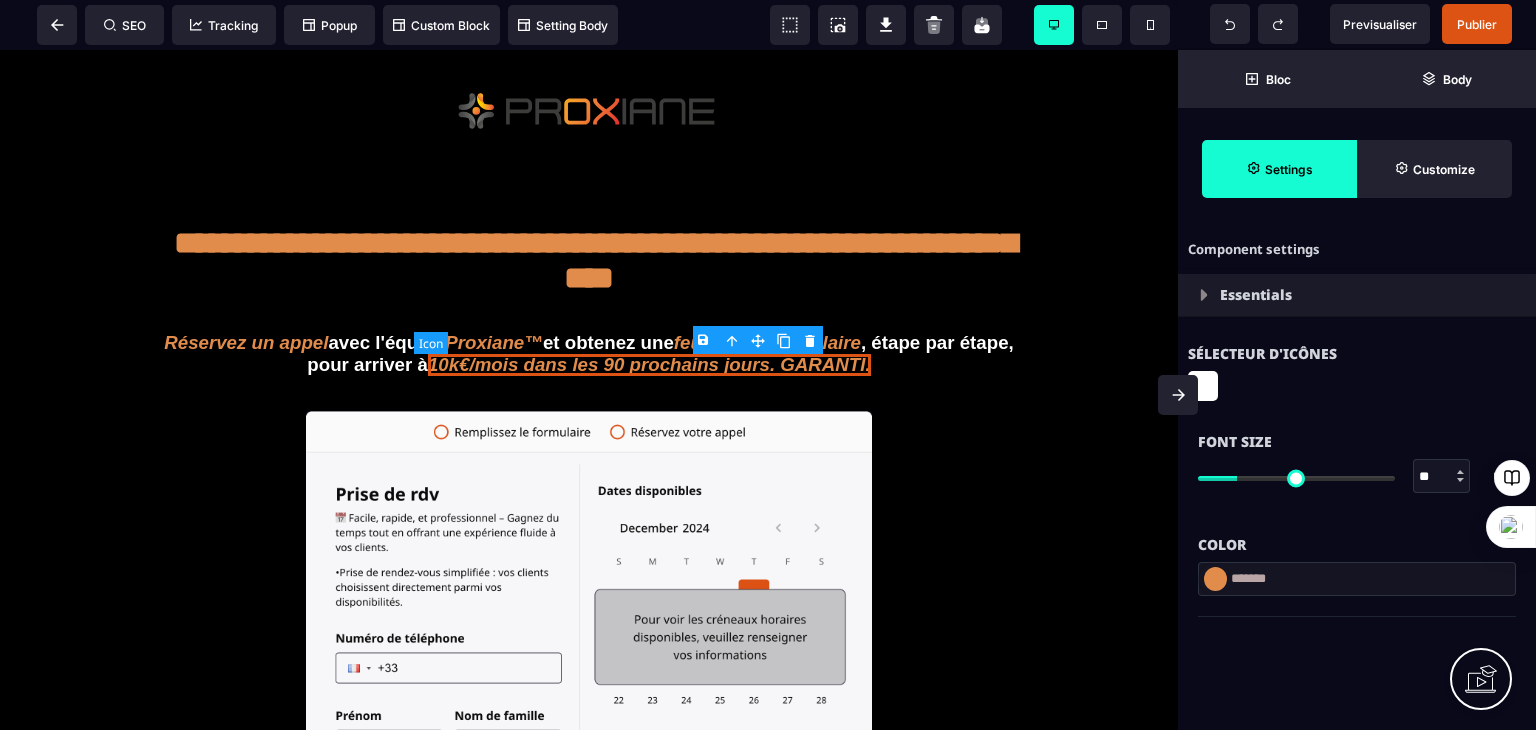 click on "**********" at bounding box center (589, 659) 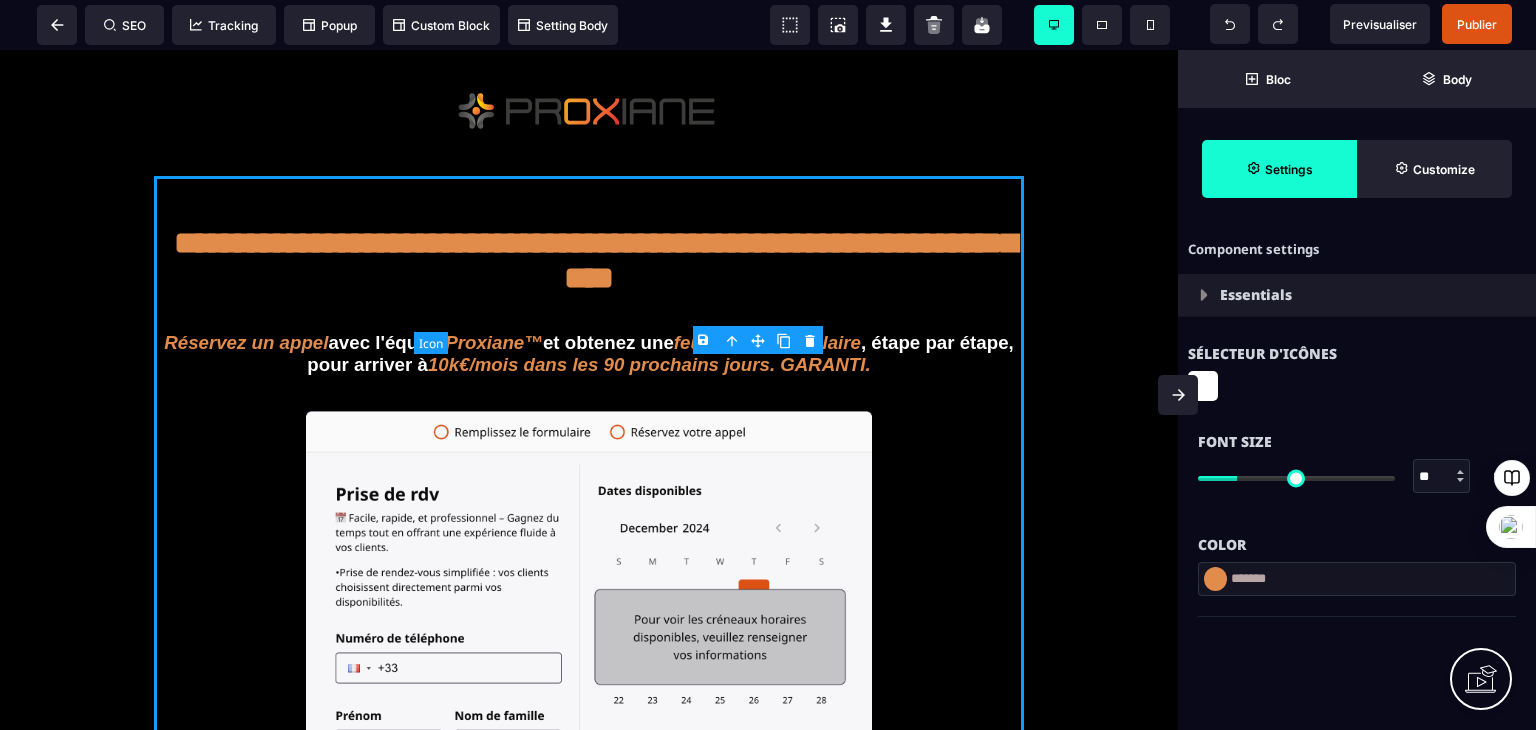 select on "**" 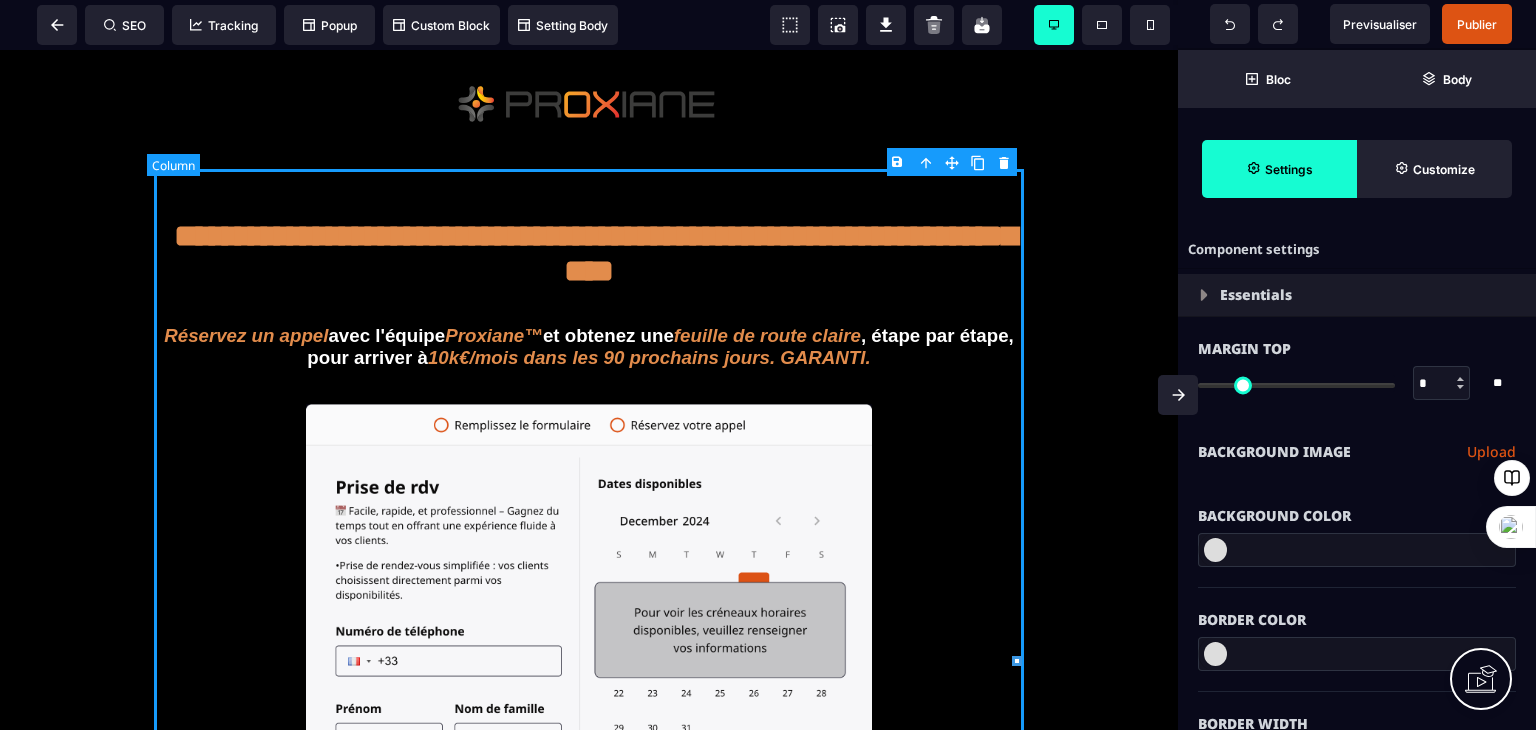 scroll, scrollTop: 0, scrollLeft: 0, axis: both 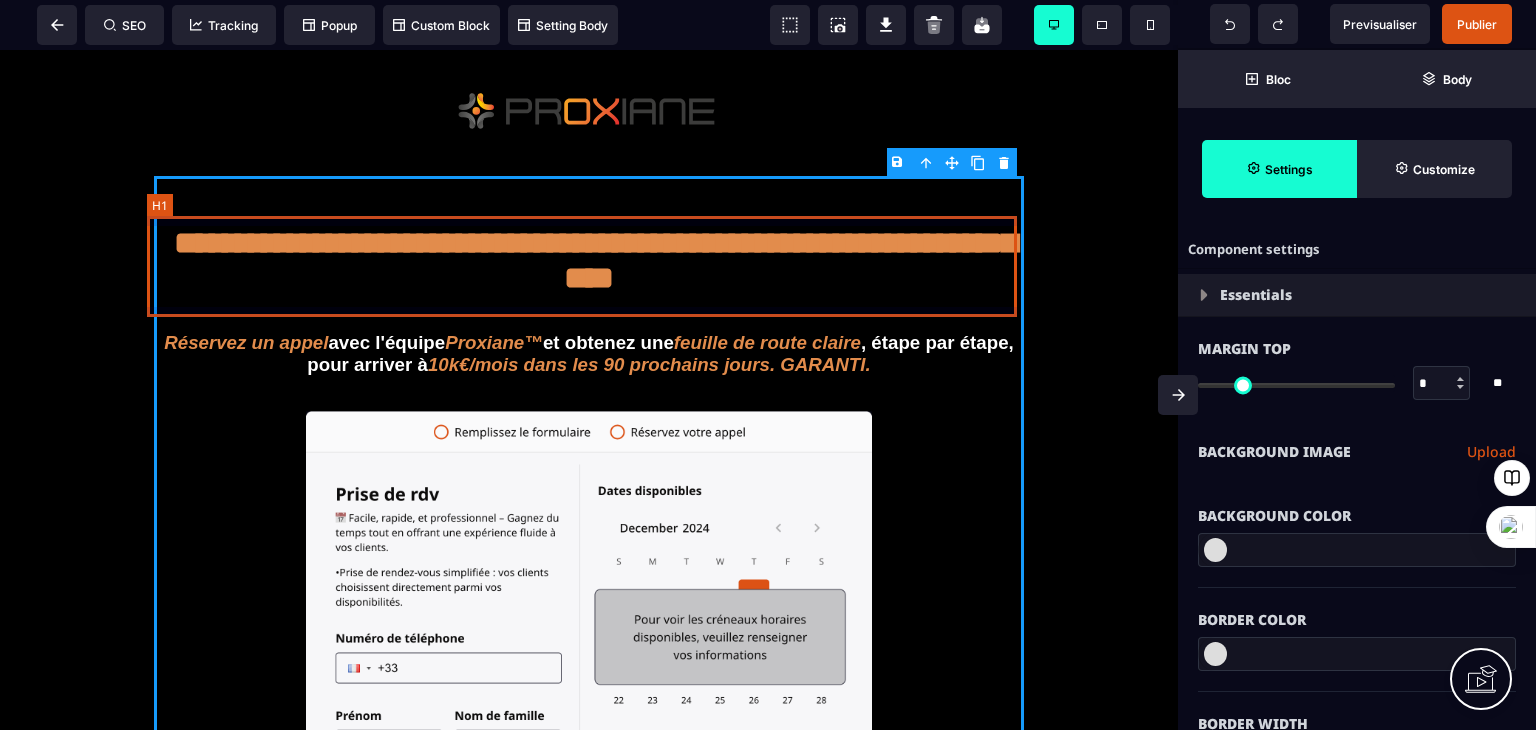 click on "**********" at bounding box center (589, 266) 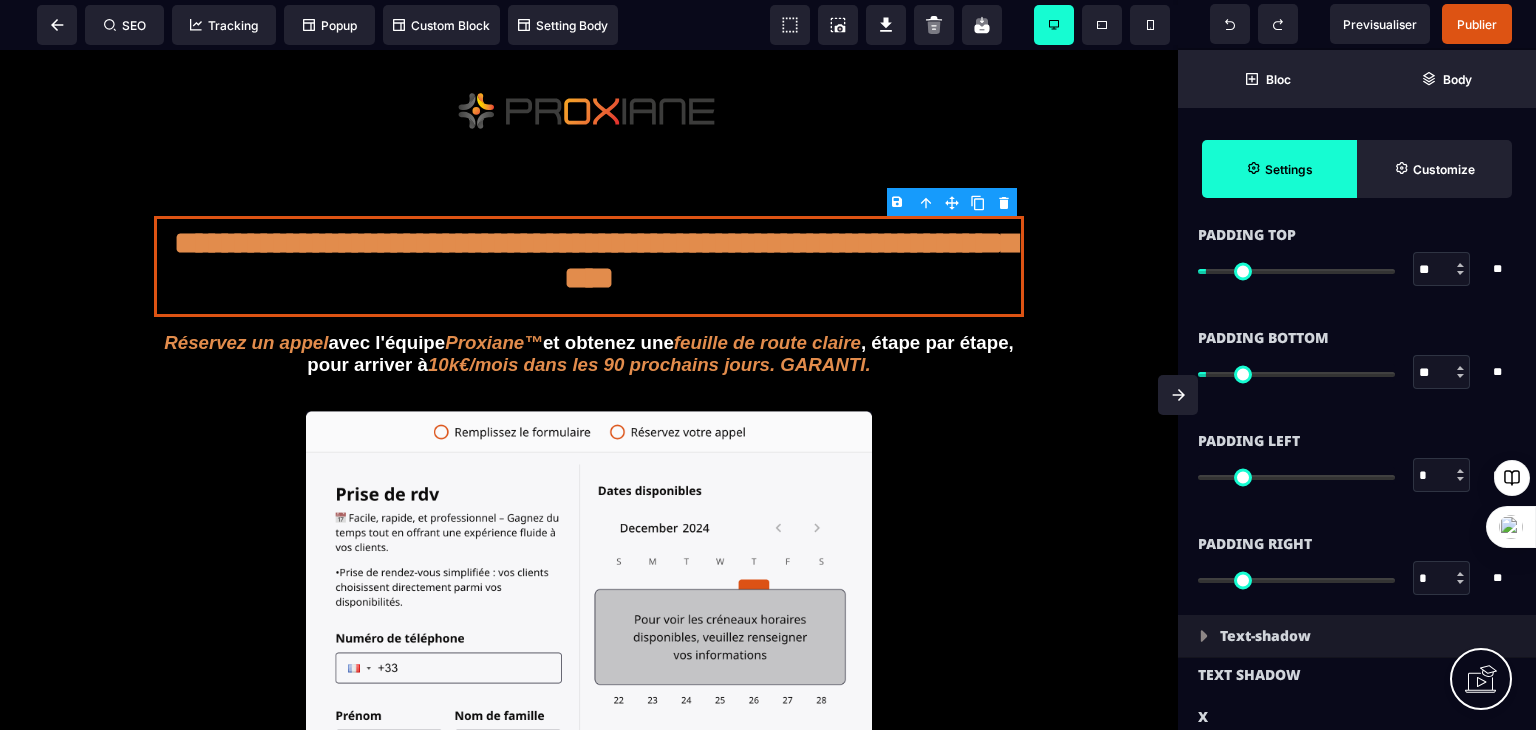 scroll, scrollTop: 1994, scrollLeft: 0, axis: vertical 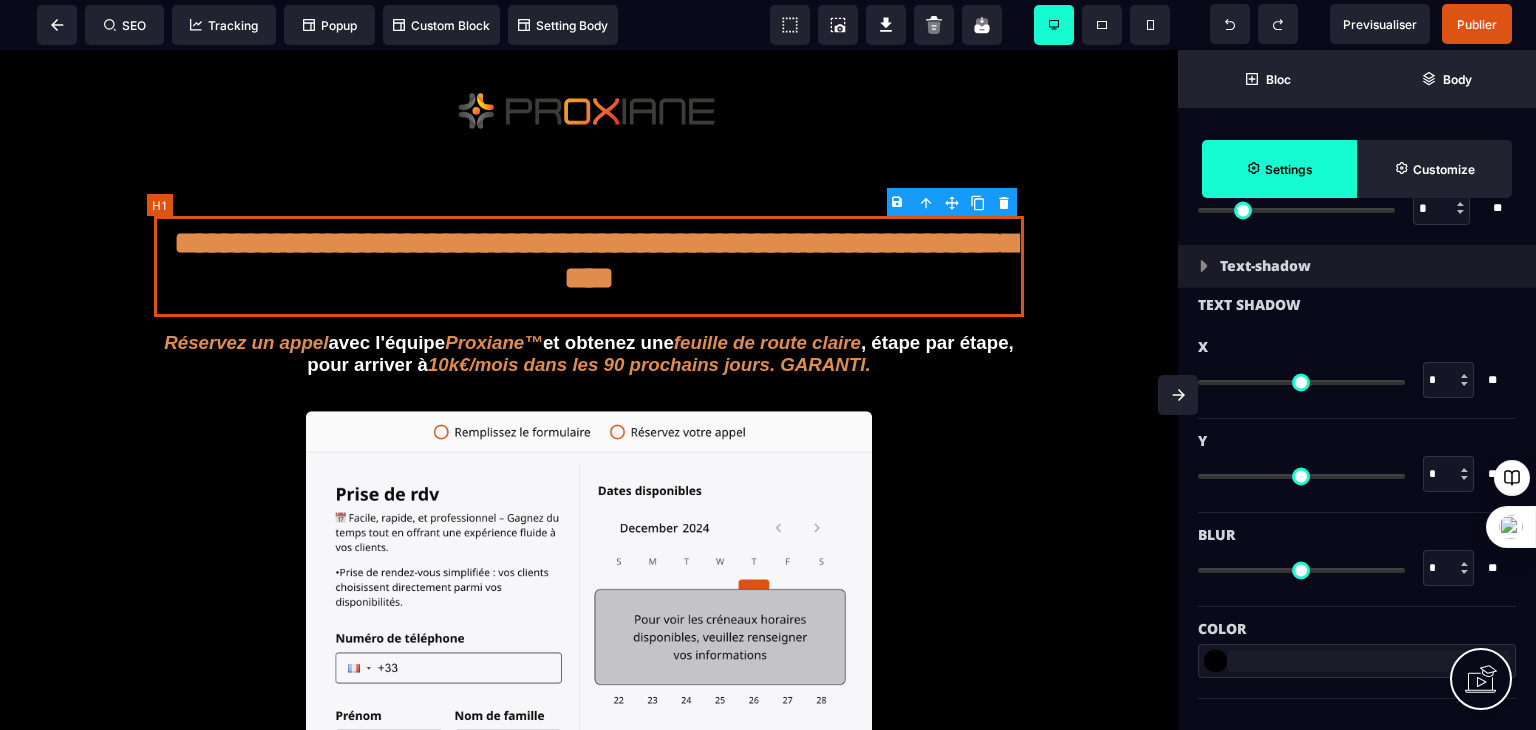 click on "**********" at bounding box center [589, 266] 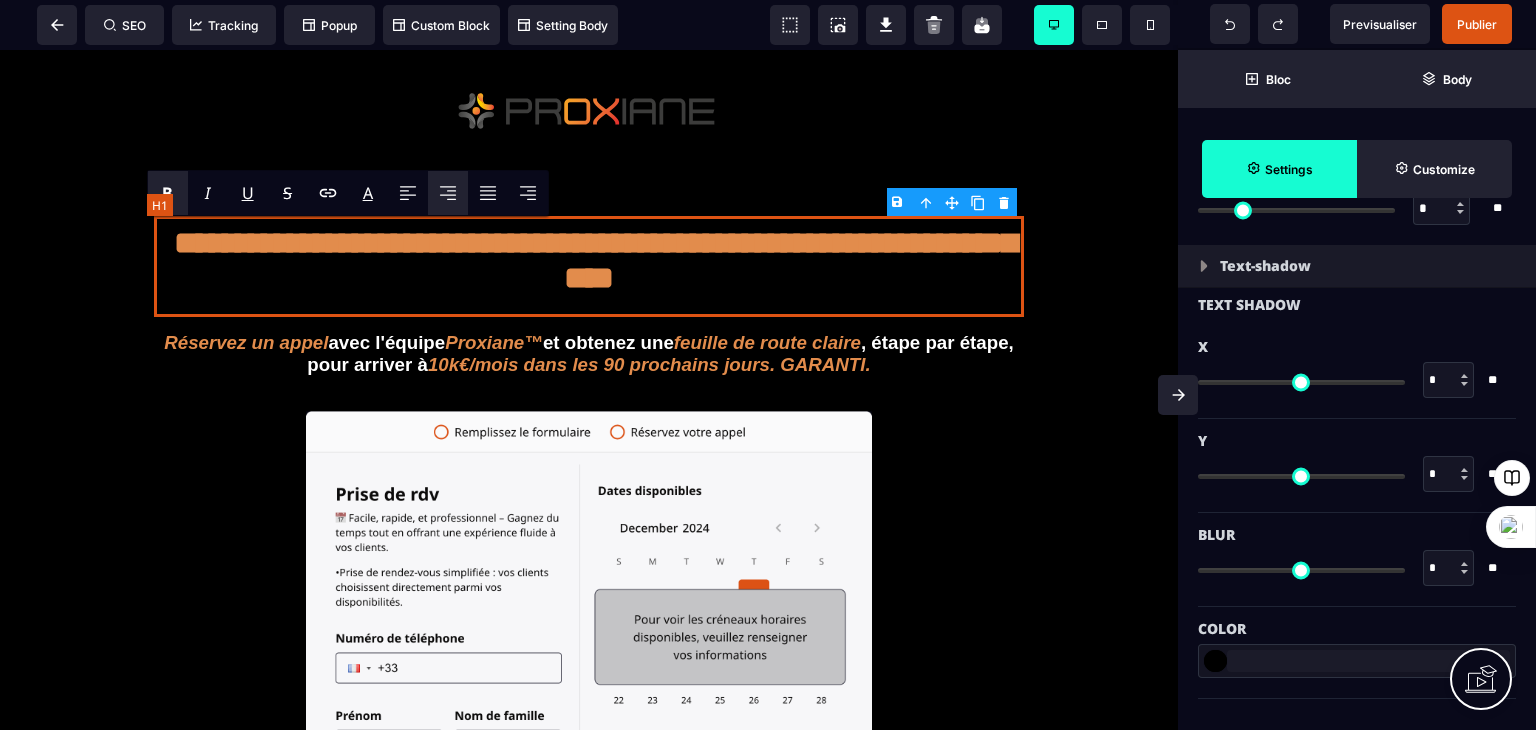 click on "**********" at bounding box center (589, 266) 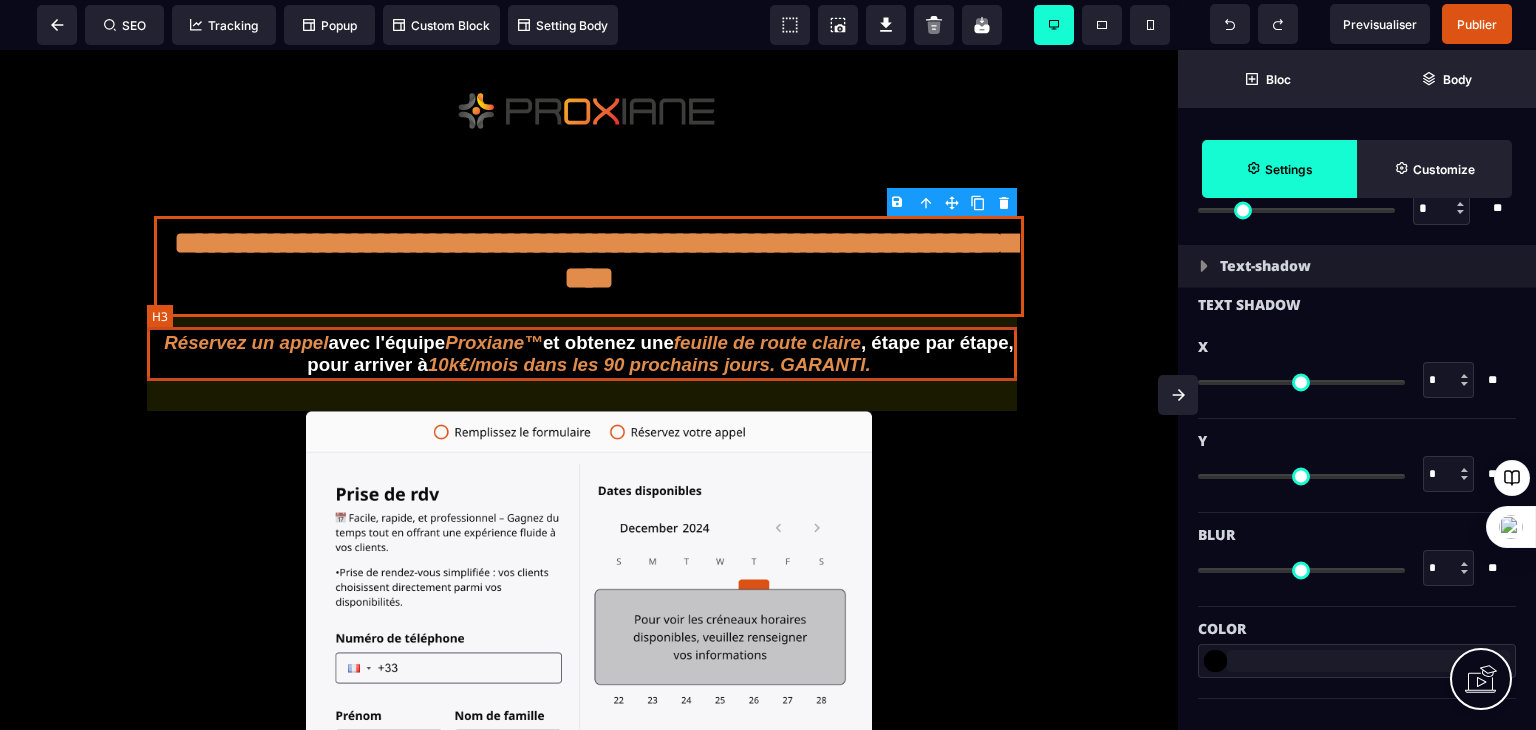 click on "Réservez un appel  un expert  Proxiane™  et obtenez une  feuille de route claire , étape par étape, pour arriver à  10k€/mois dans les 90 prochains jours. GARANTI." at bounding box center (589, 354) 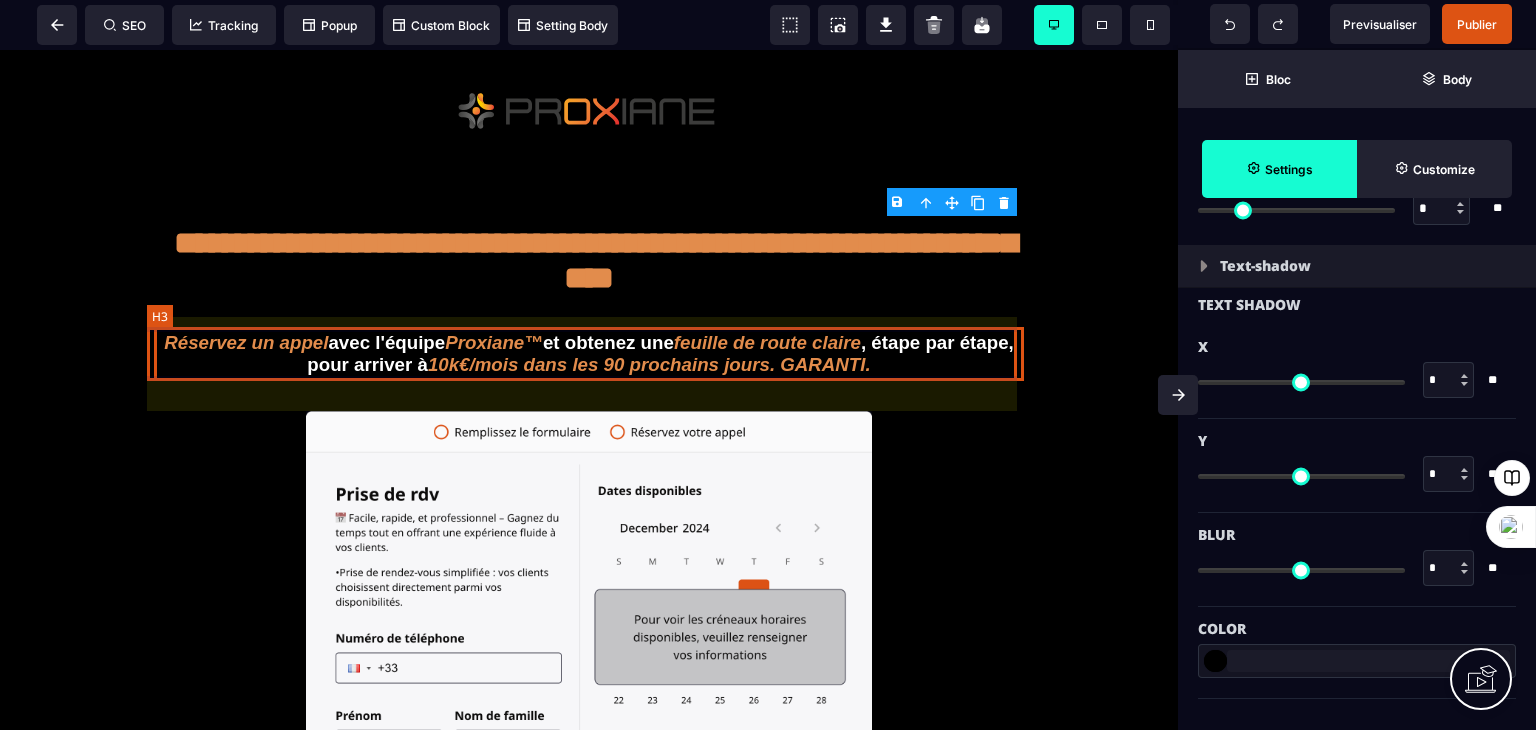 select on "***" 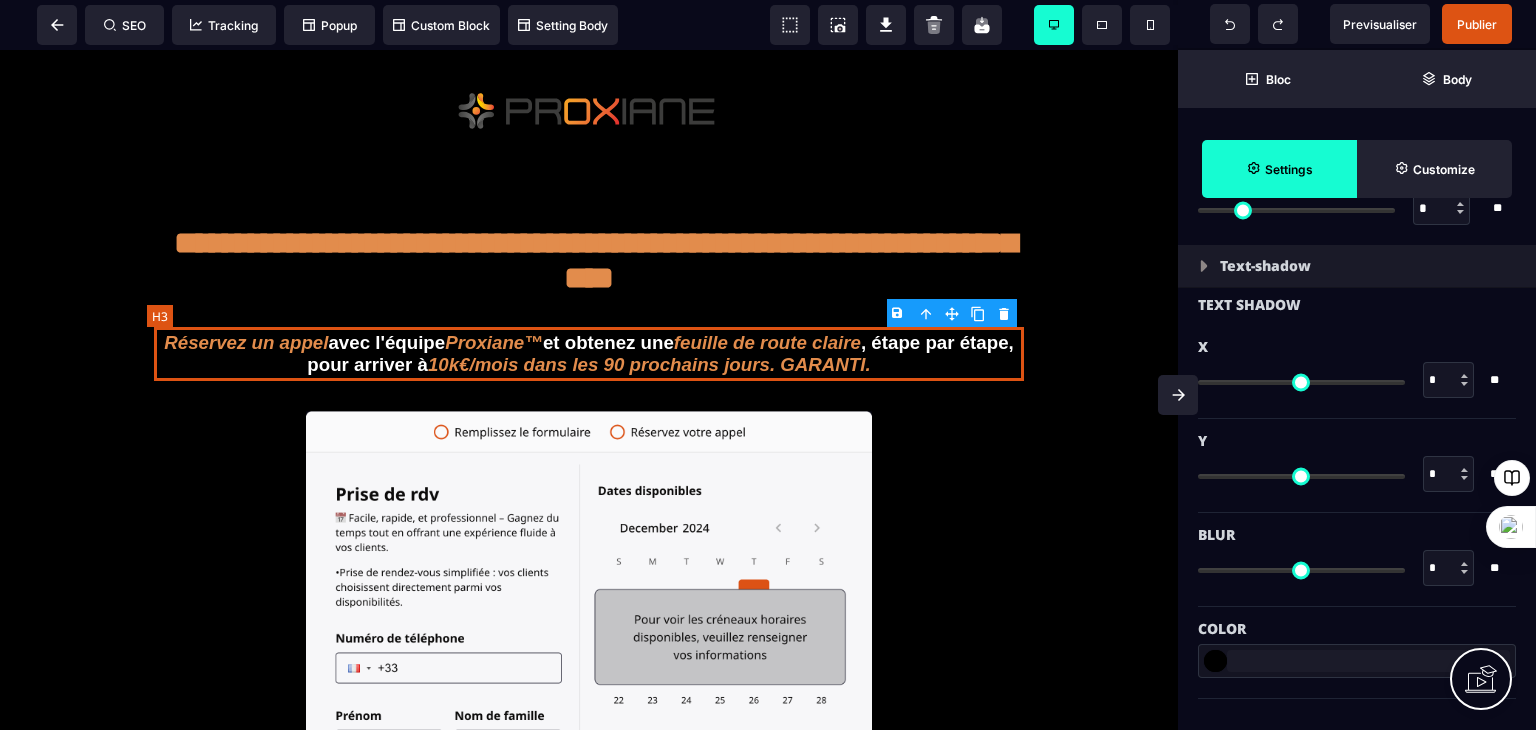 scroll, scrollTop: 0, scrollLeft: 0, axis: both 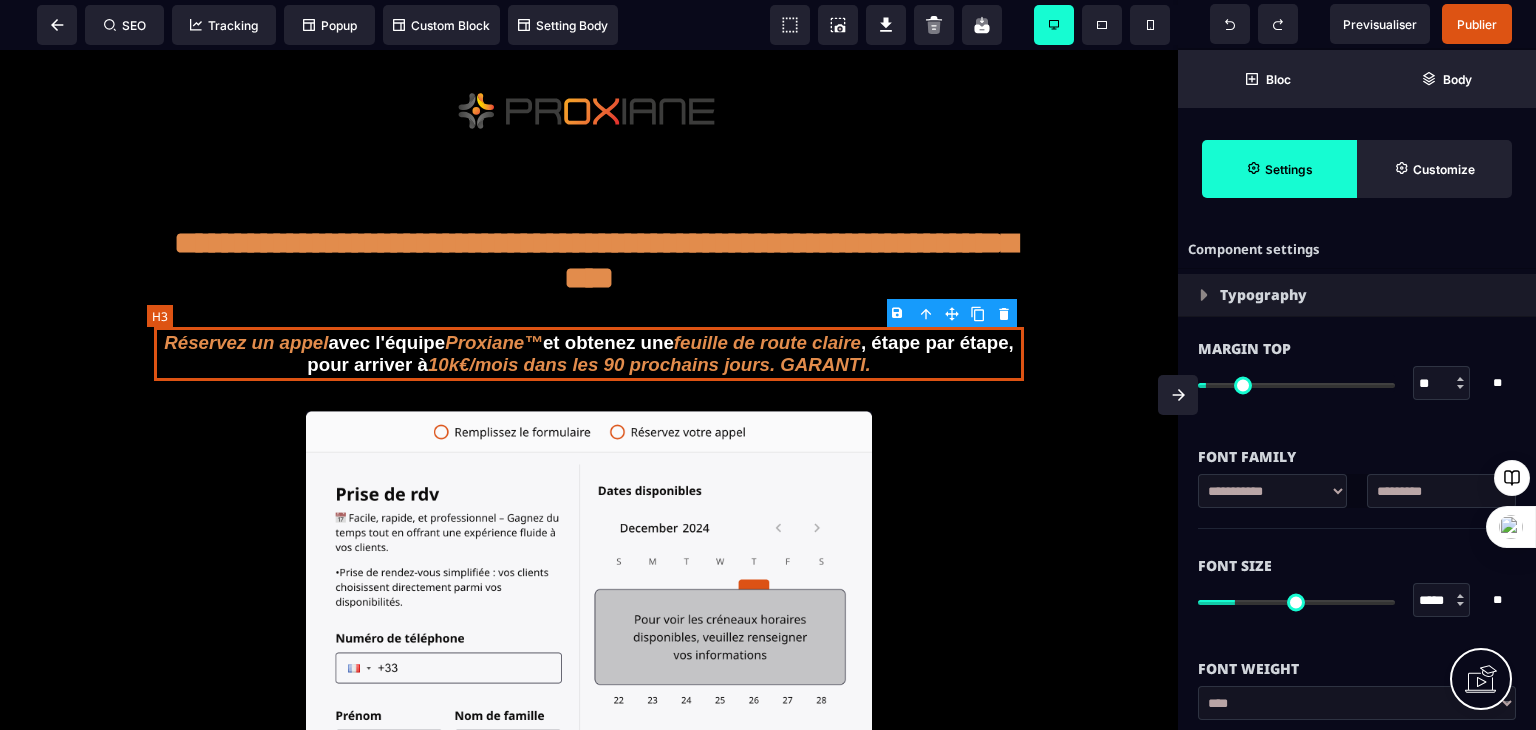 click on "Réservez un appel  un expert  Proxiane™  et obtenez une  feuille de route claire , étape par étape, pour arriver à  10k€/mois dans les 90 prochains jours. GARANTI." at bounding box center (589, 354) 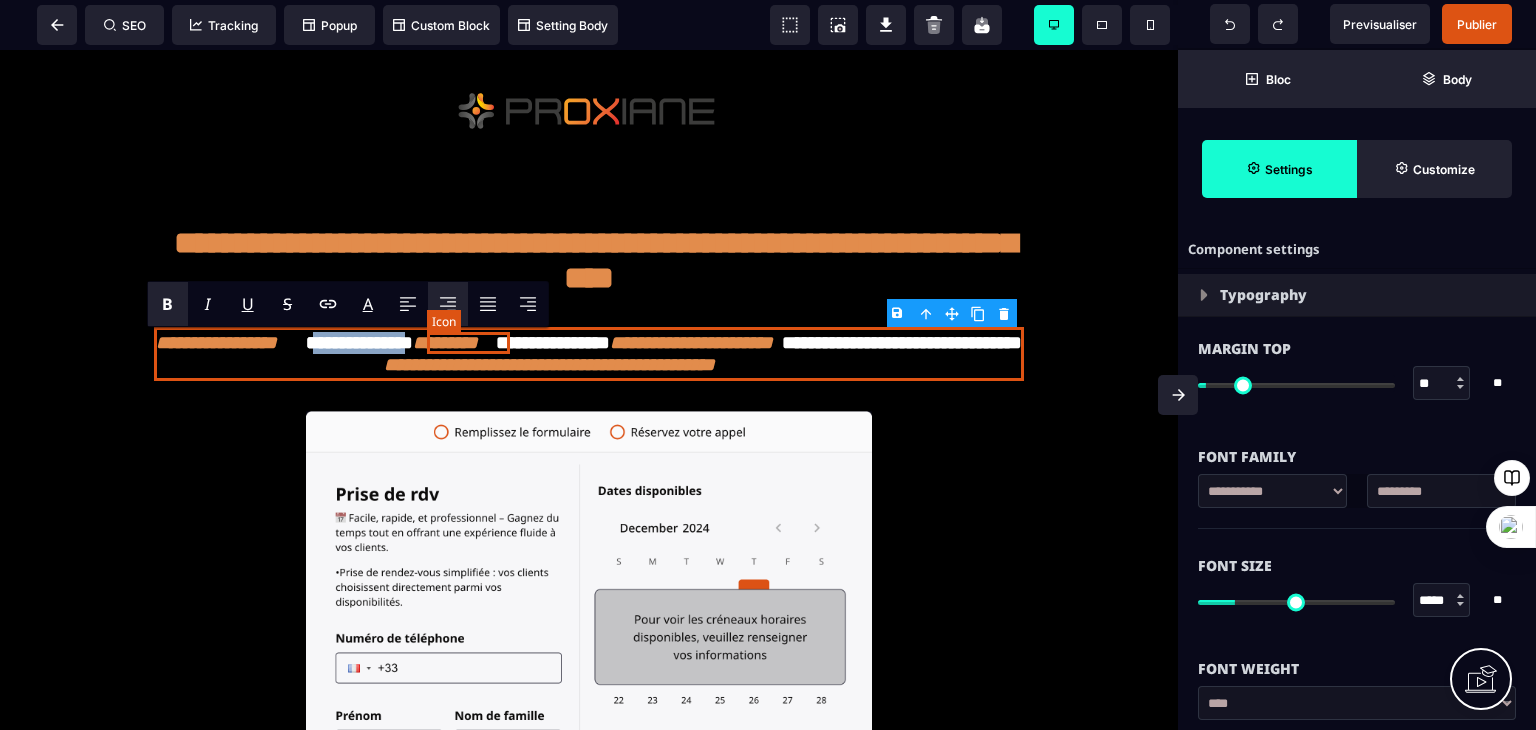 type 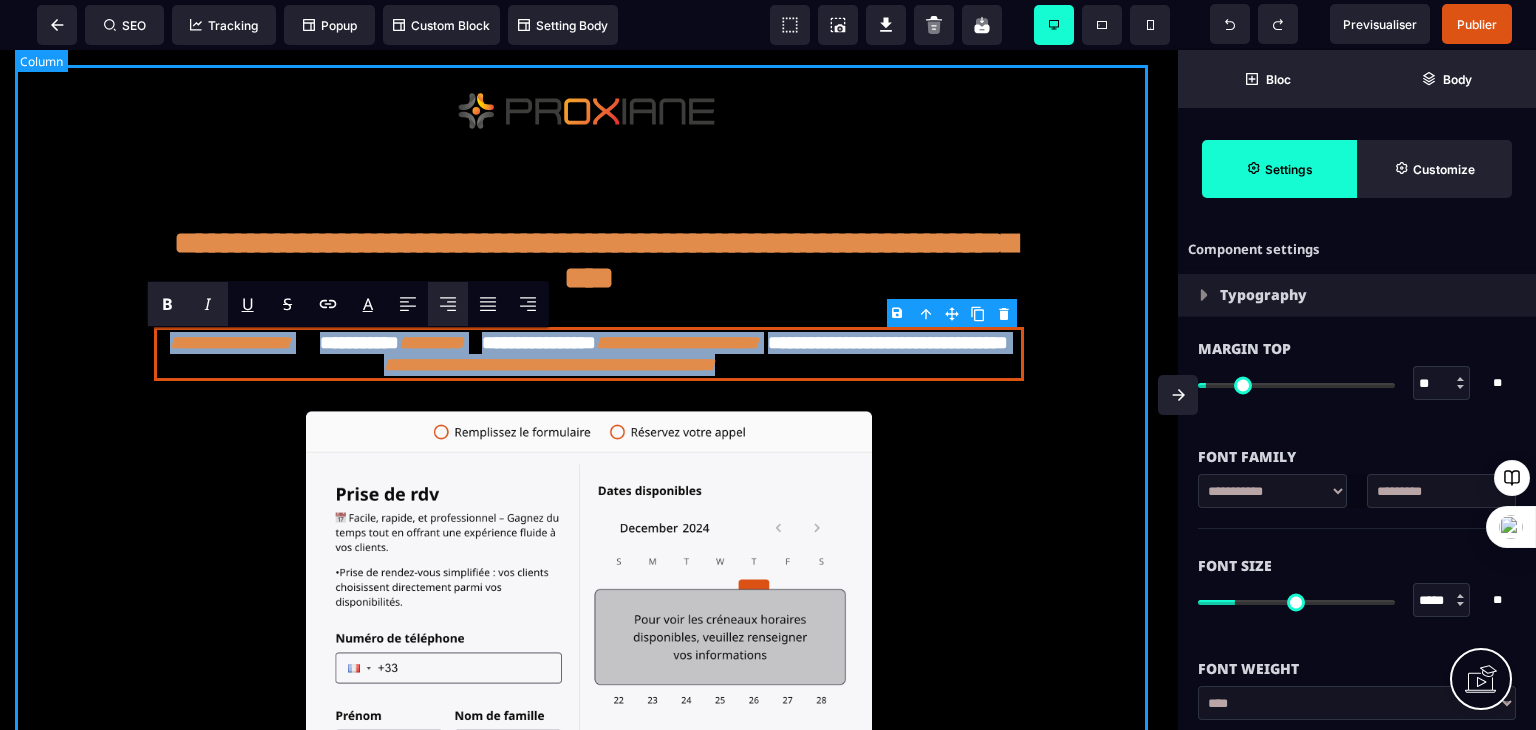 drag, startPoint x: 857, startPoint y: 363, endPoint x: 123, endPoint y: 348, distance: 734.15326 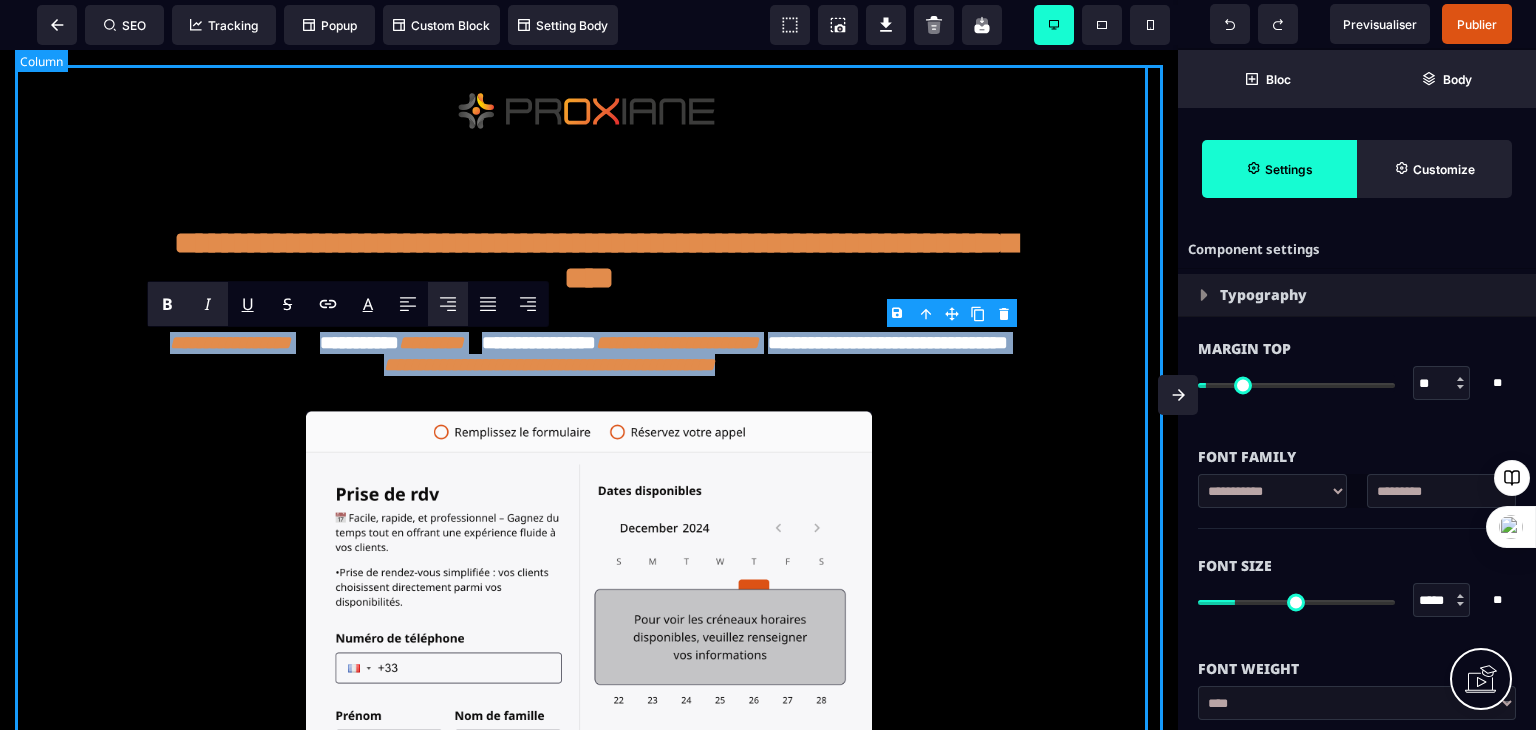 select on "**" 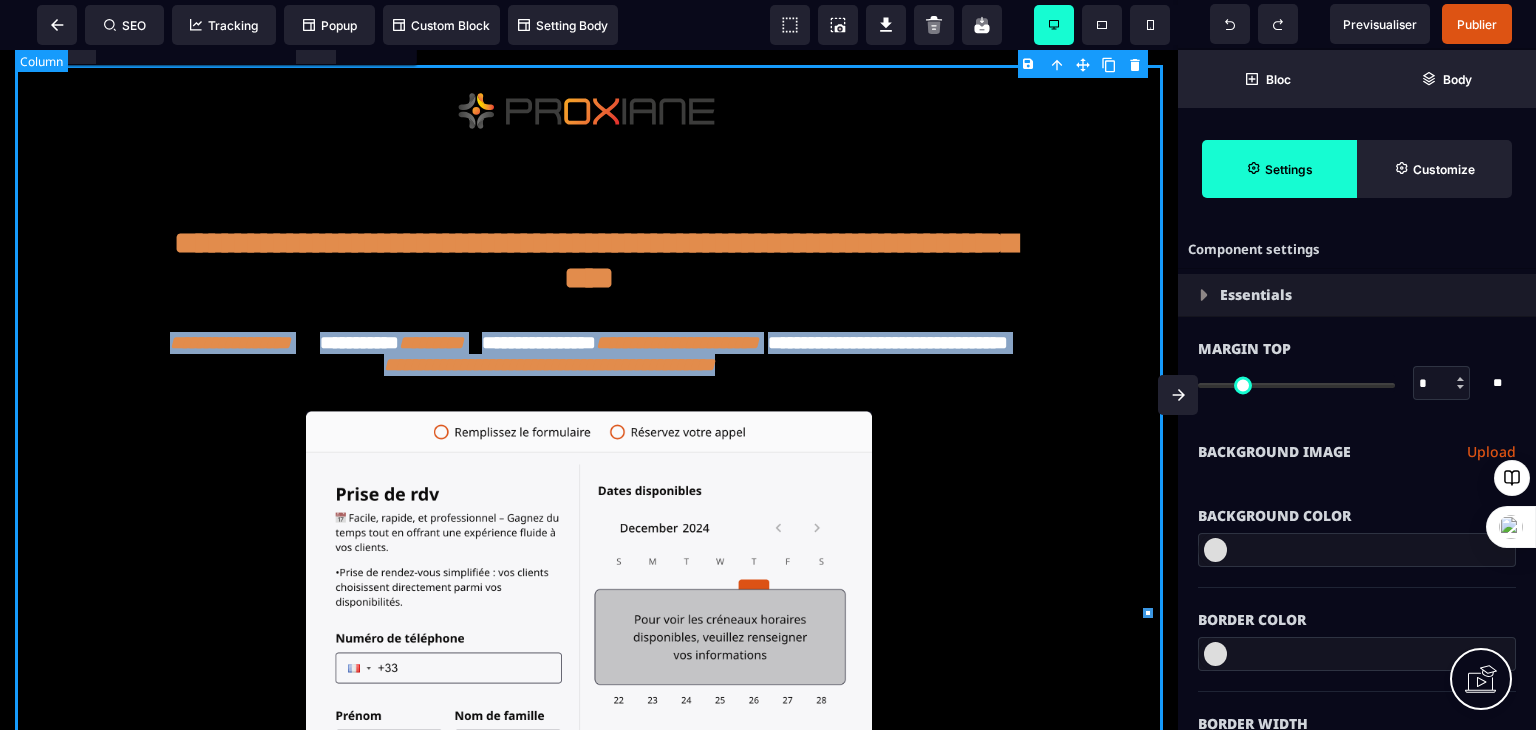 copy on "**********" 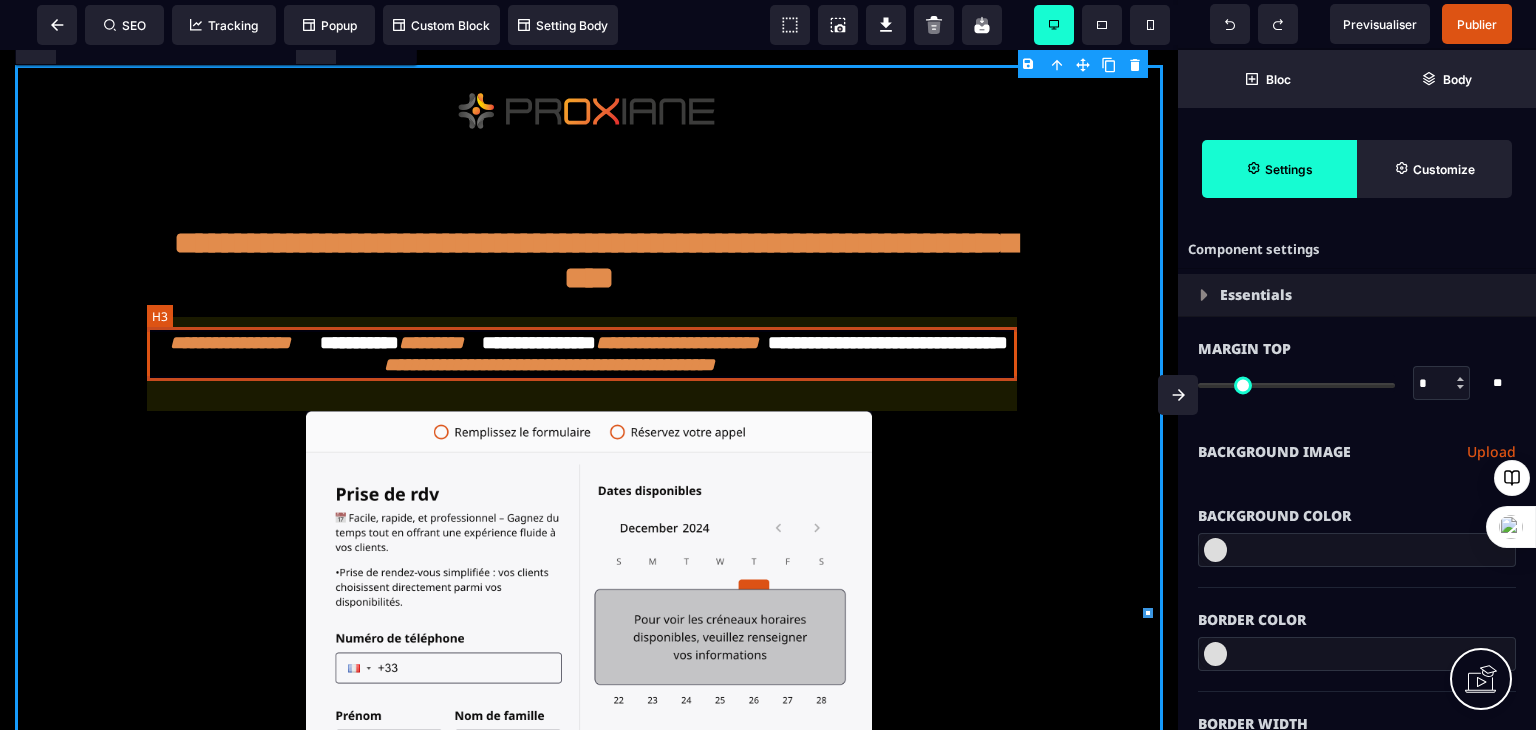 click on "**********" at bounding box center (589, 354) 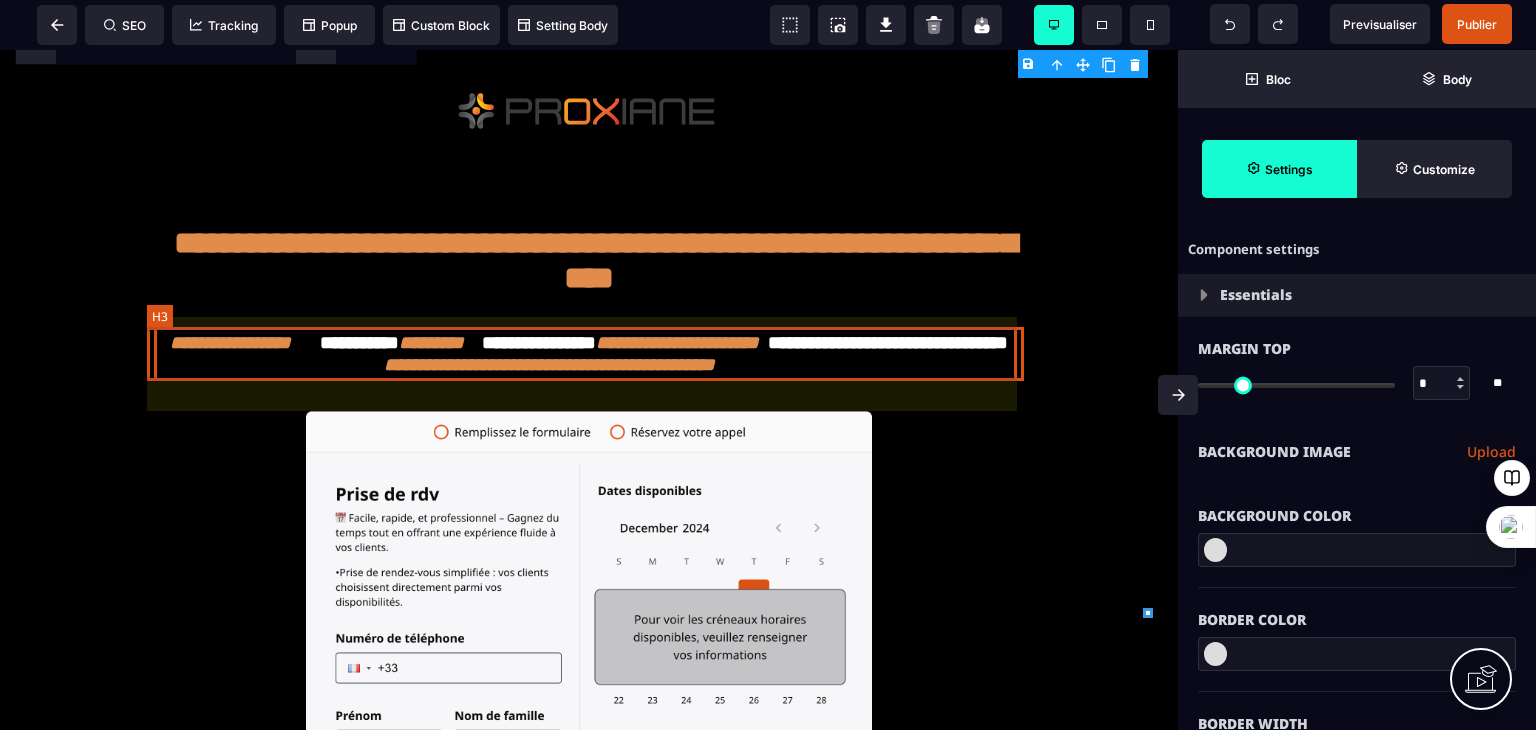 select on "***" 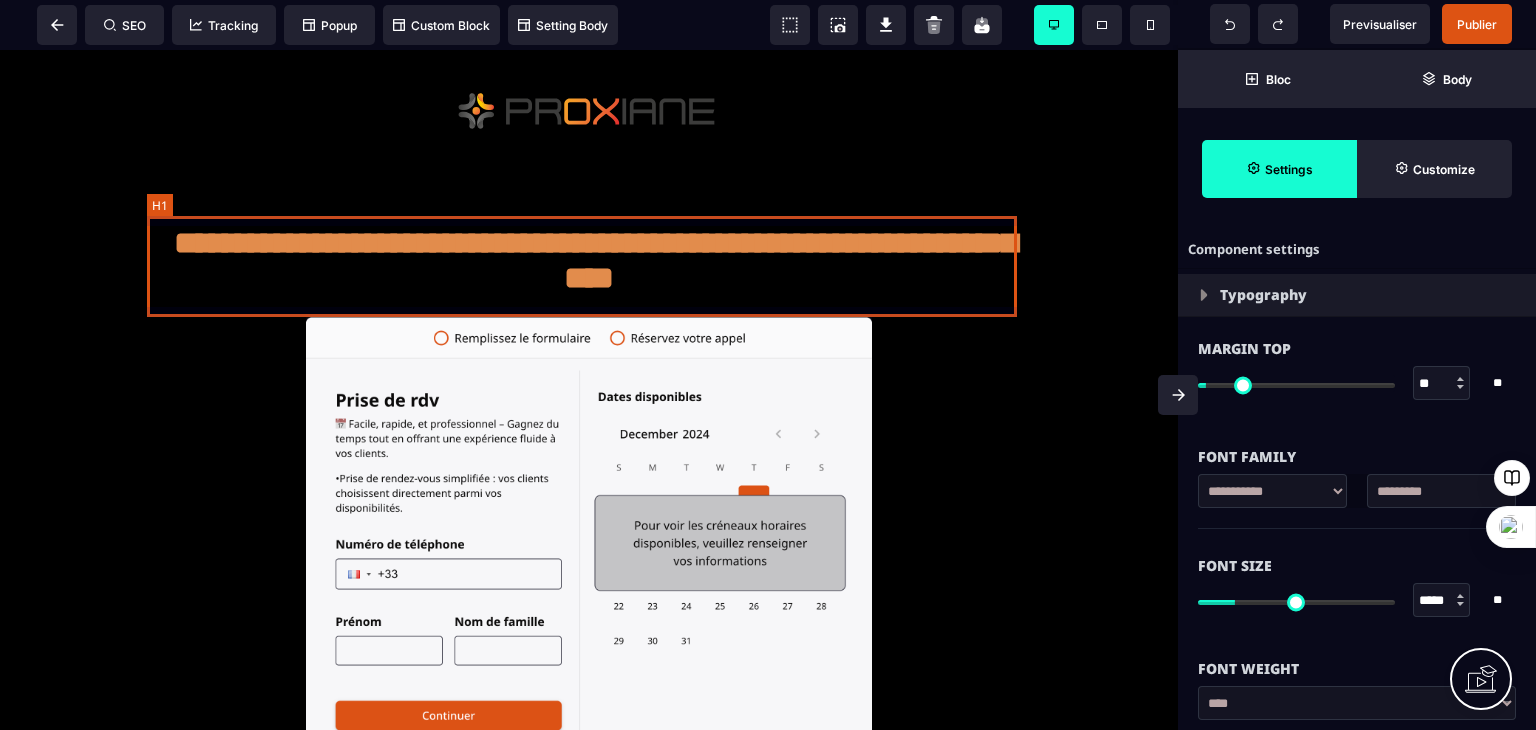 click on "**********" at bounding box center (589, 266) 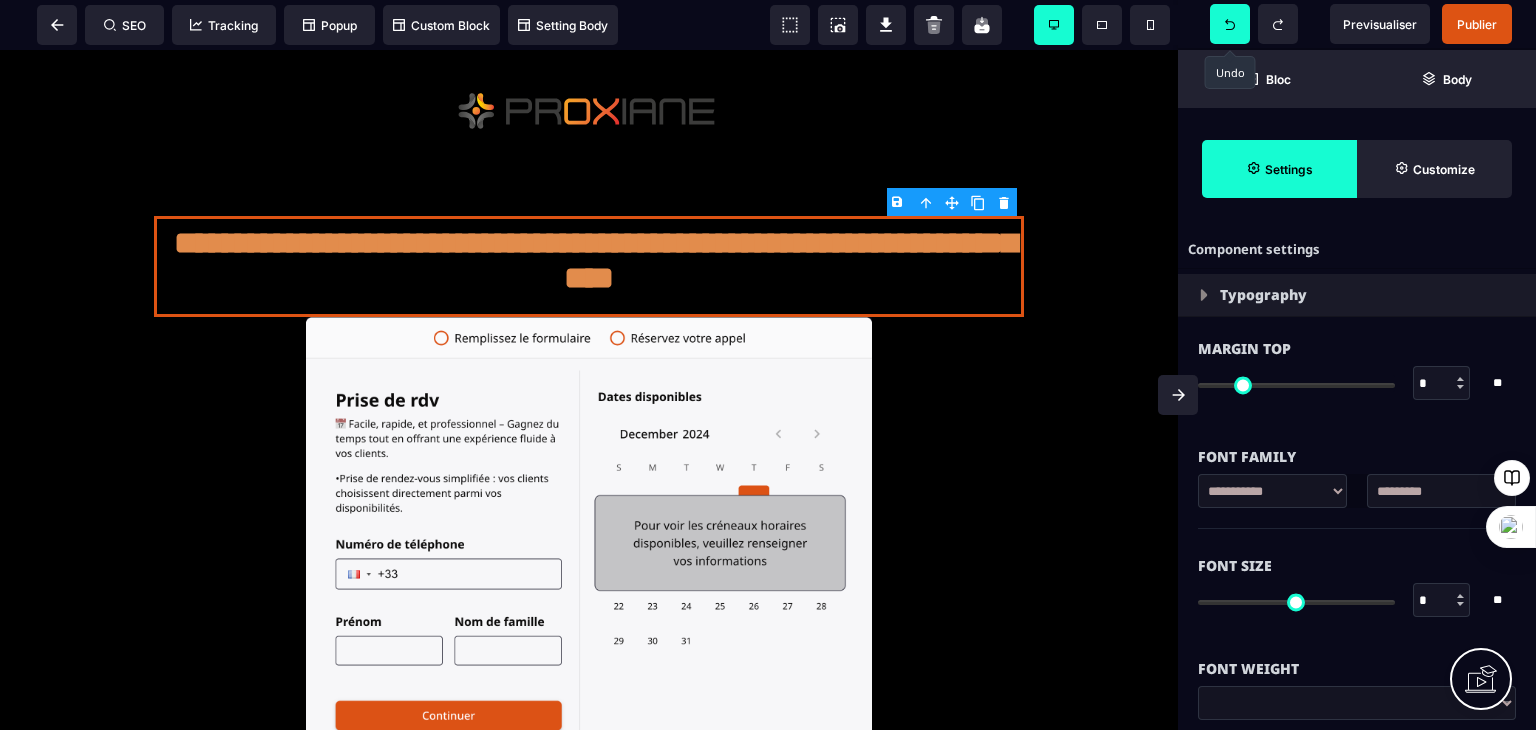 click at bounding box center (1230, 24) 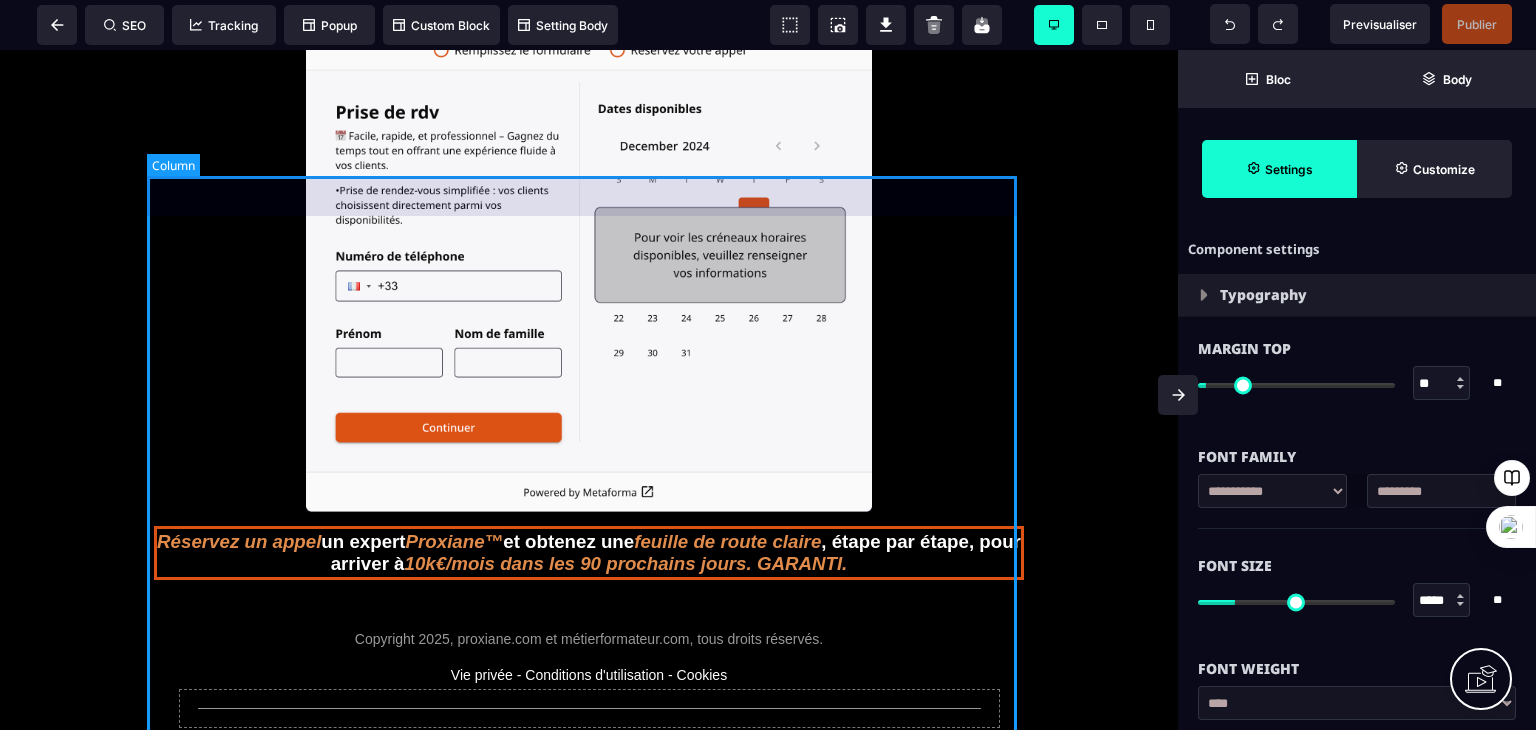 scroll, scrollTop: 0, scrollLeft: 0, axis: both 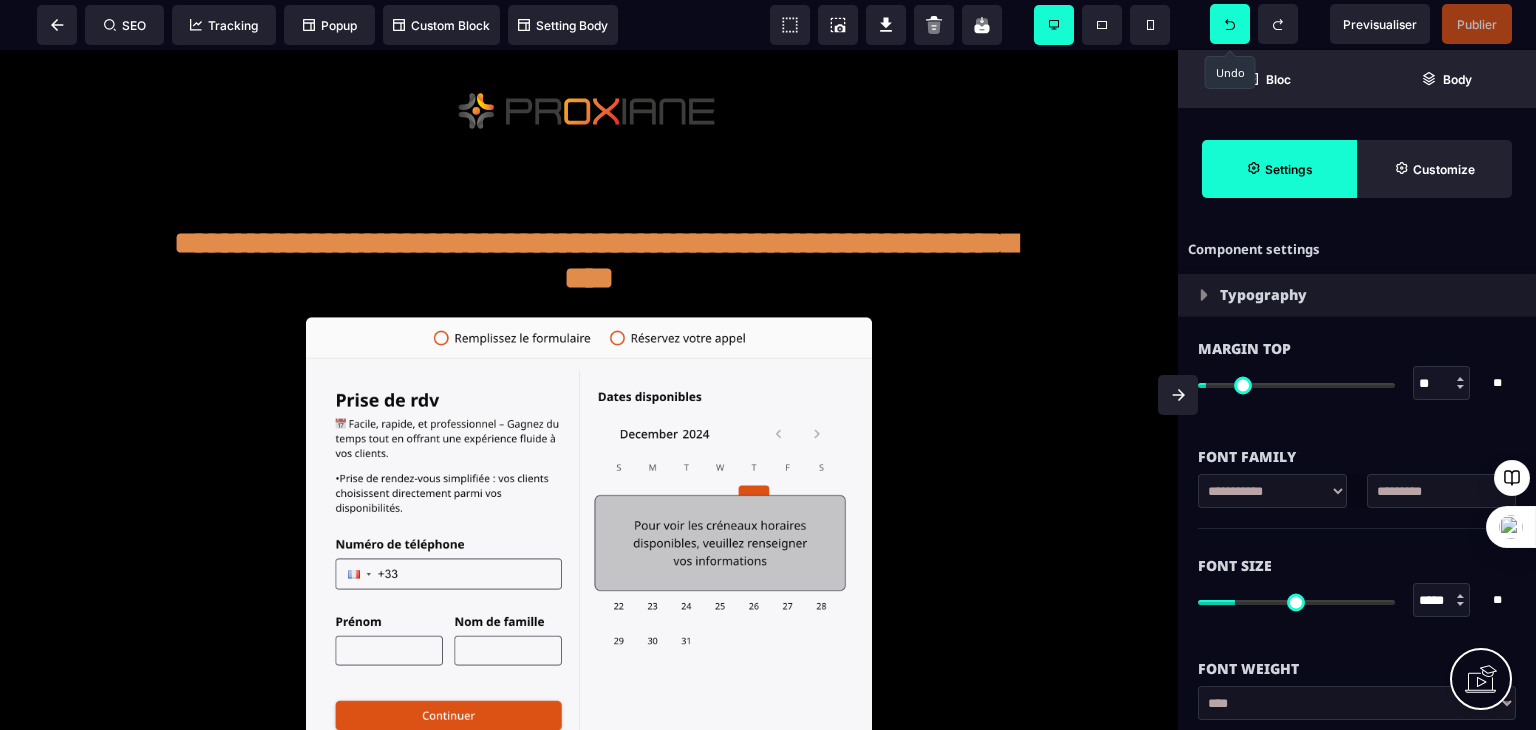 click at bounding box center [1230, 24] 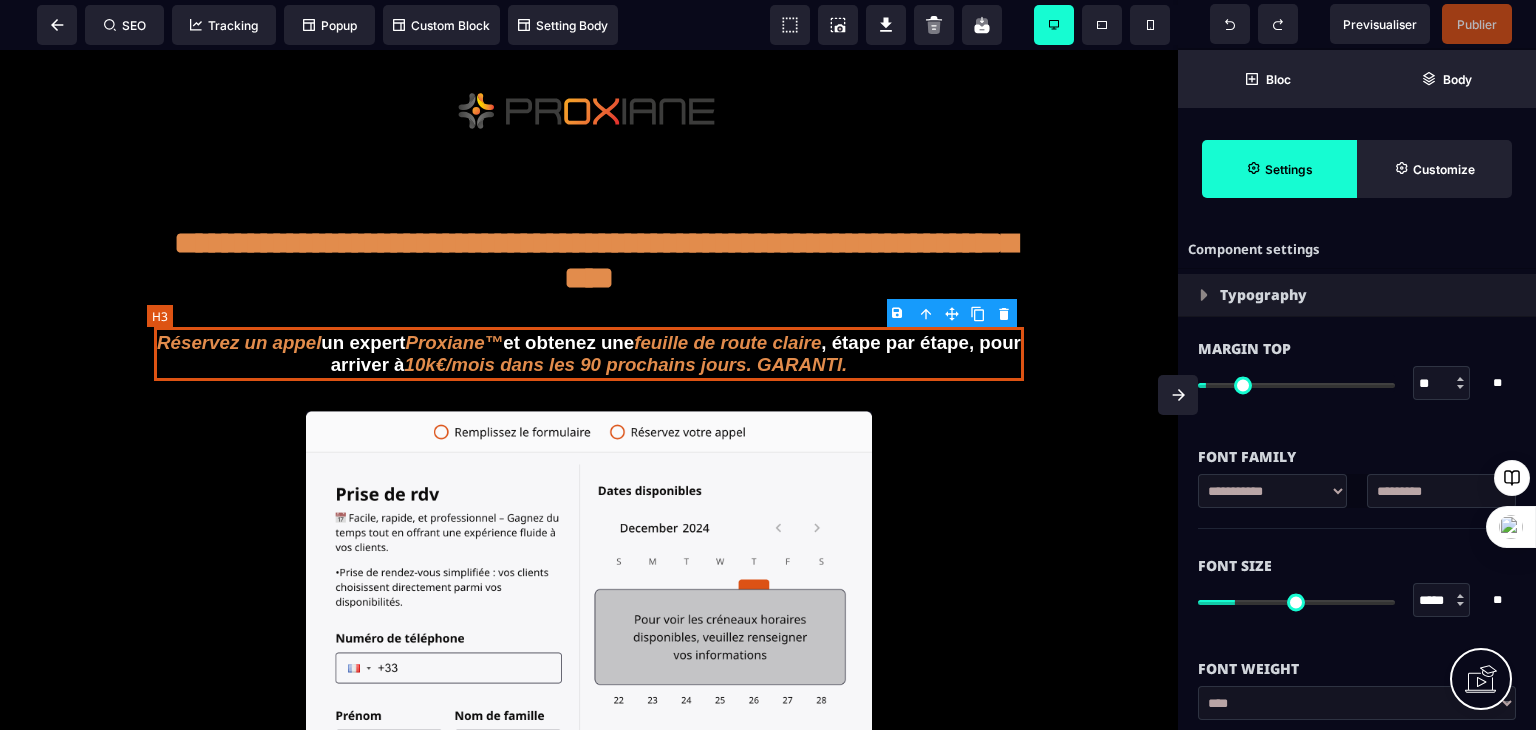 click on "Réservez un appel  un expert  Proxiane™  et obtenez une  feuille de route claire , étape par étape, pour arriver à  10k€/mois dans les 90 prochains jours. GARANTI." at bounding box center (589, 354) 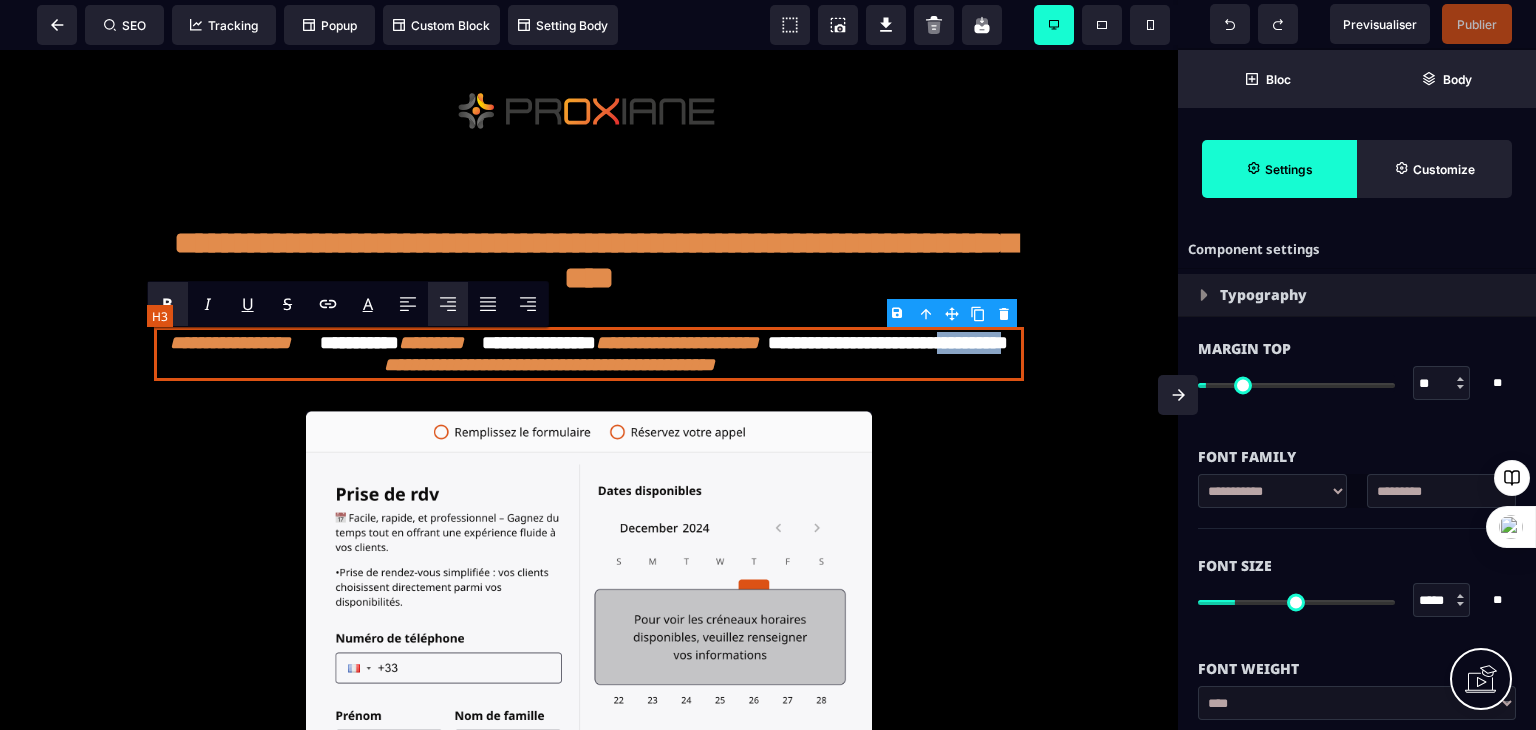 type 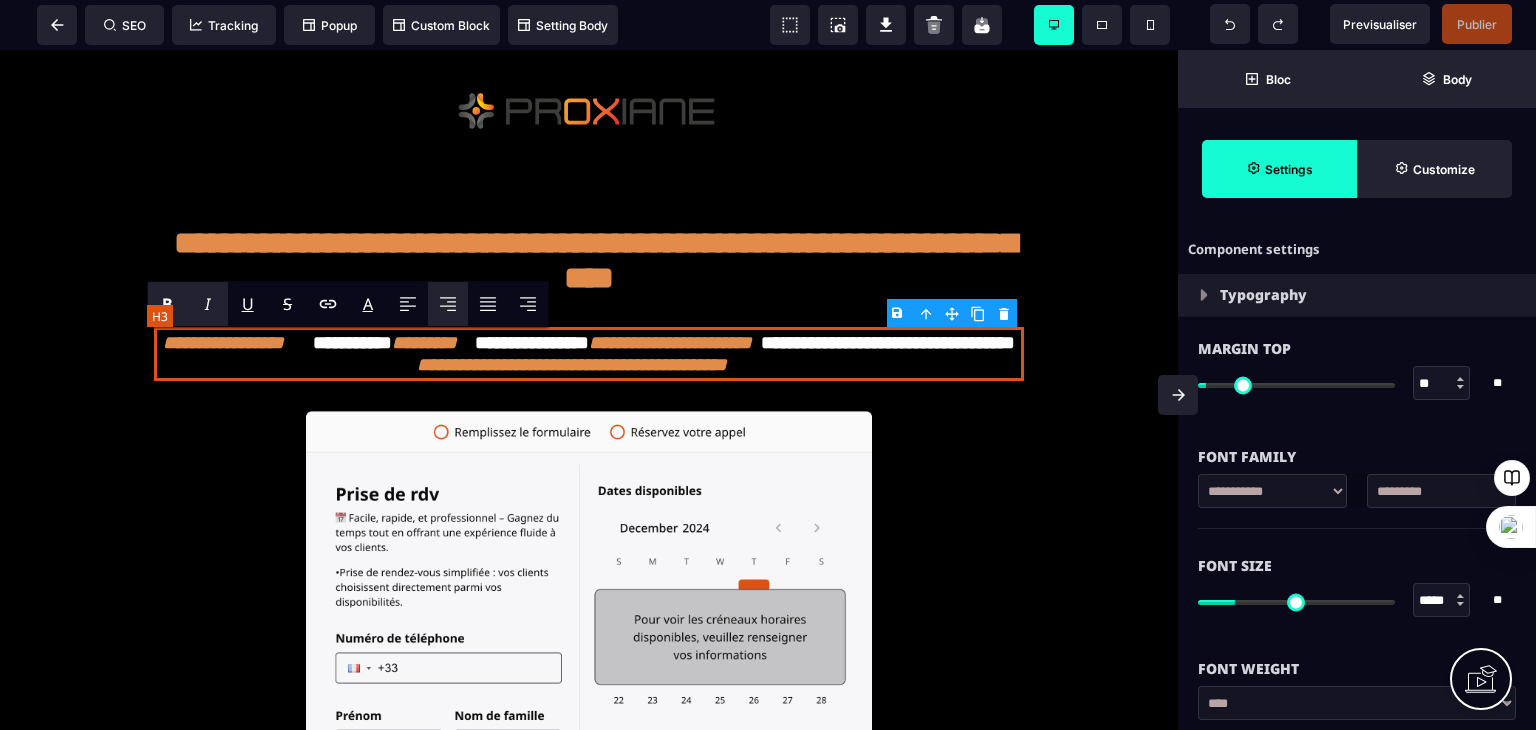 click on "**********" at bounding box center [589, 354] 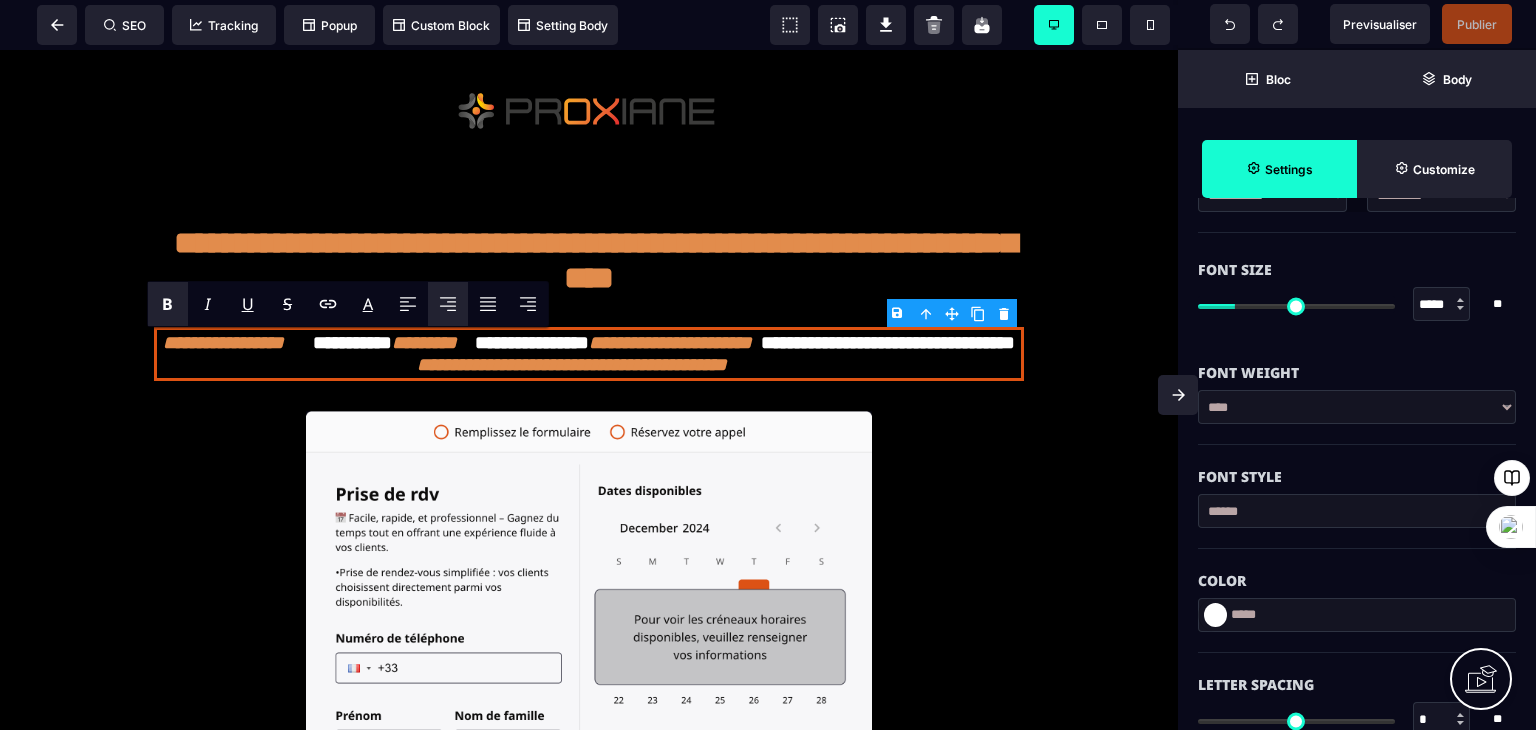scroll, scrollTop: 372, scrollLeft: 0, axis: vertical 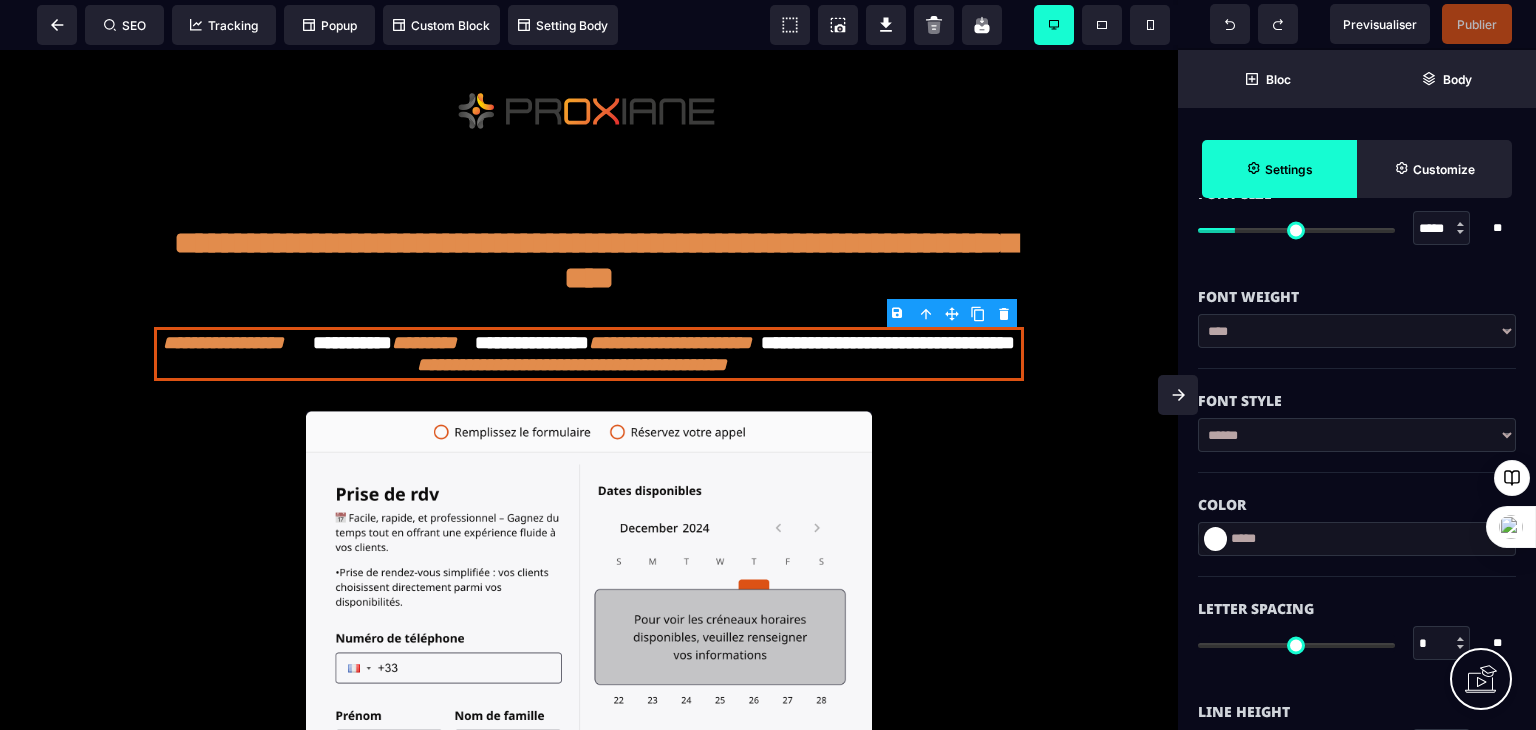 drag, startPoint x: 1287, startPoint y: 531, endPoint x: 1218, endPoint y: 533, distance: 69.02898 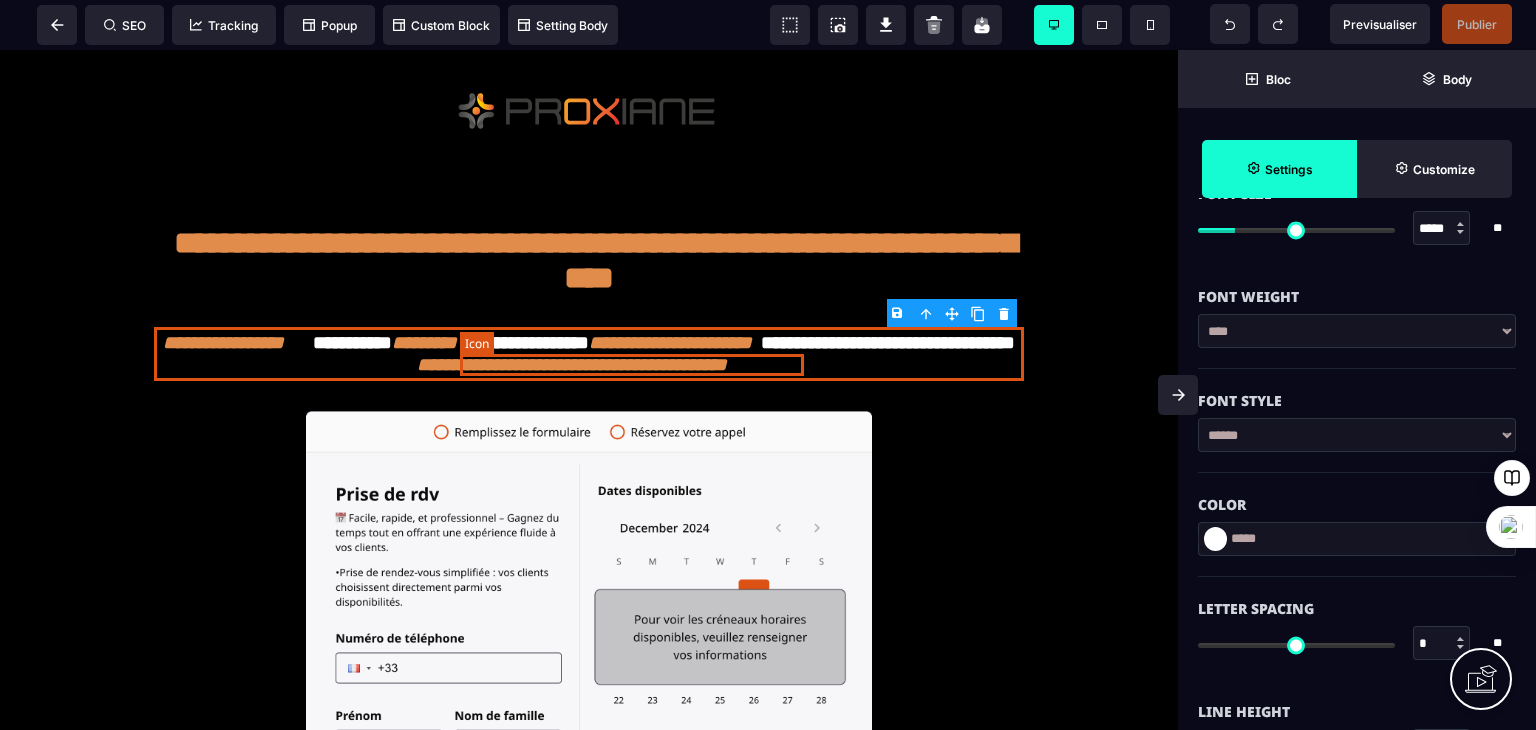 click on "**********" at bounding box center [589, 365] 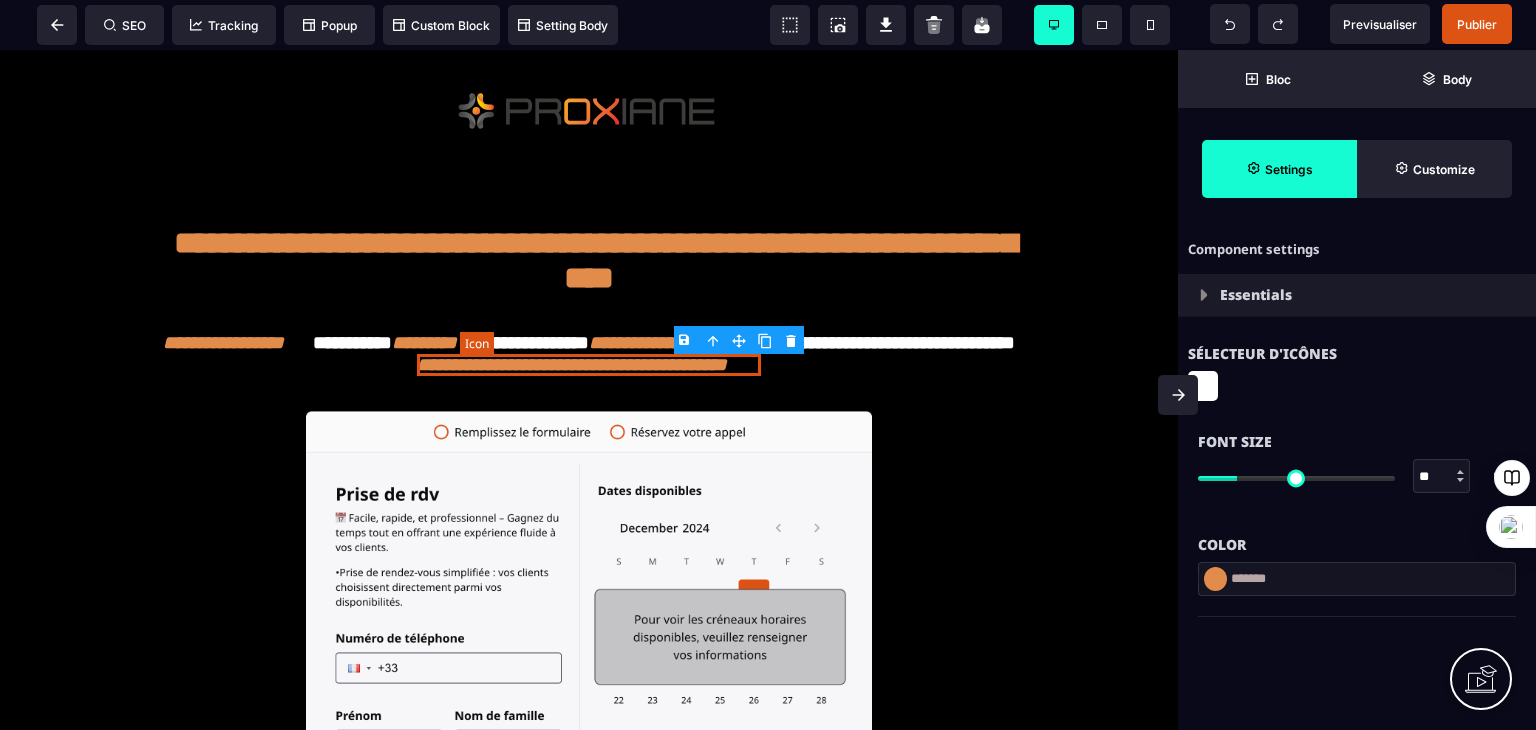 click on "**********" at bounding box center [589, 365] 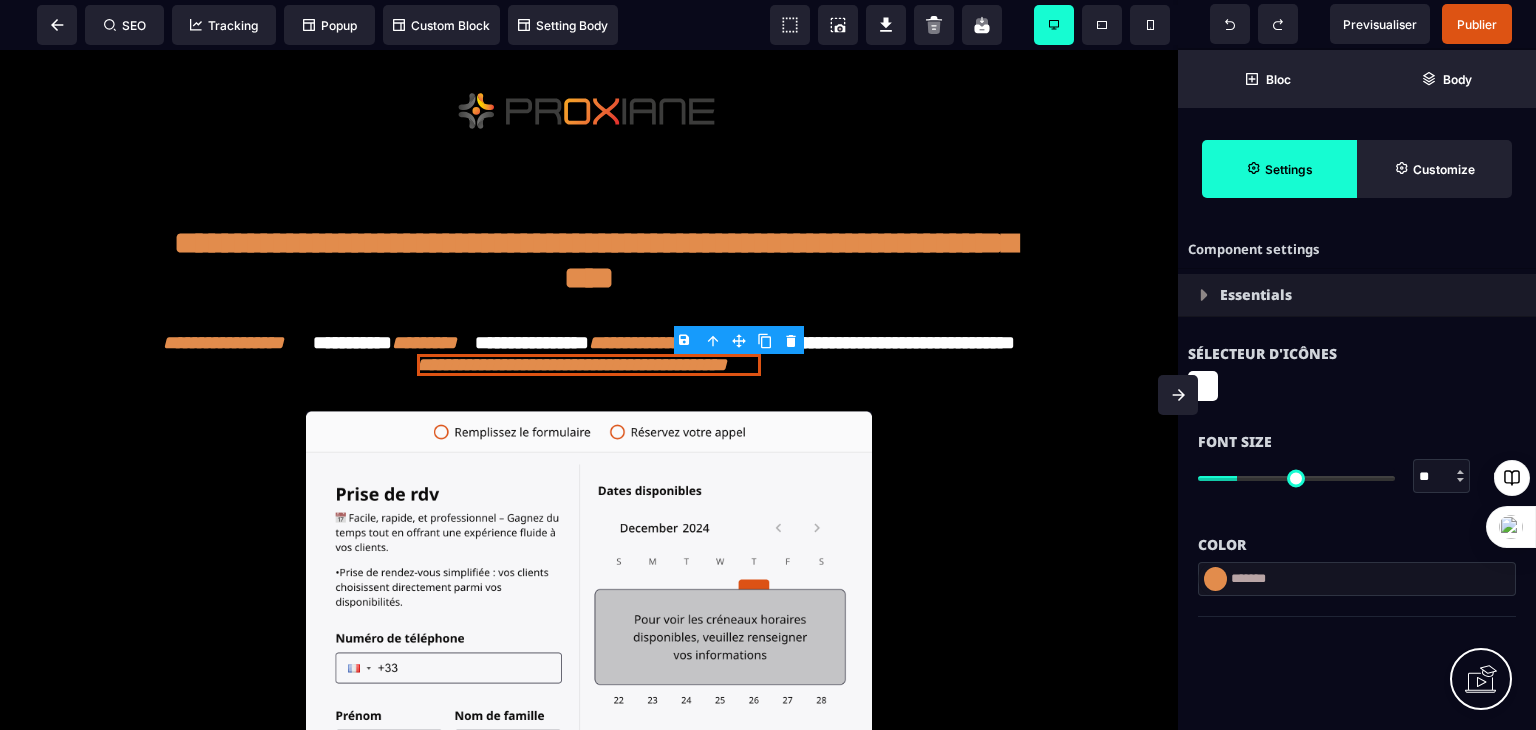 drag, startPoint x: 1305, startPoint y: 585, endPoint x: 1189, endPoint y: 593, distance: 116.275536 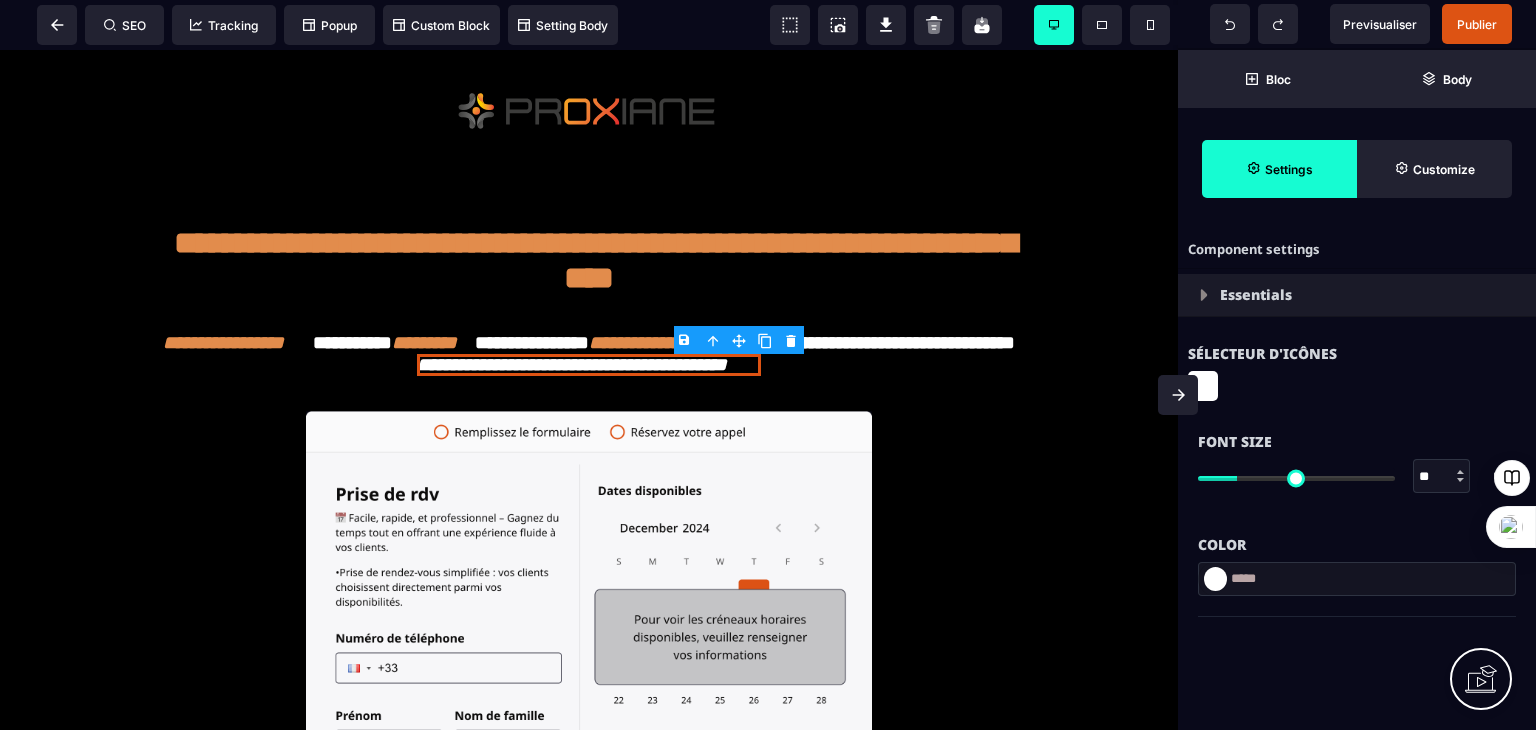 click on "Essentials
Sélecteur d'icônes
Font Size
**
*
**
All" at bounding box center [1357, 455] 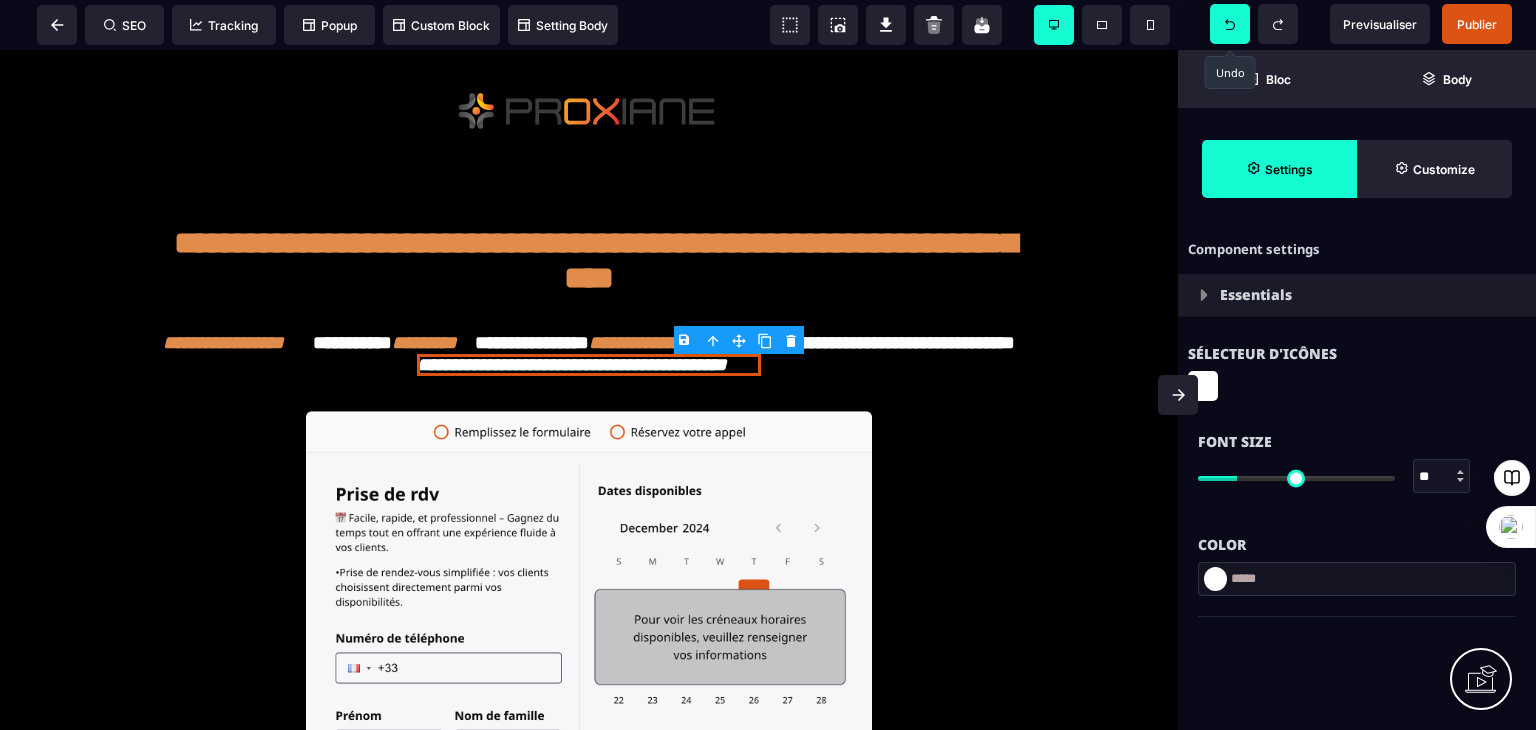 click at bounding box center (1230, 24) 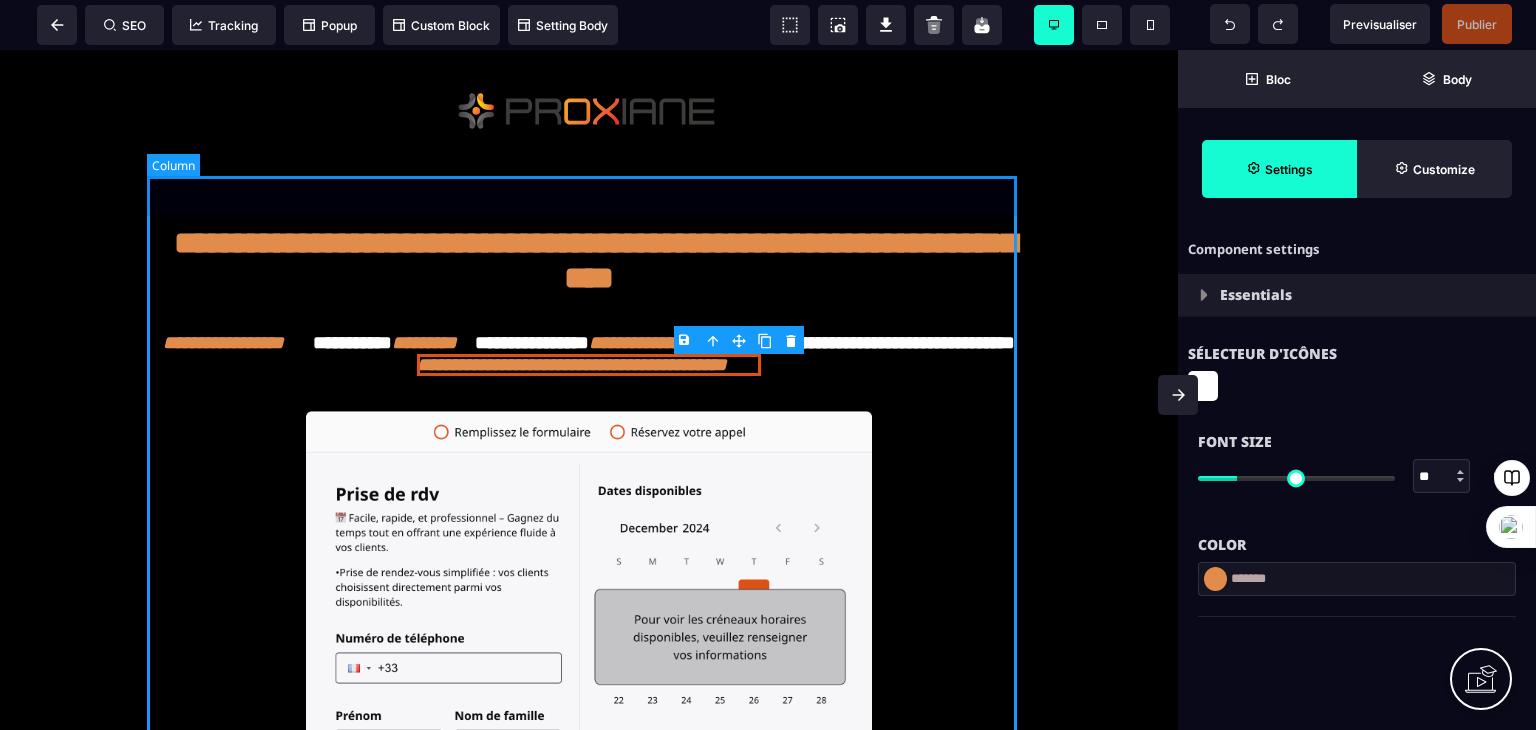 click on "**********" at bounding box center [589, 659] 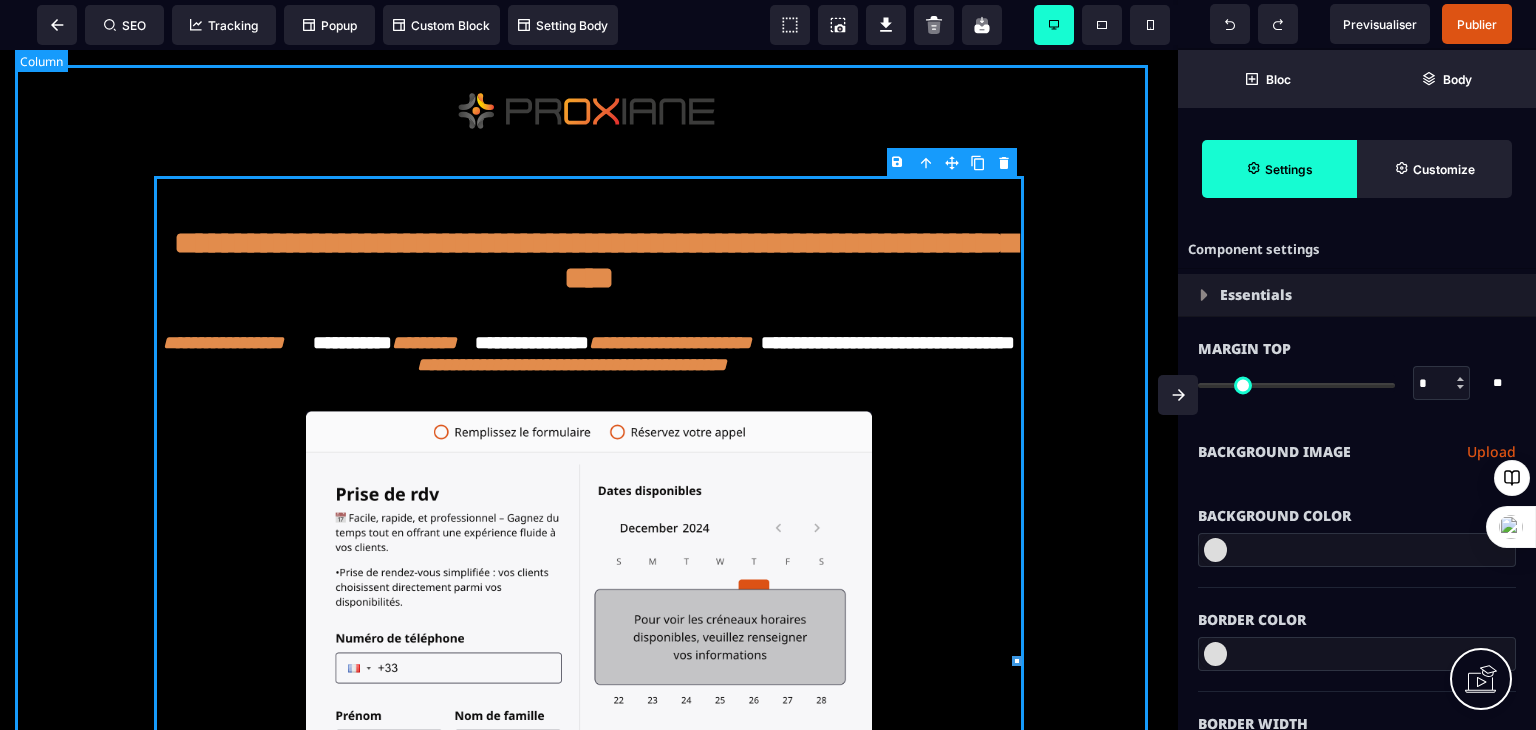 click on "**********" at bounding box center [589, 611] 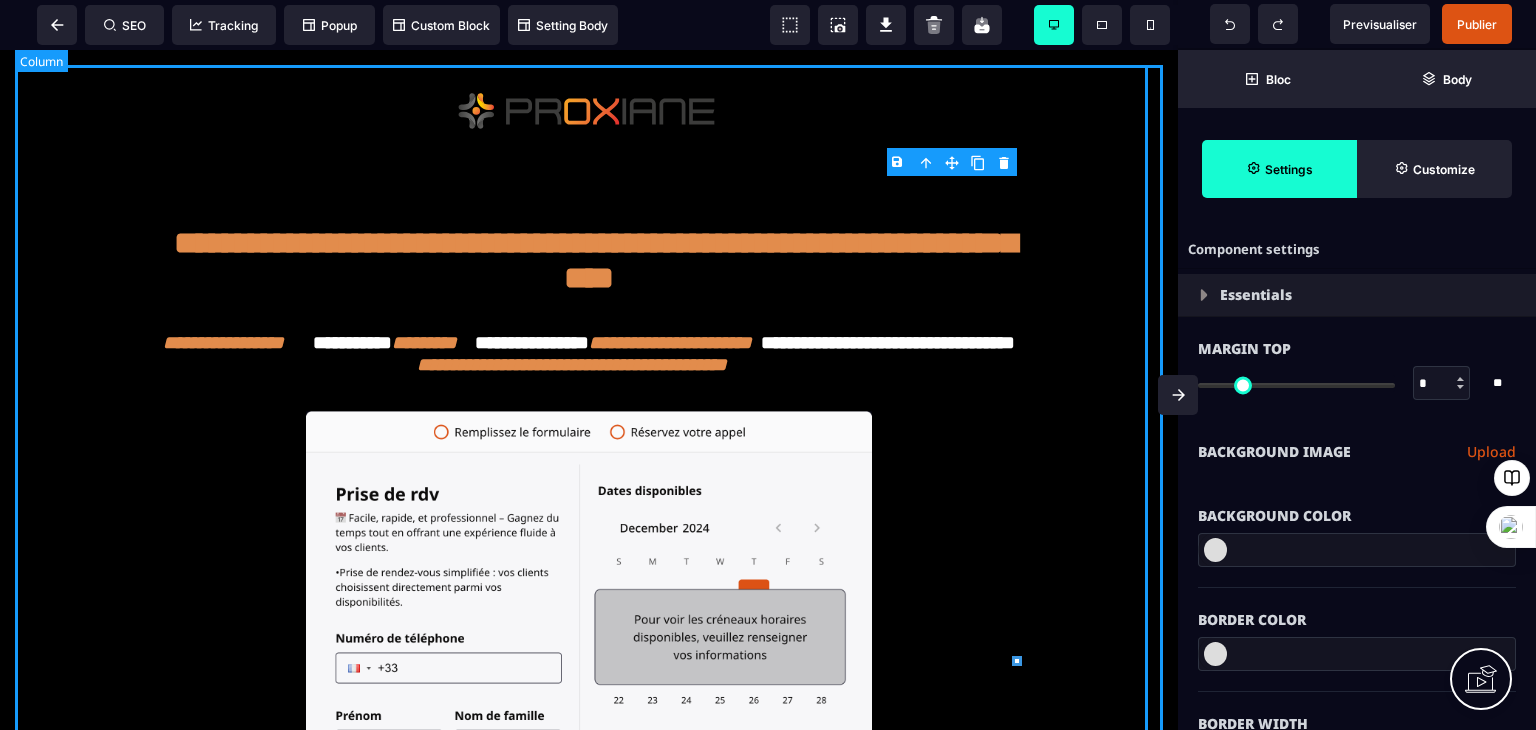select on "**" 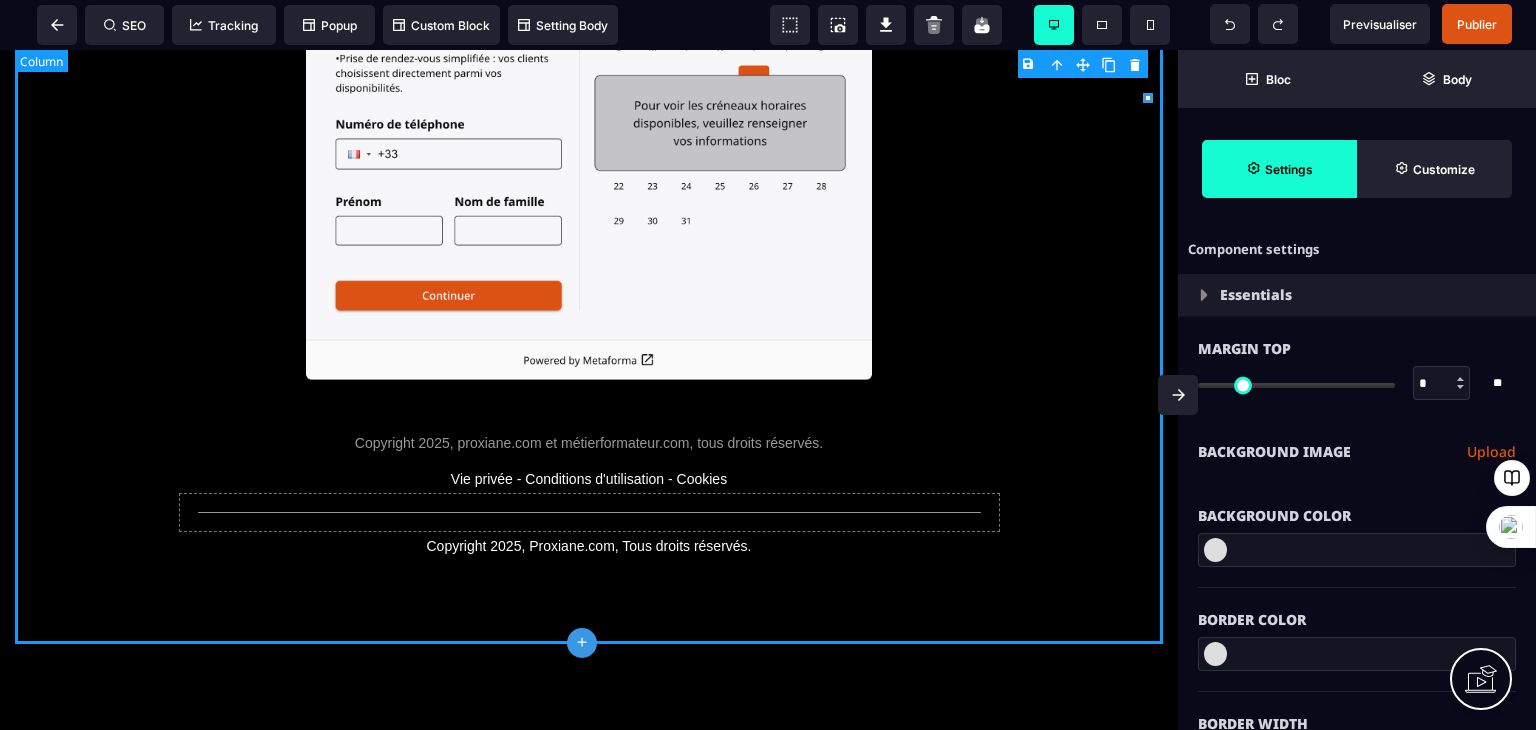 scroll, scrollTop: 490, scrollLeft: 0, axis: vertical 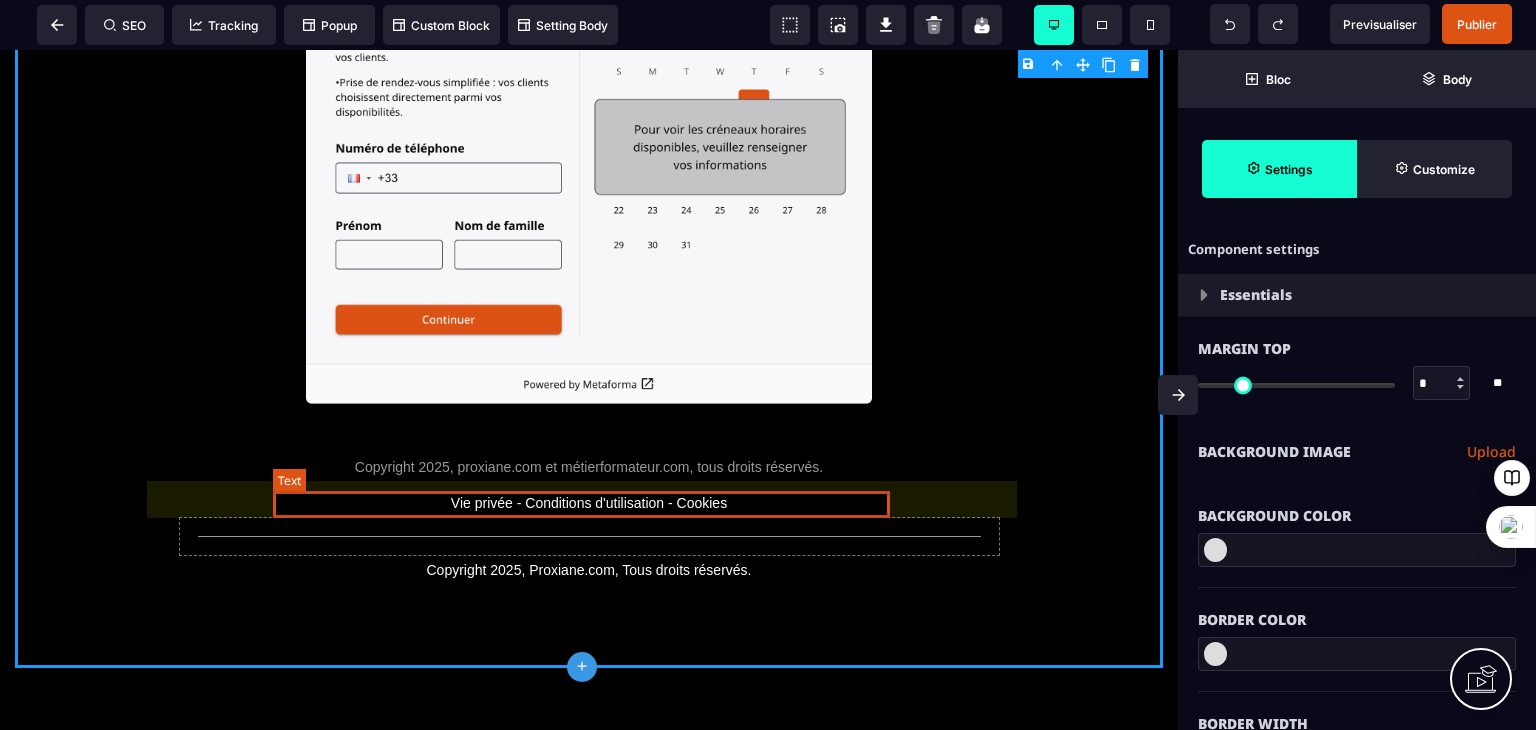 click on "Vie privée - Conditions d'utilisation - Cookies" at bounding box center [589, 503] 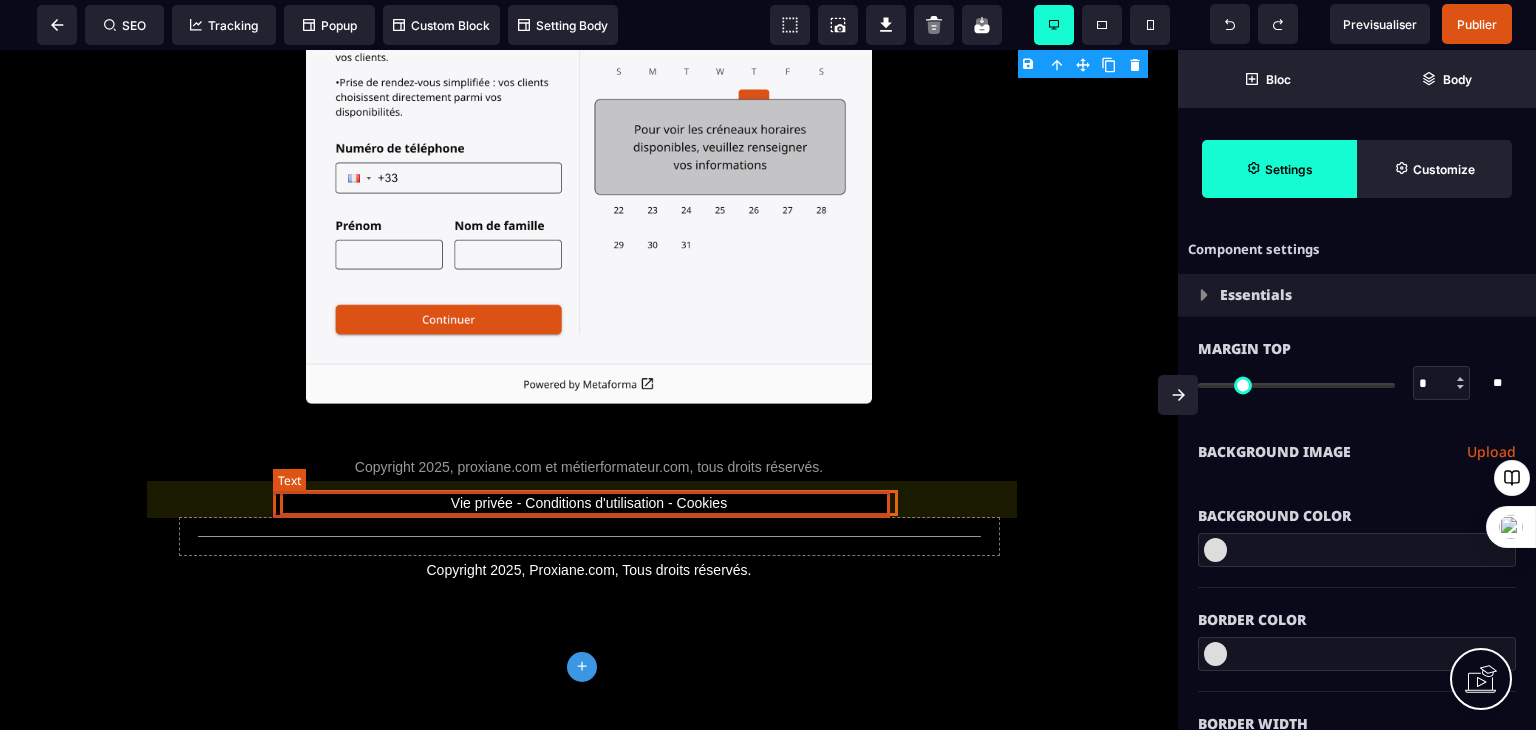 select on "***" 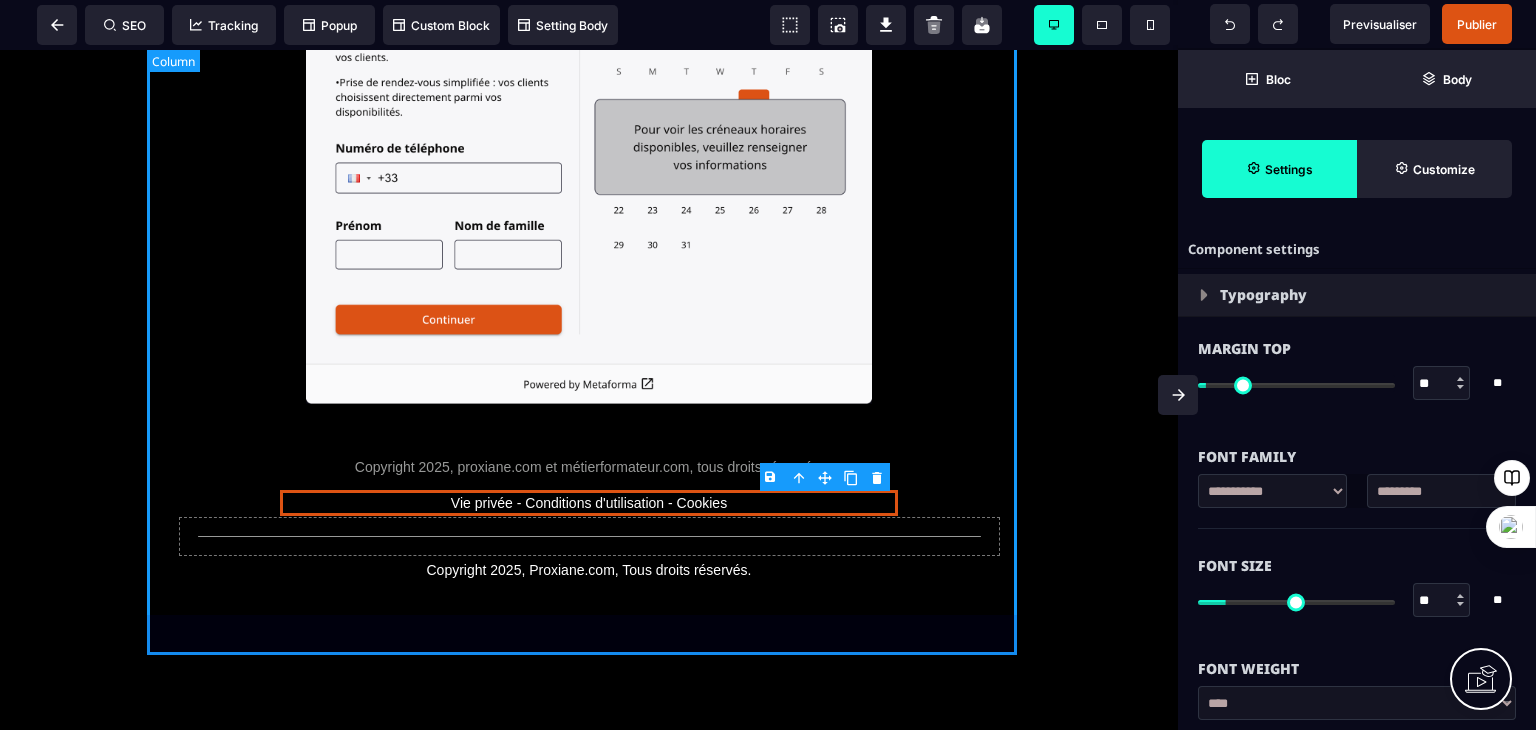 click on "**********" at bounding box center (589, 169) 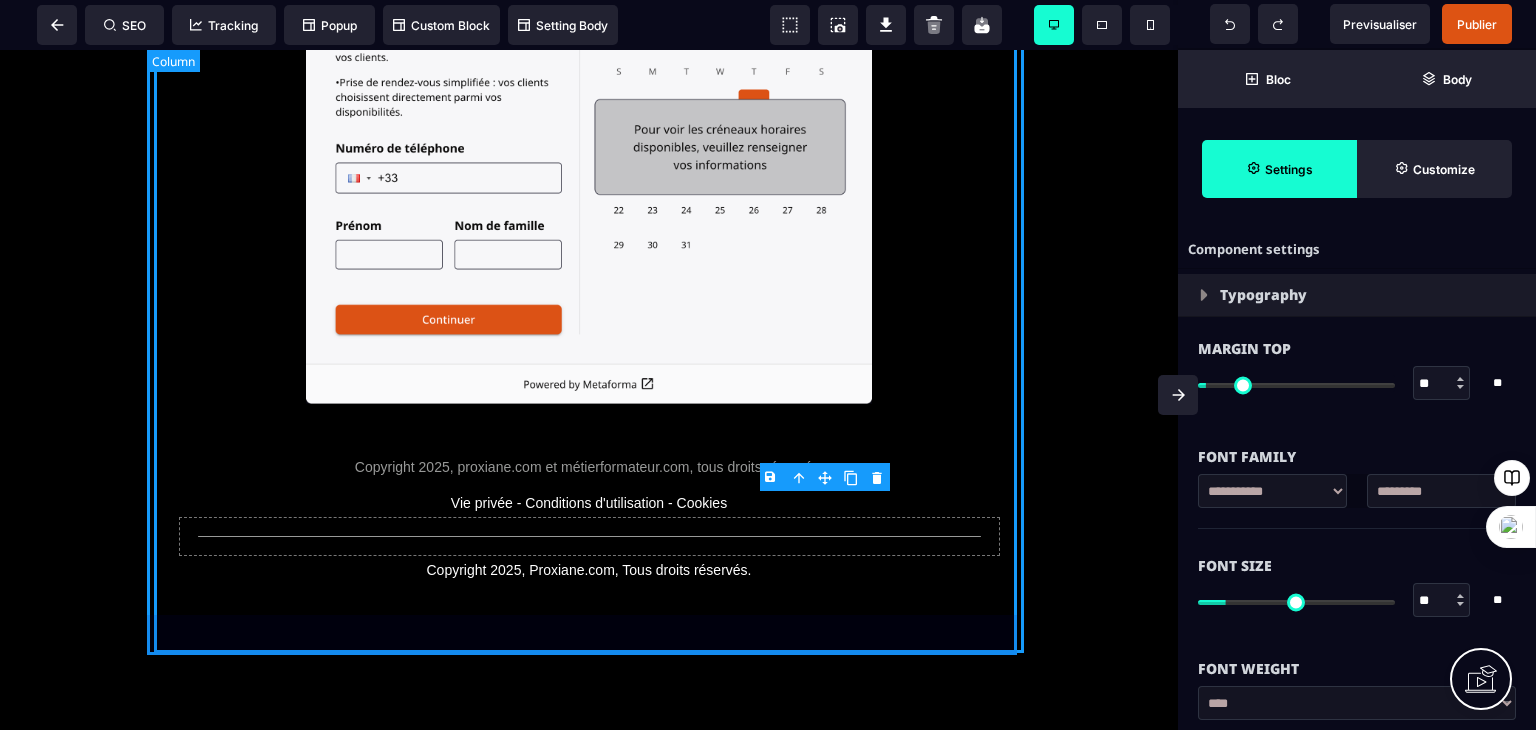 select on "**" 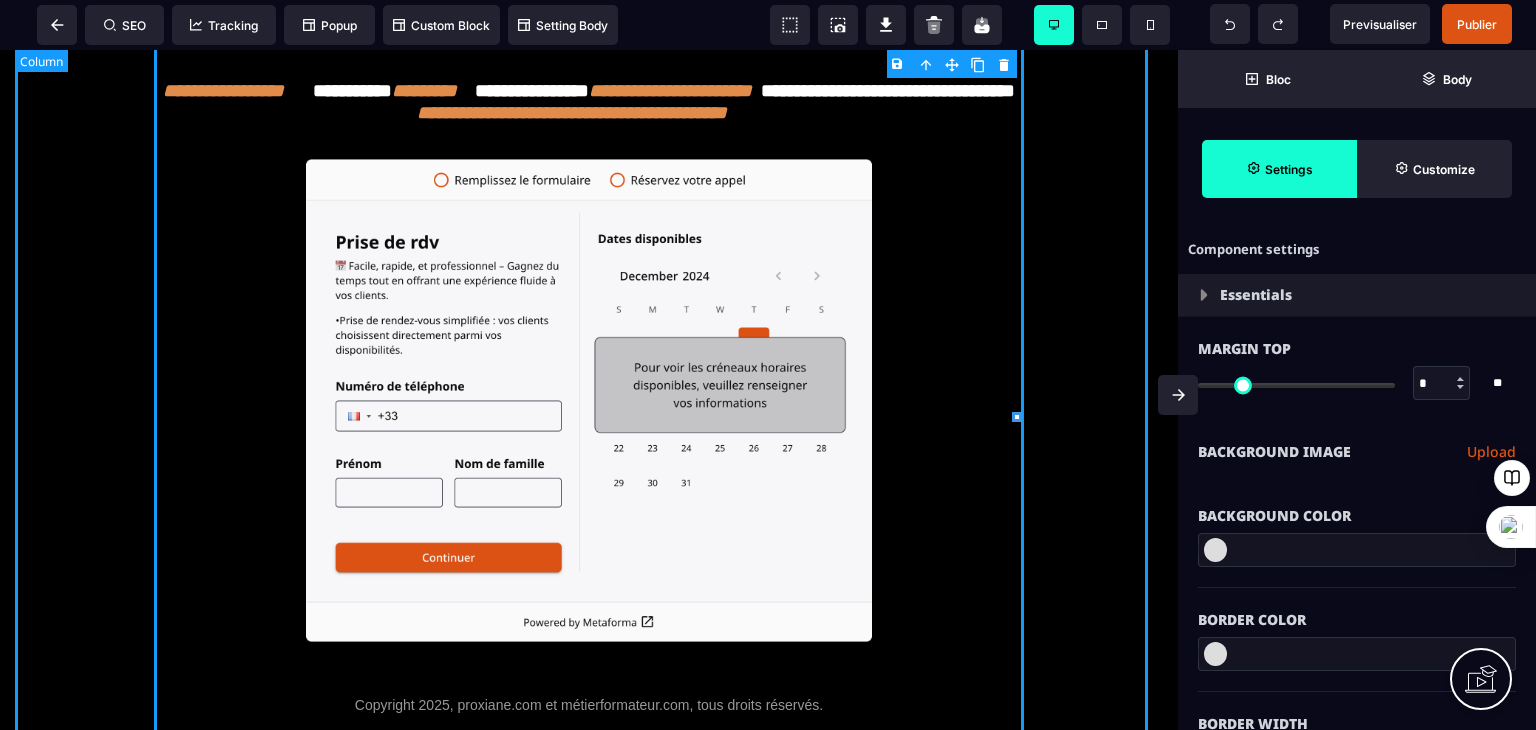 scroll, scrollTop: 236, scrollLeft: 0, axis: vertical 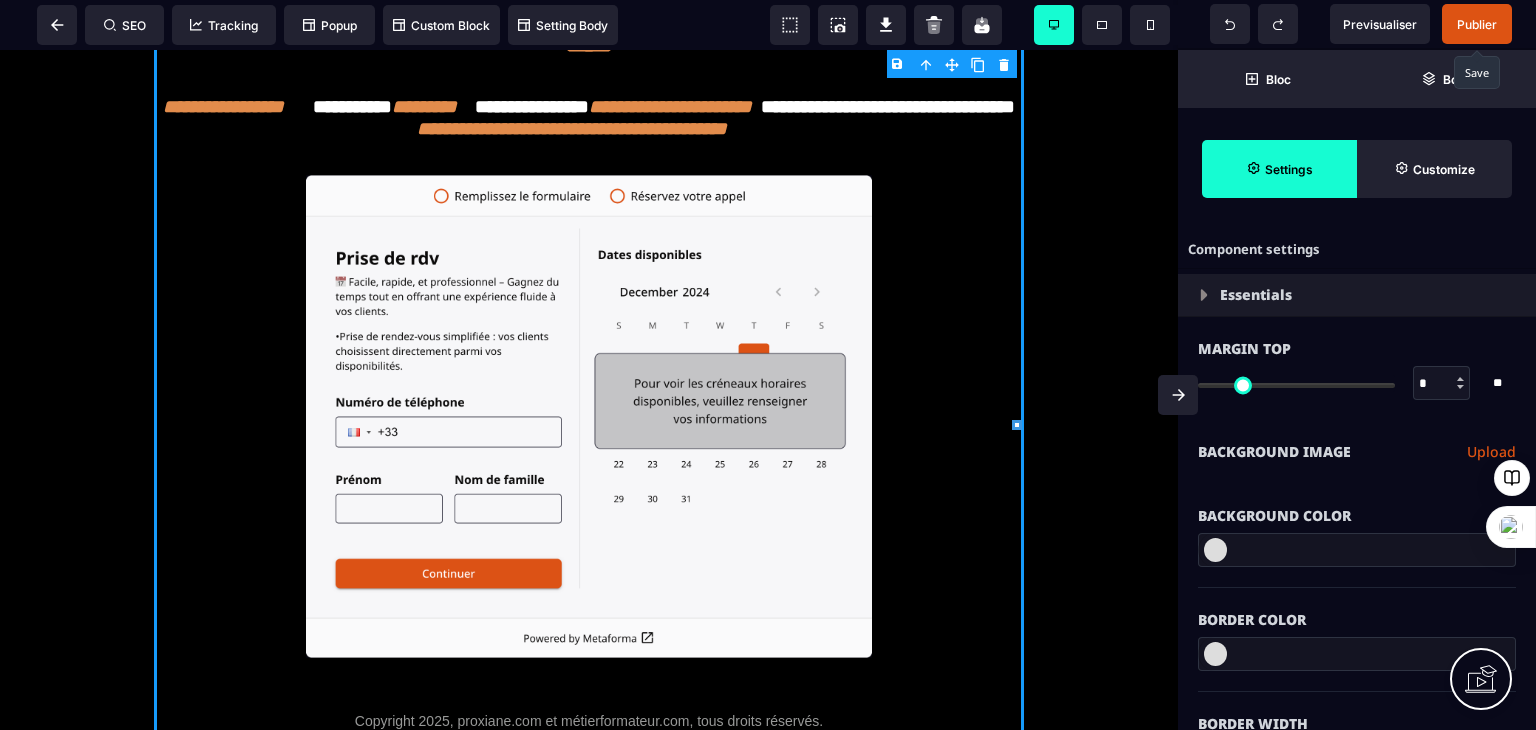 click on "Publier" at bounding box center [1477, 24] 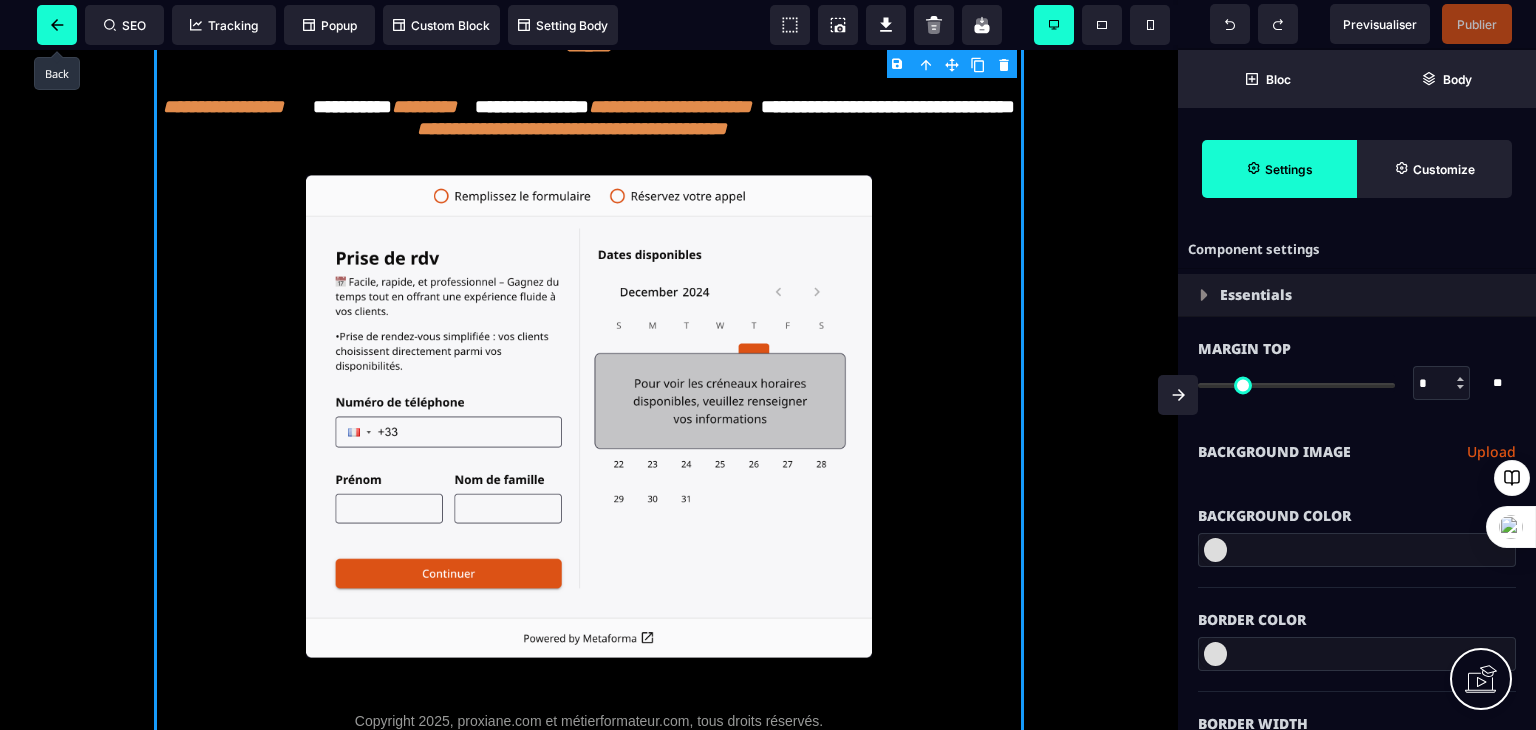 click at bounding box center [57, 25] 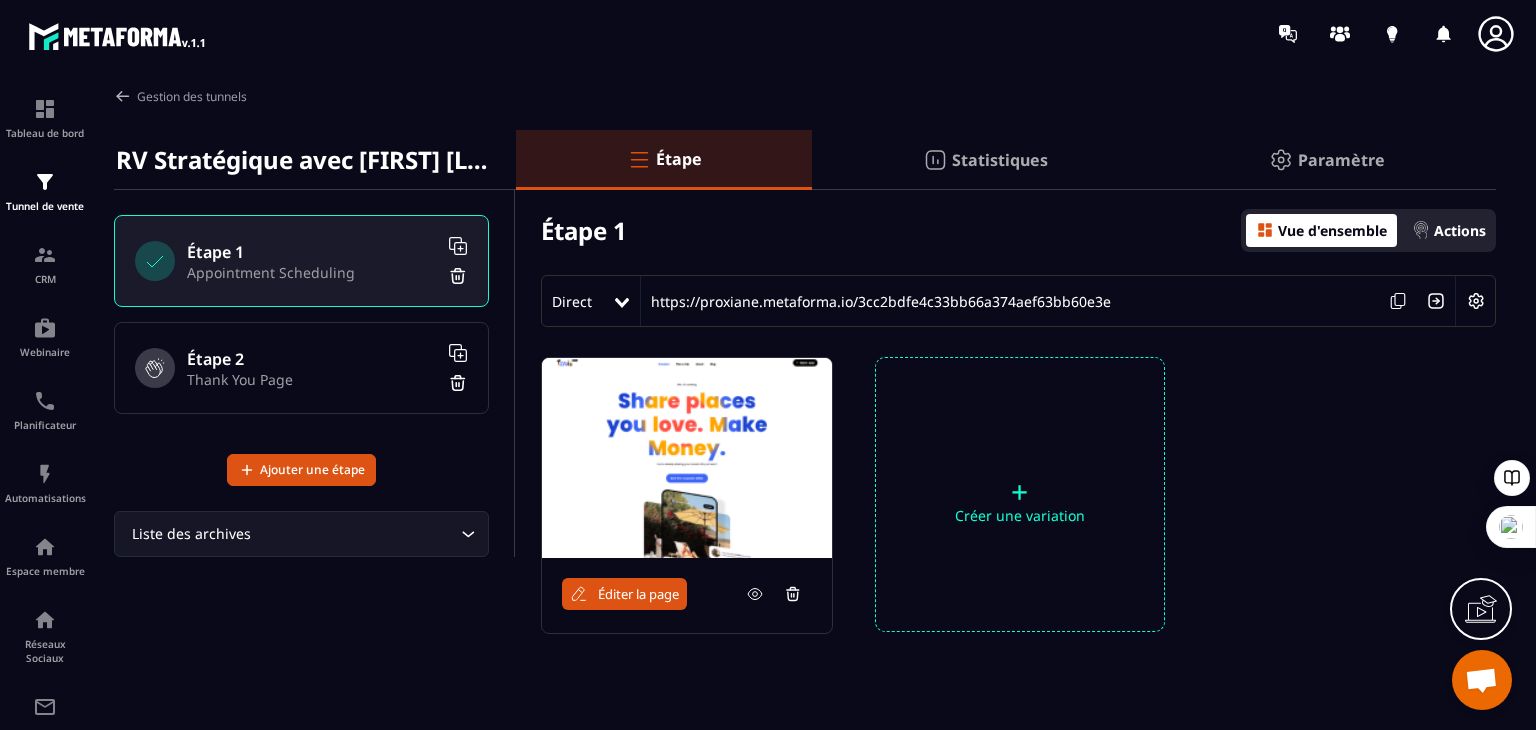click on "Vue d'ensemble" at bounding box center (1332, 230) 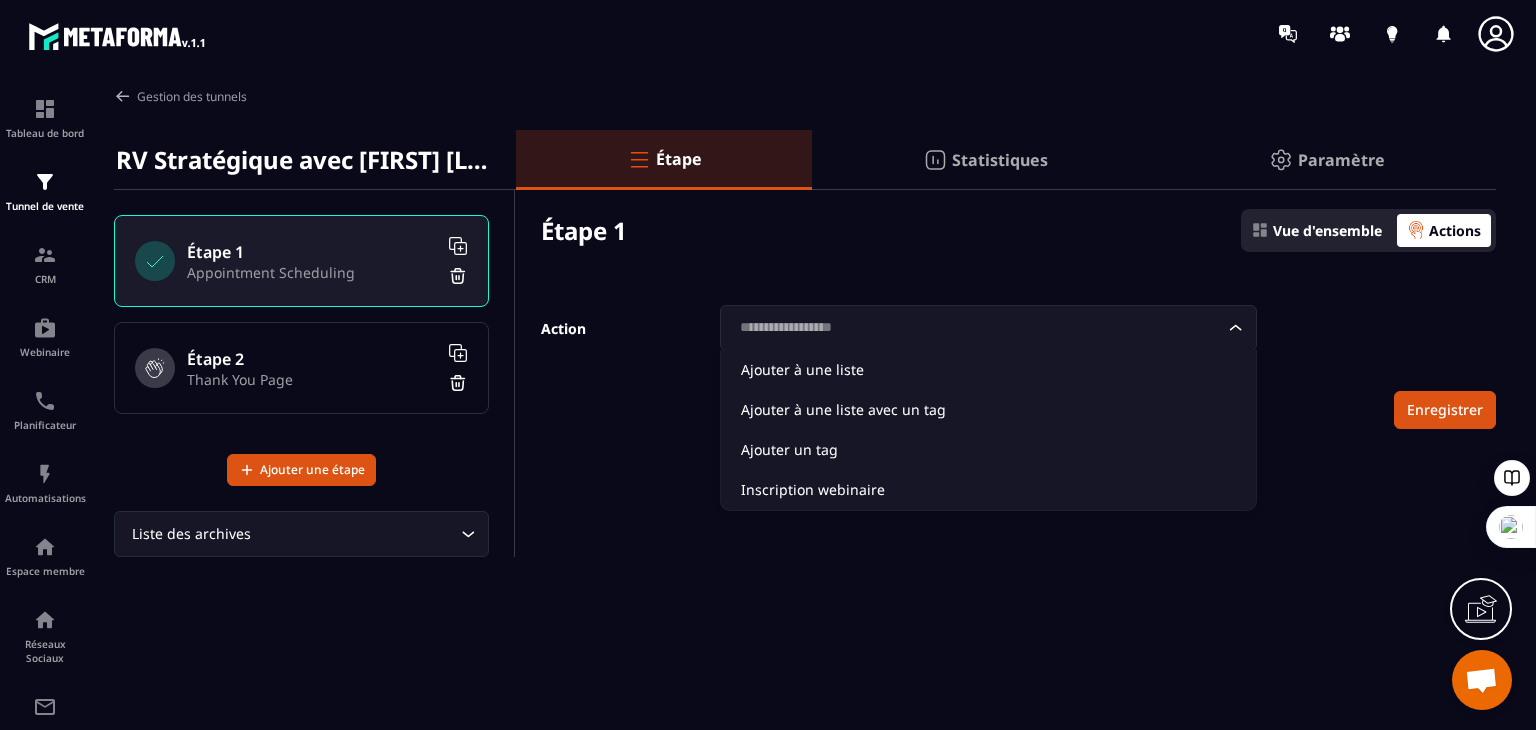 click 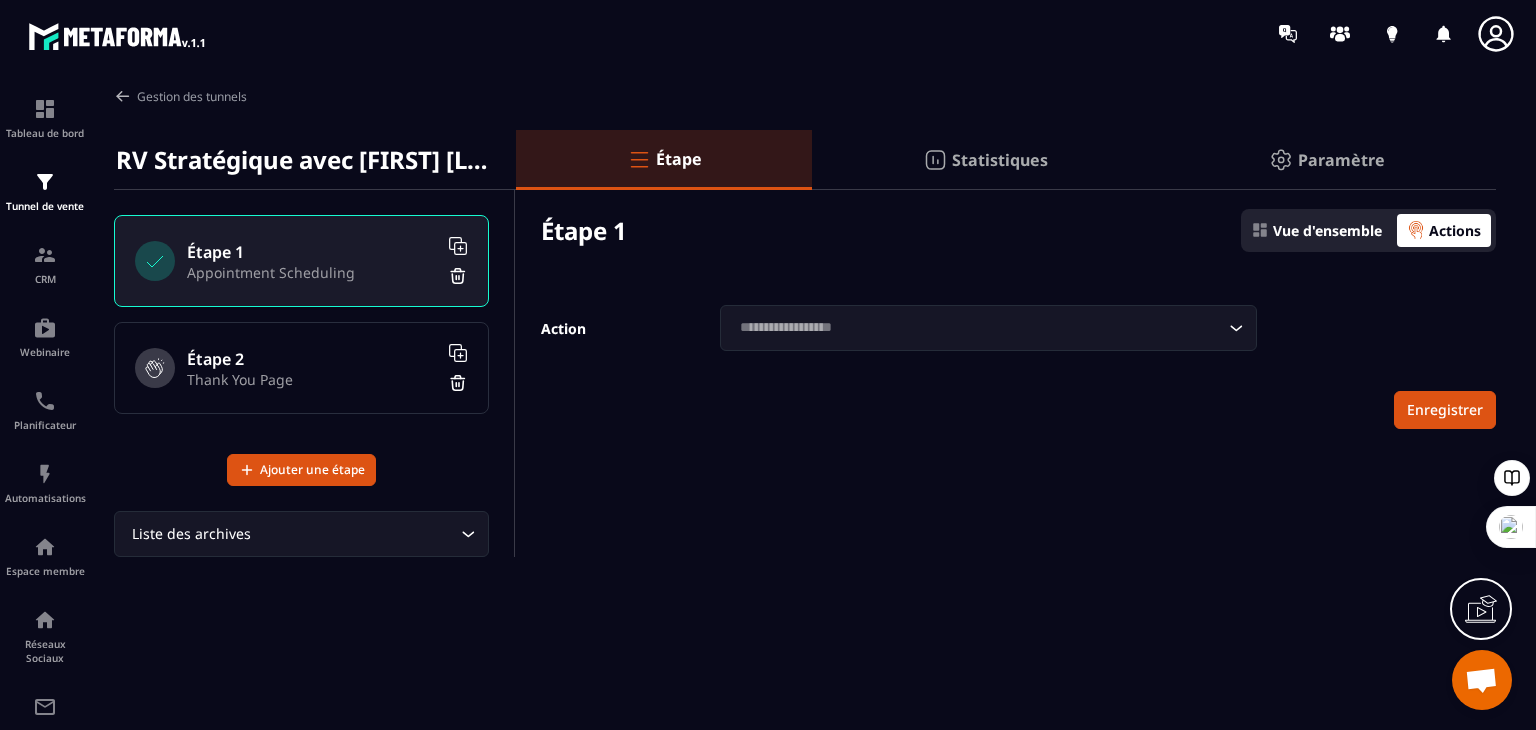 click on "Action Loading... Ajouter à une liste Ajouter à une liste avec un tag Ajouter un tag Inscription webinaire Enregistrer" at bounding box center (1006, 367) 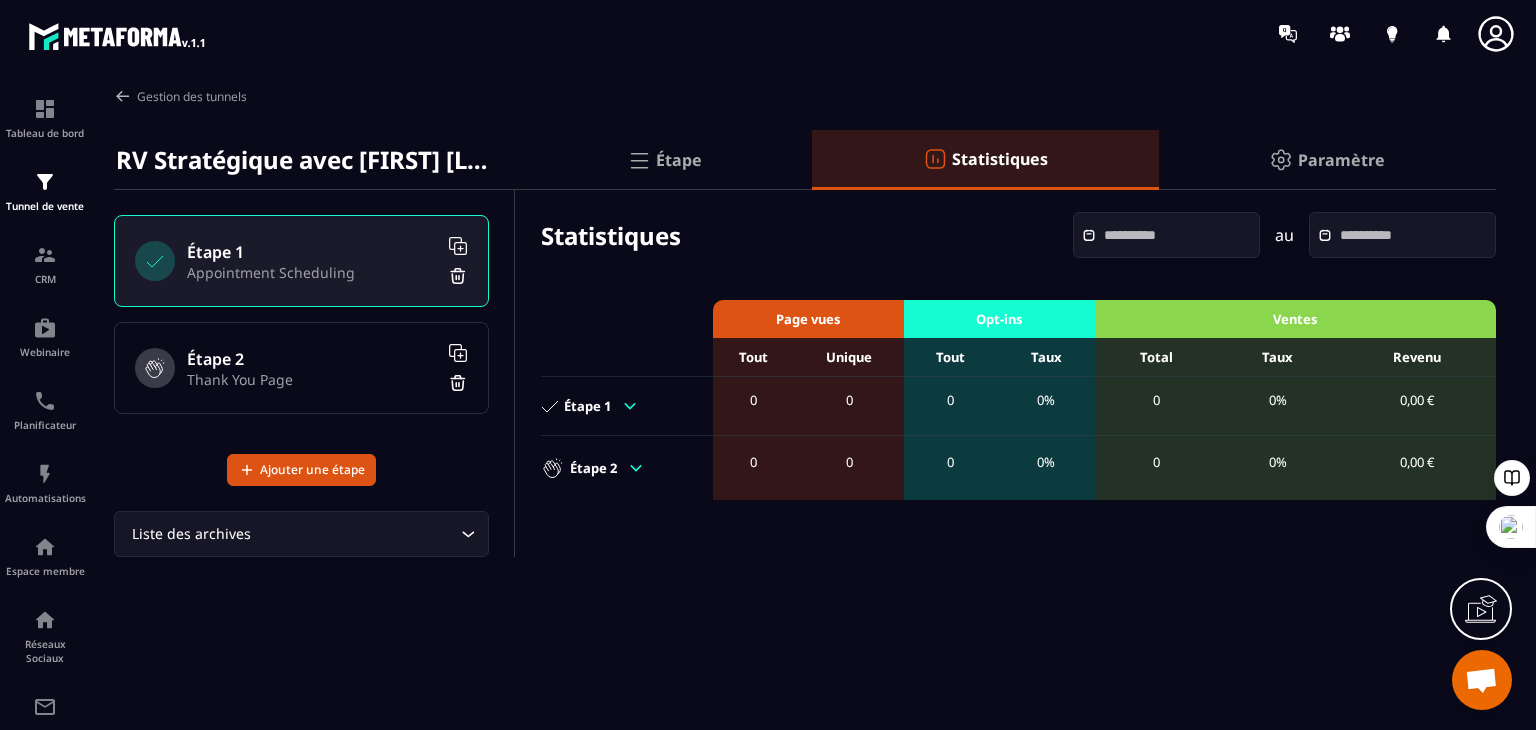 click on "Paramètre" at bounding box center [1341, 160] 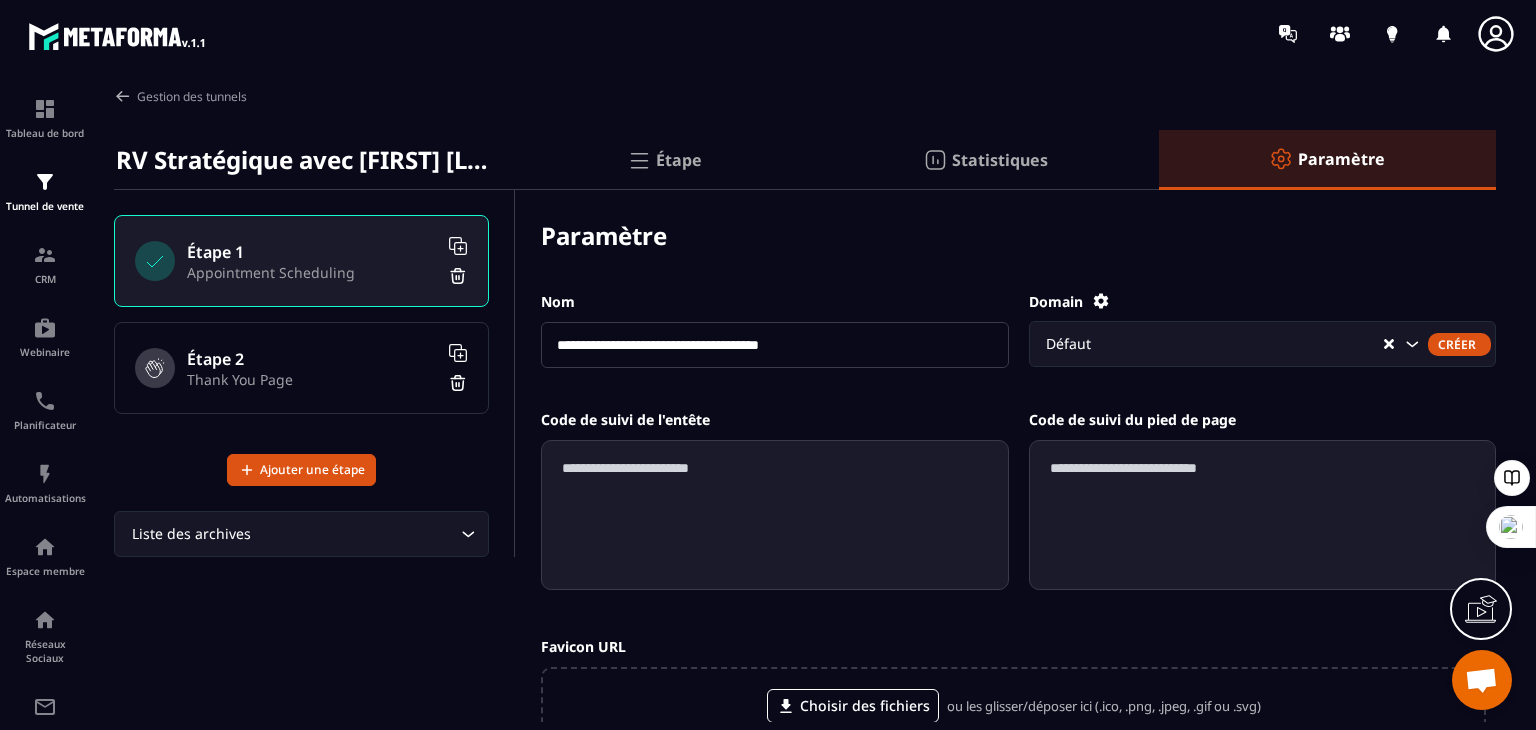 scroll, scrollTop: 322, scrollLeft: 0, axis: vertical 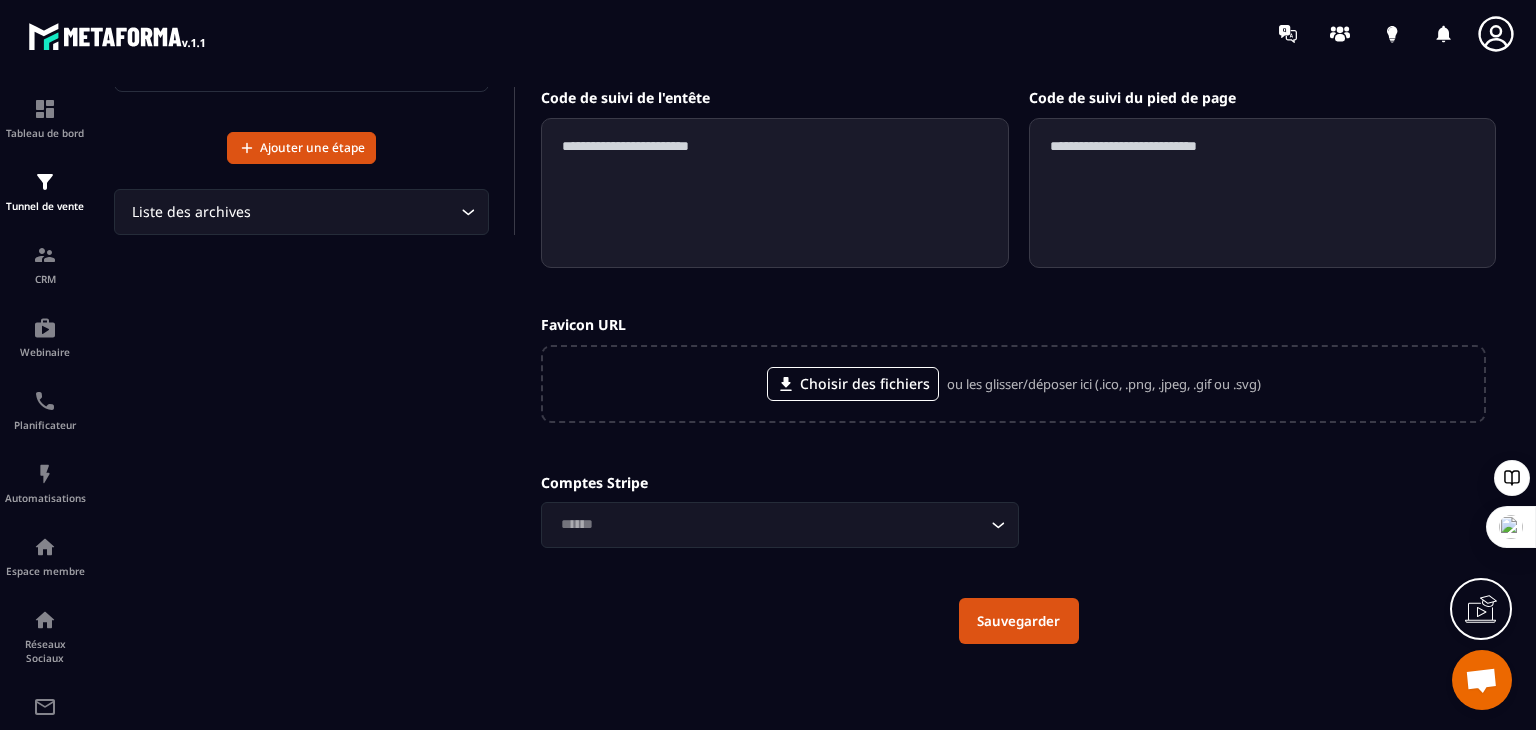 click 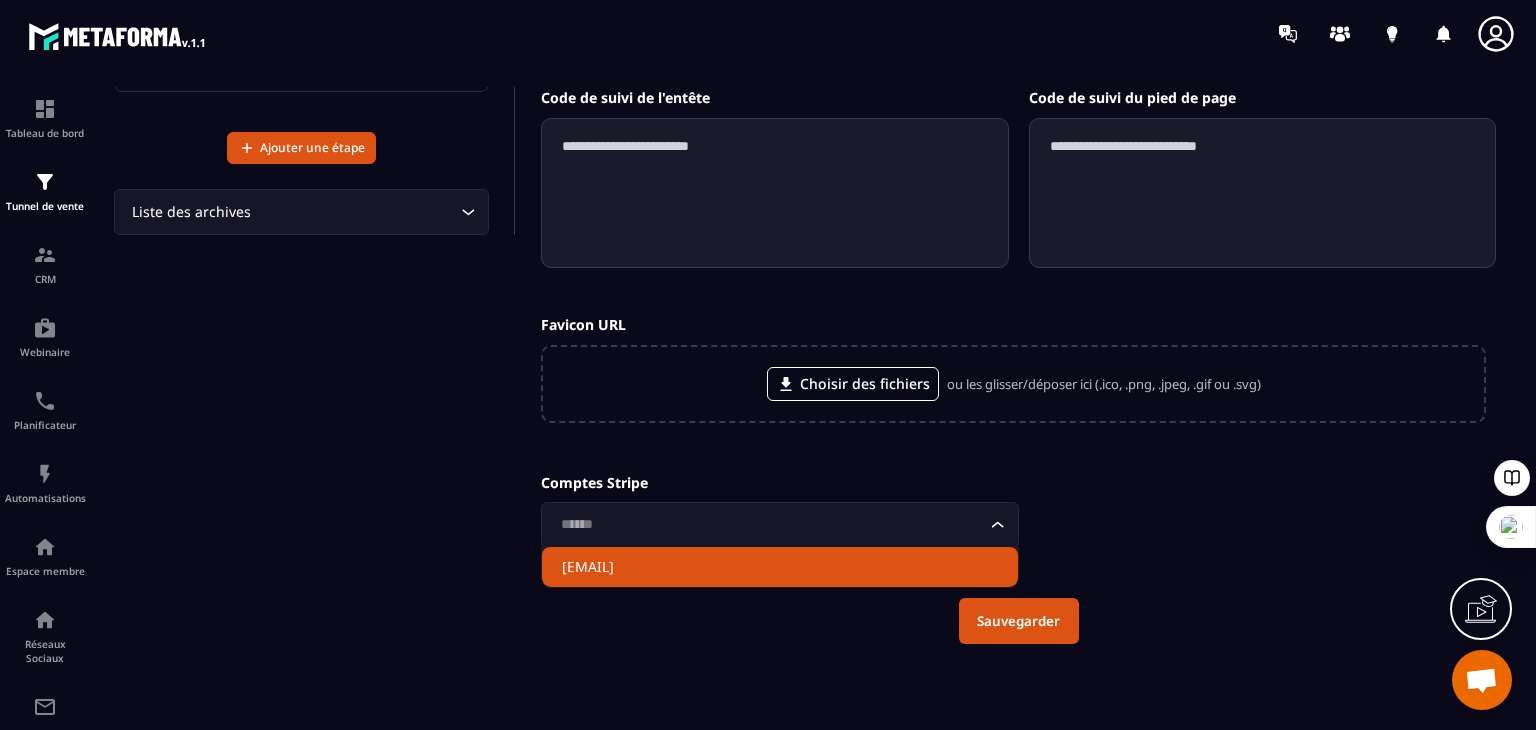 click on "[EMAIL]" 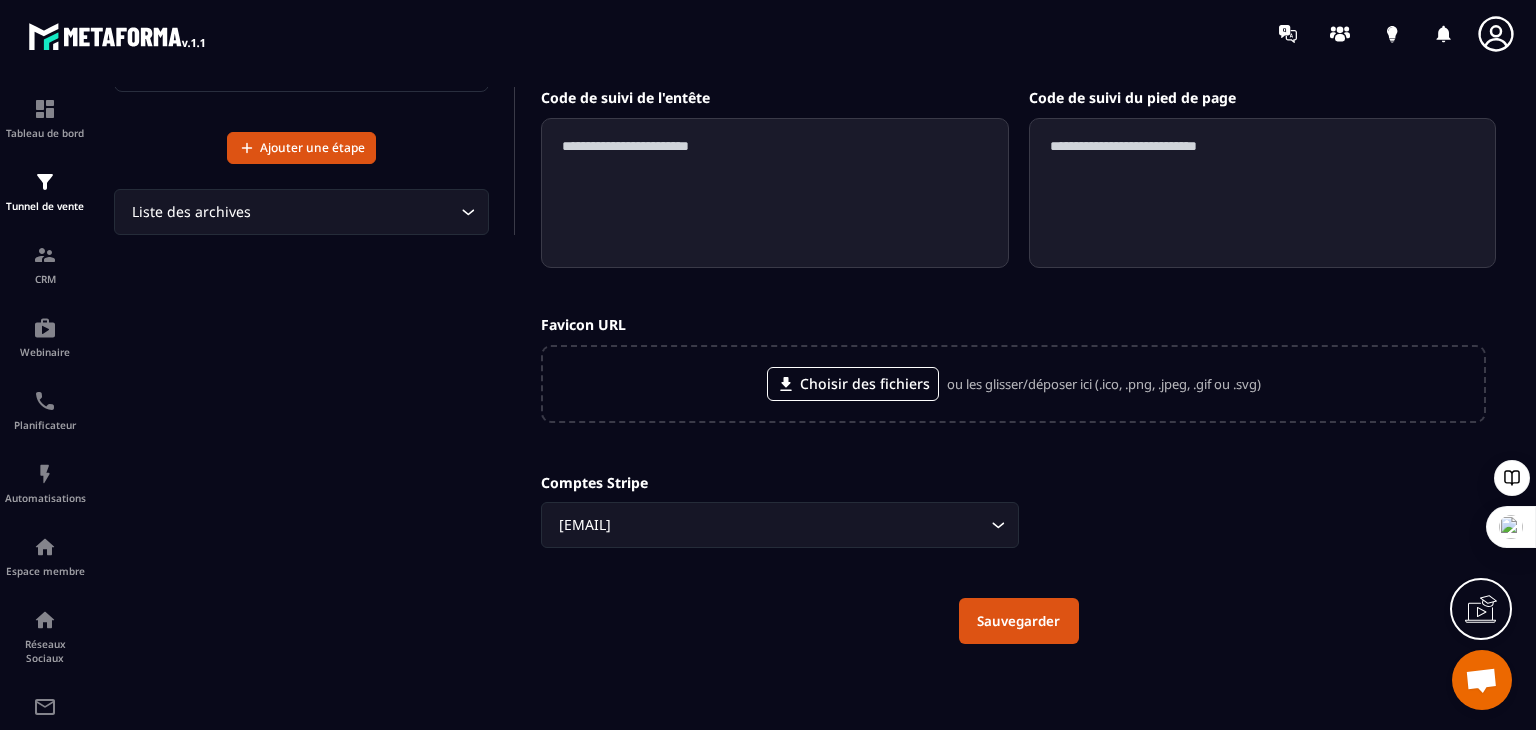 click on "Sauvegarder" at bounding box center (1019, 621) 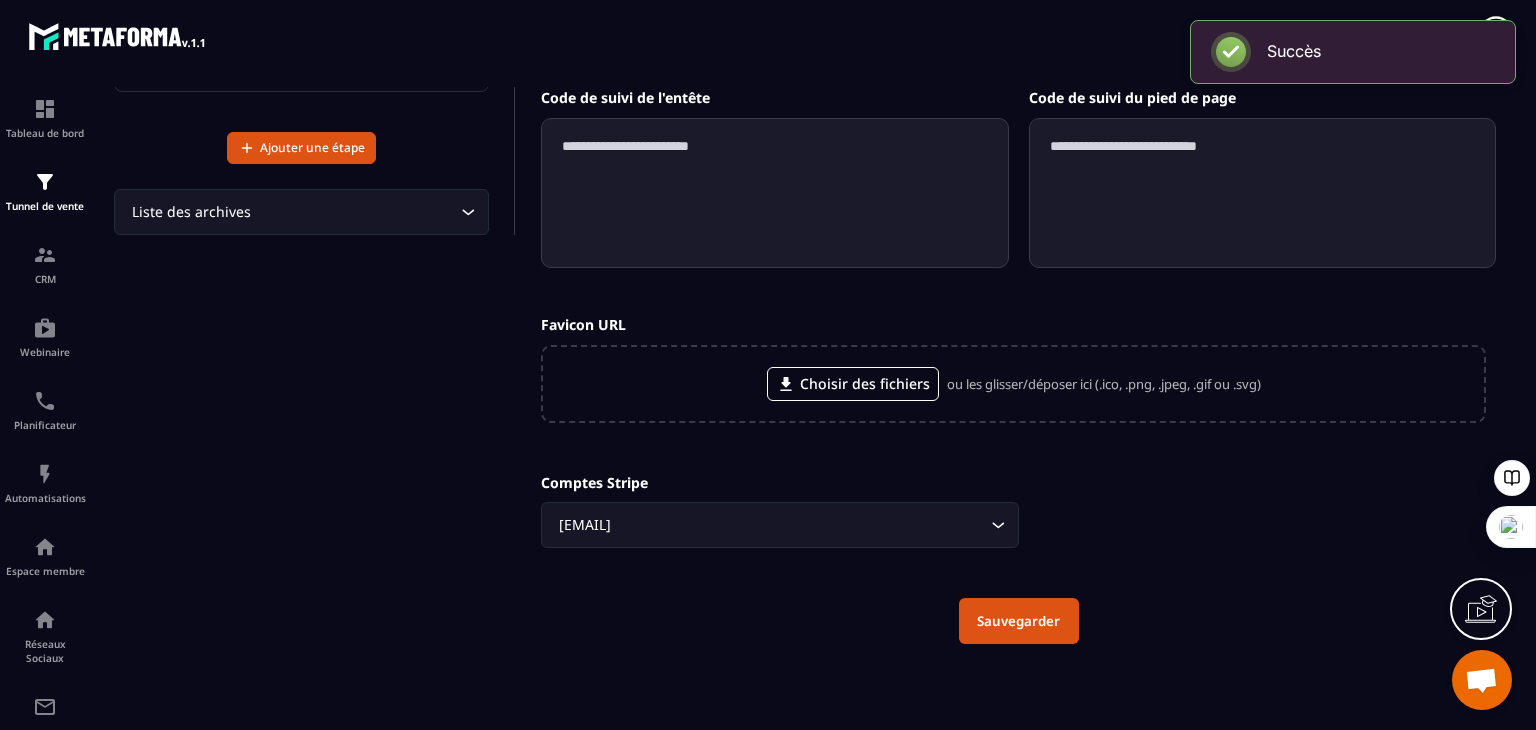 scroll, scrollTop: 0, scrollLeft: 0, axis: both 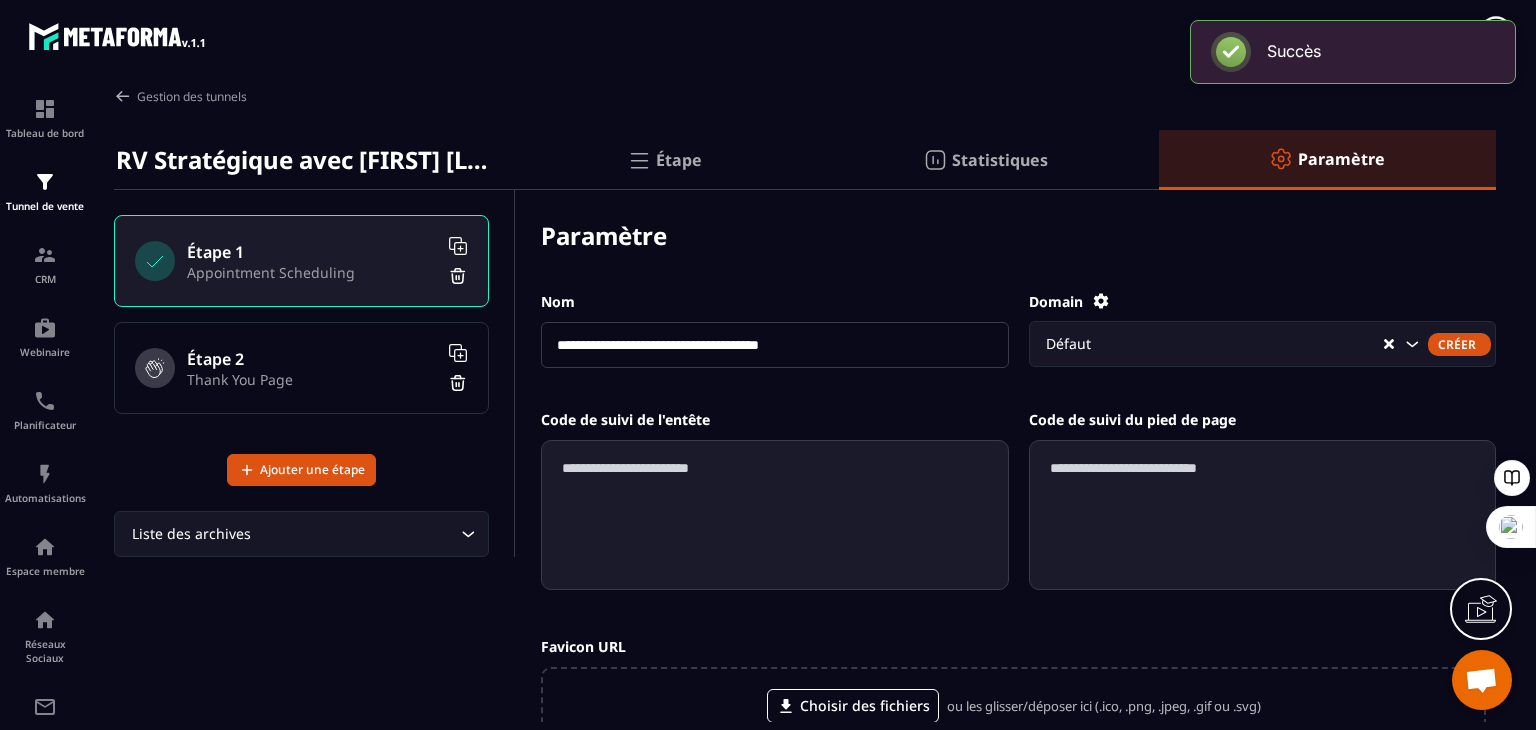 click on "Thank You Page" at bounding box center [312, 379] 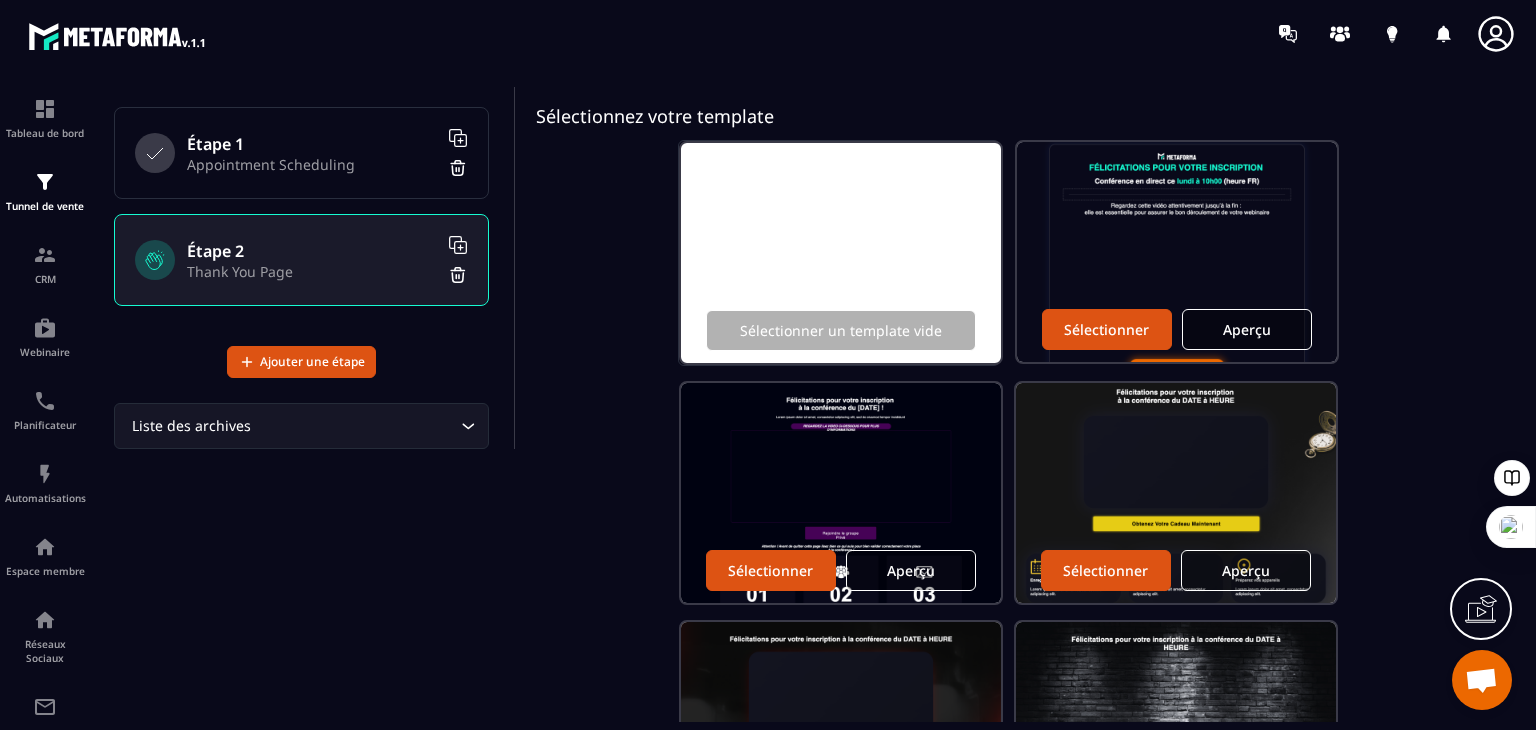 scroll, scrollTop: 108, scrollLeft: 0, axis: vertical 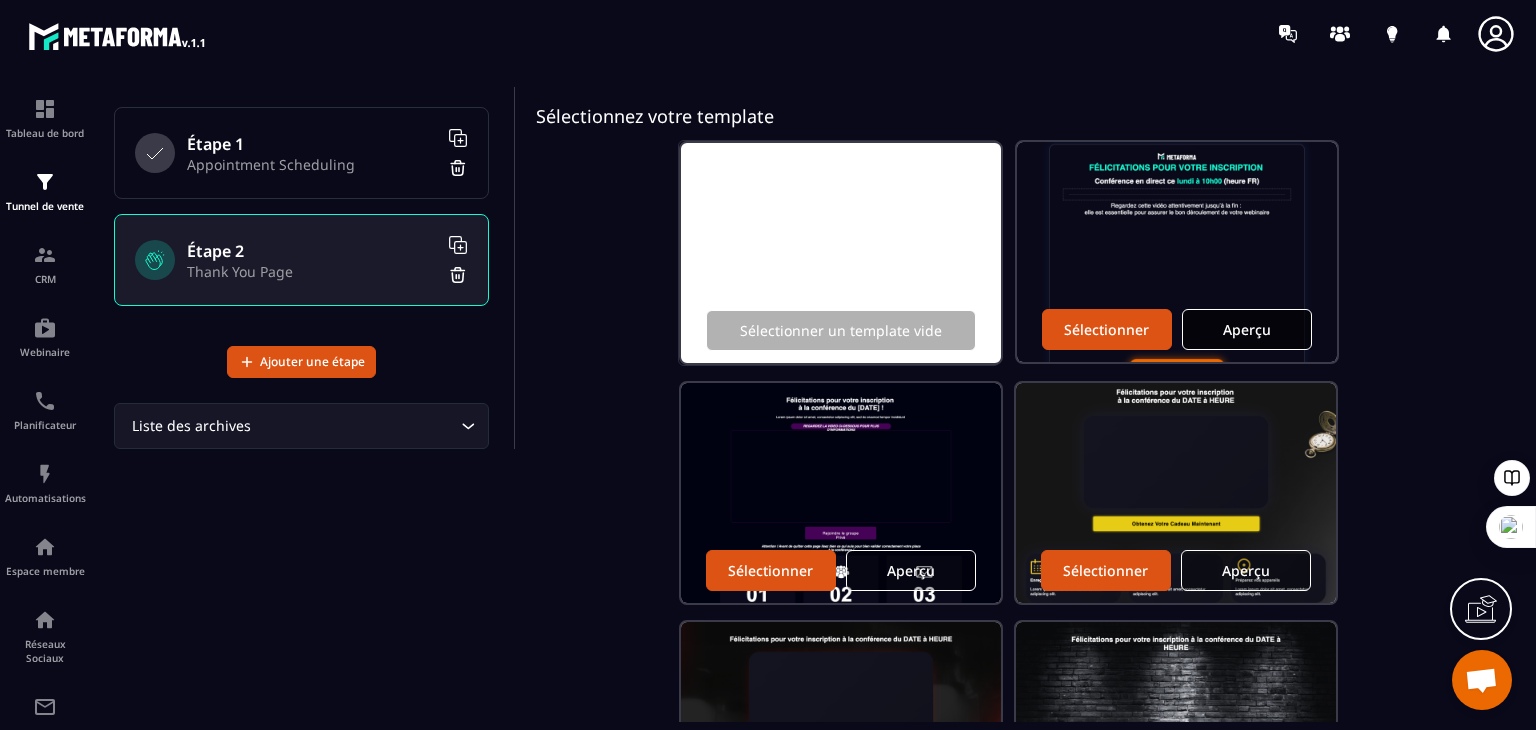 click on "Aperçu" at bounding box center [1247, 329] 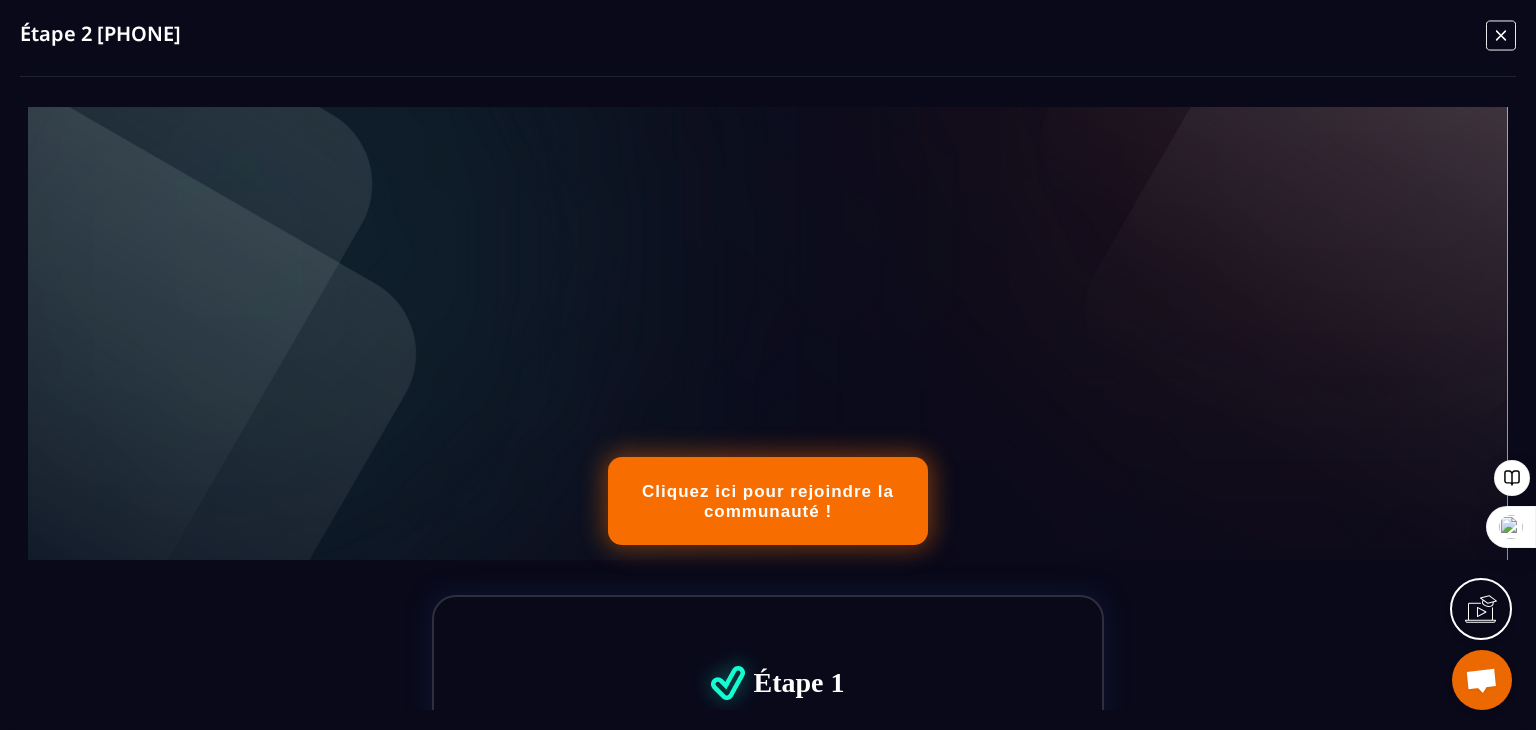 scroll, scrollTop: 327, scrollLeft: 0, axis: vertical 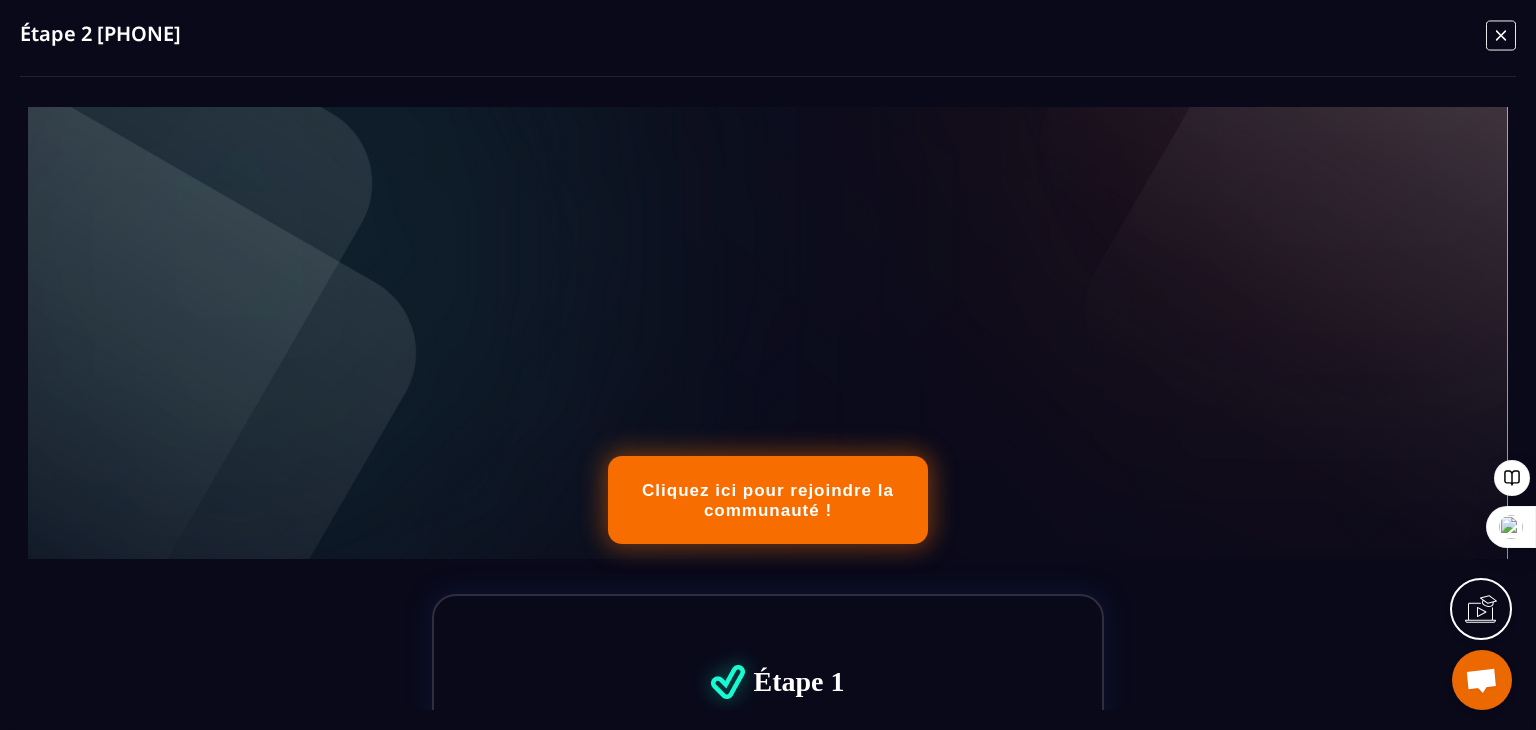 click 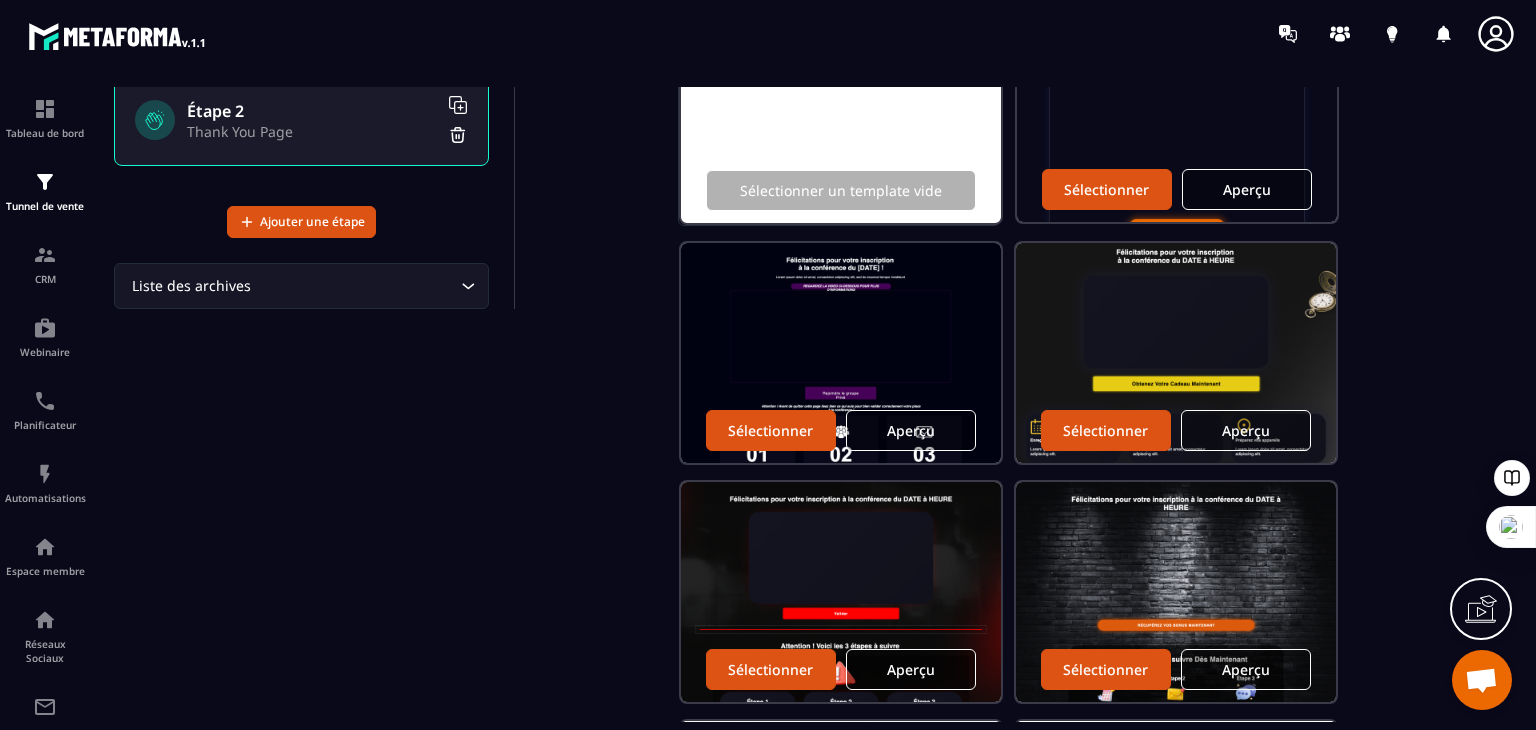 scroll, scrollTop: 248, scrollLeft: 0, axis: vertical 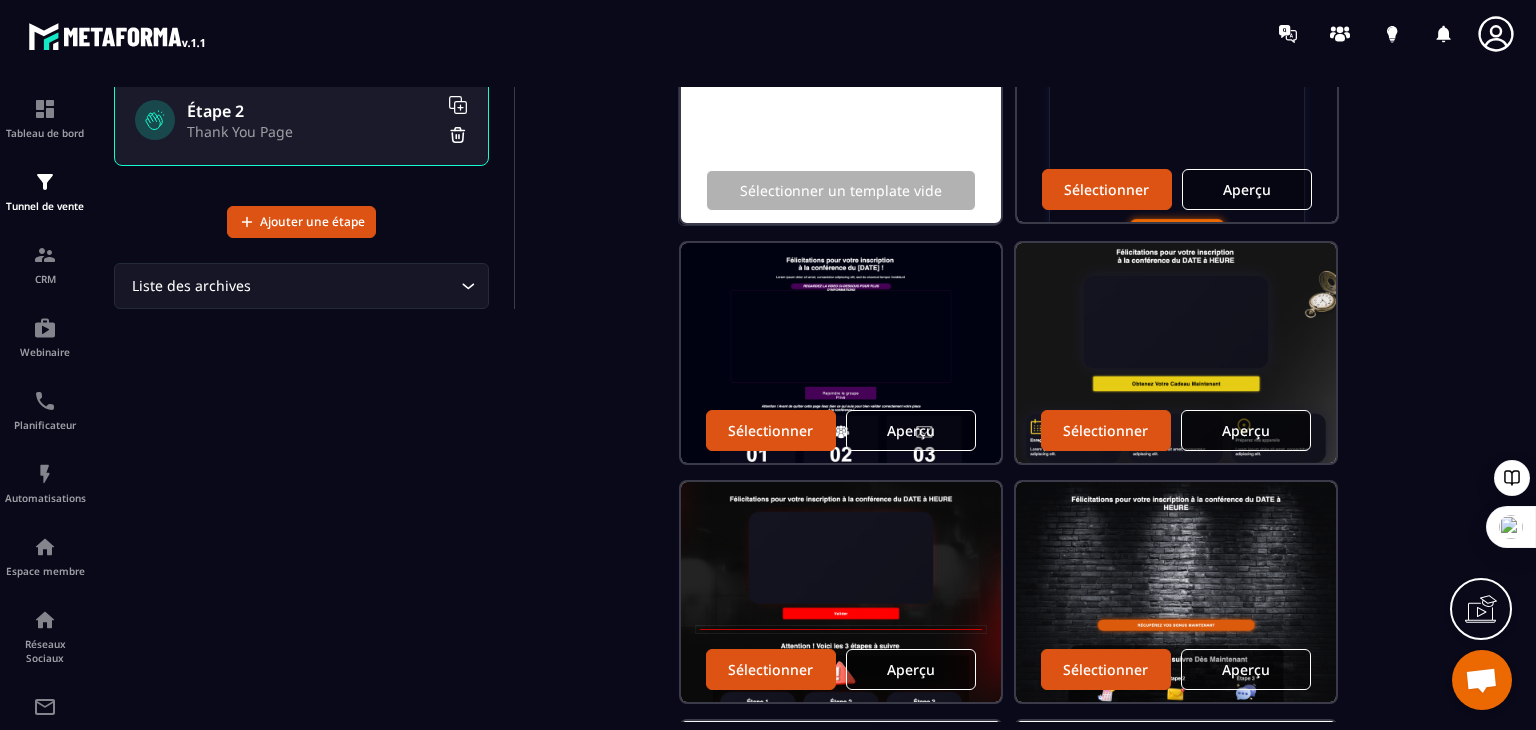 click on "Aperçu" at bounding box center (1246, 430) 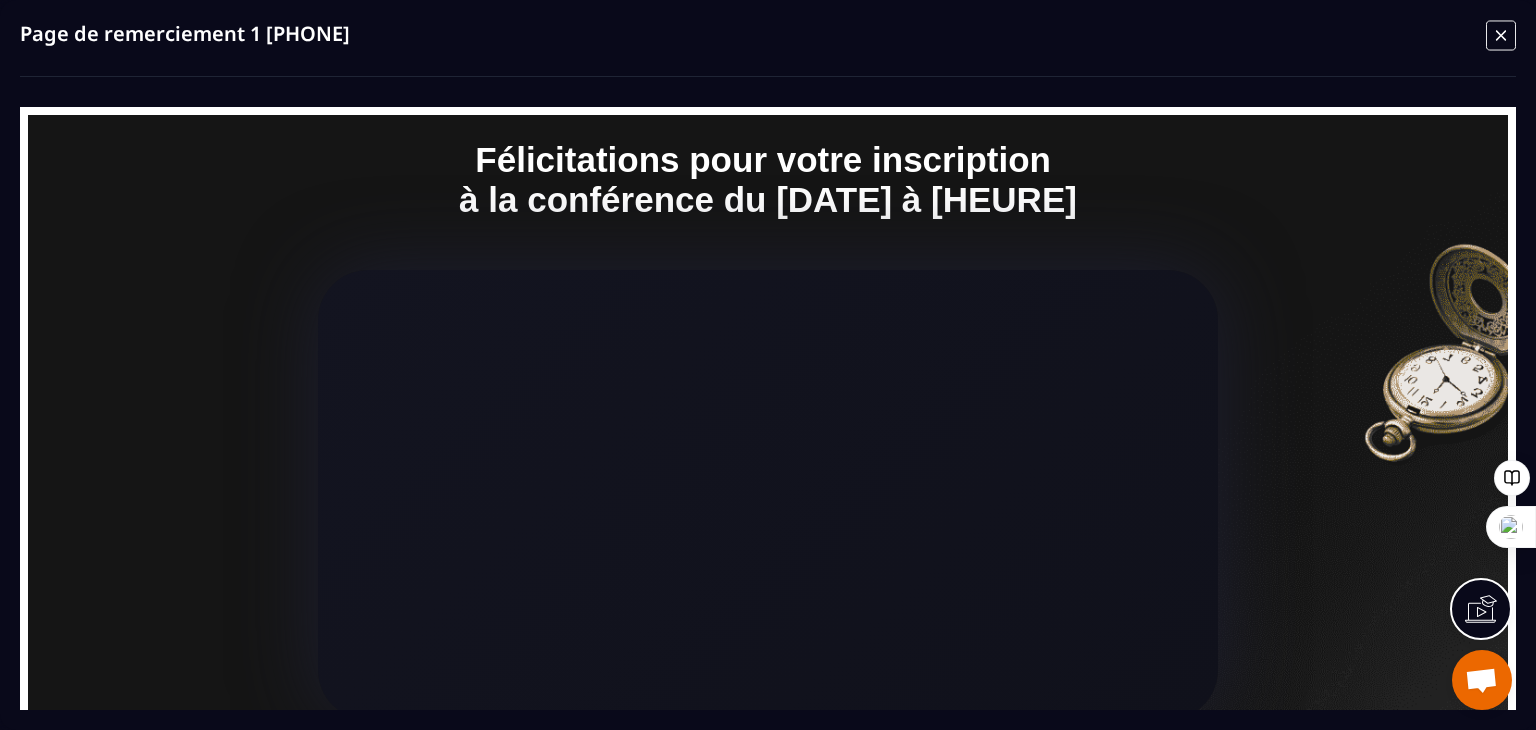 scroll, scrollTop: 0, scrollLeft: 0, axis: both 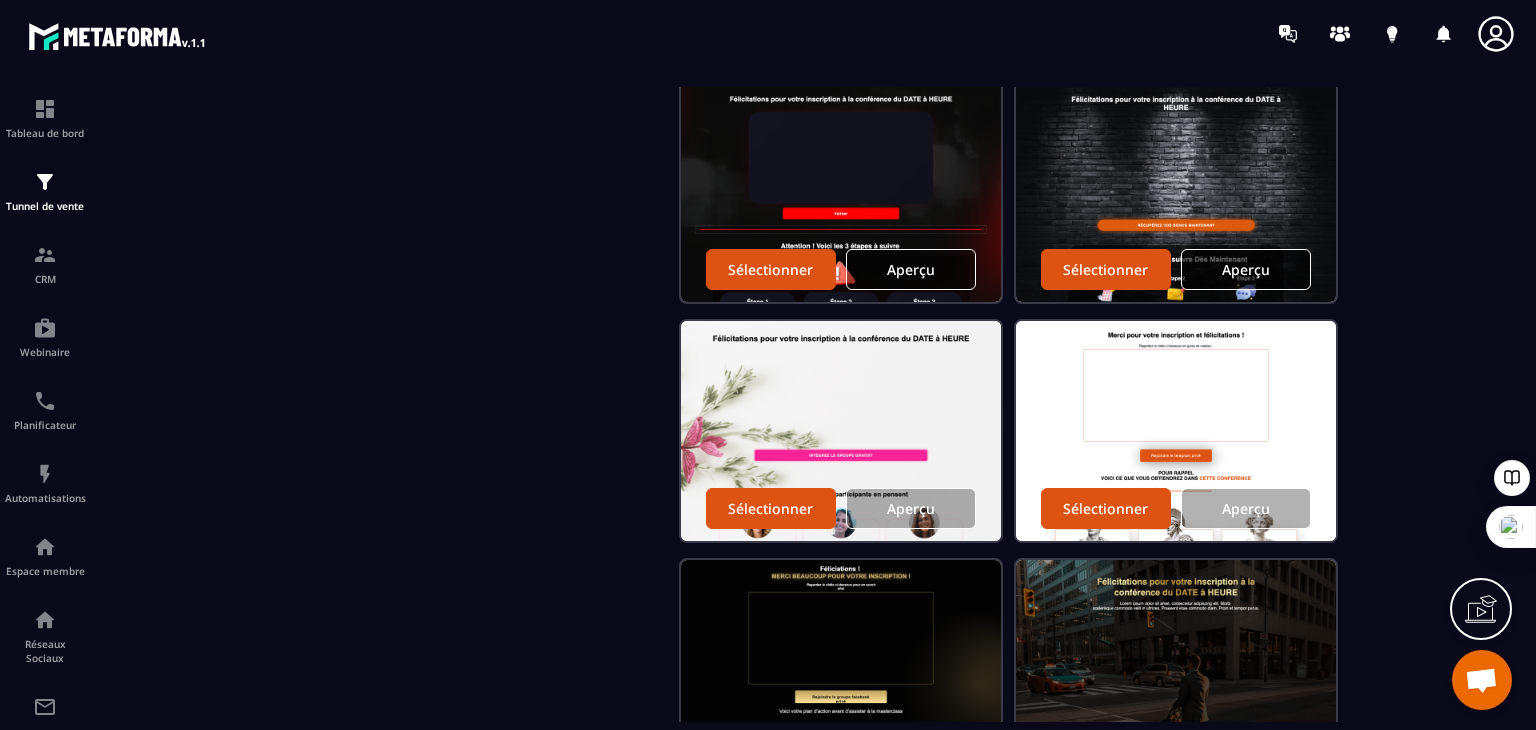 click on "Aperçu" at bounding box center (1246, 269) 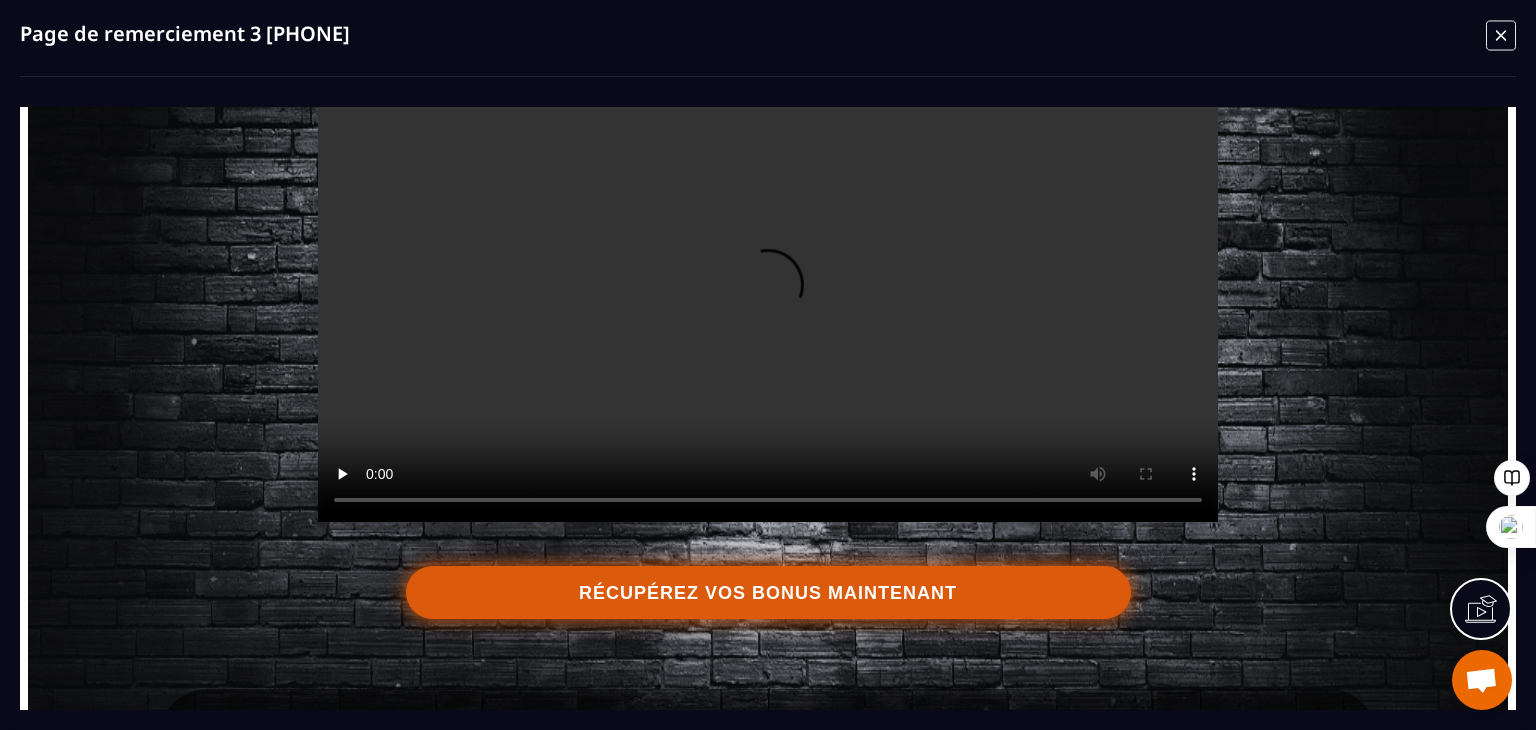 scroll, scrollTop: 0, scrollLeft: 0, axis: both 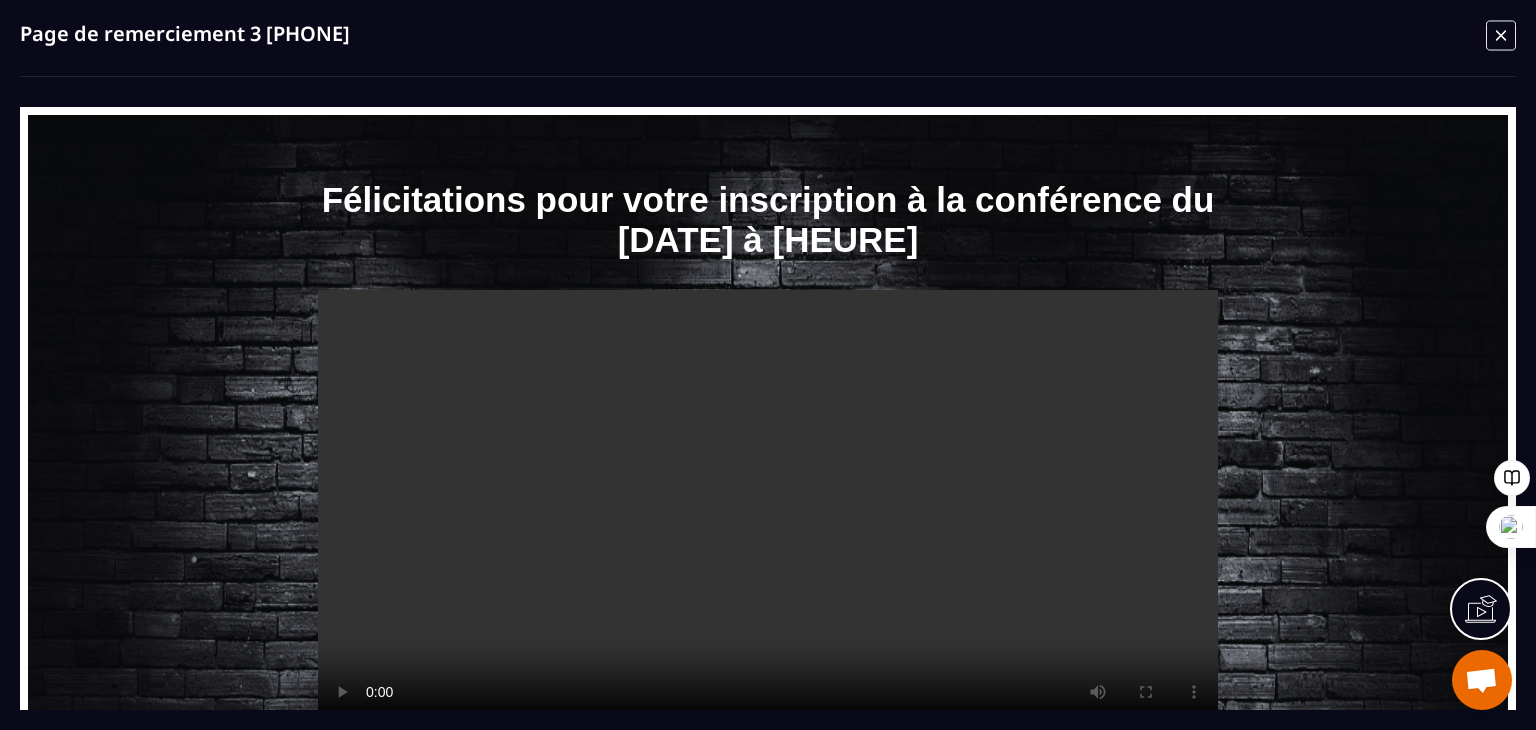click 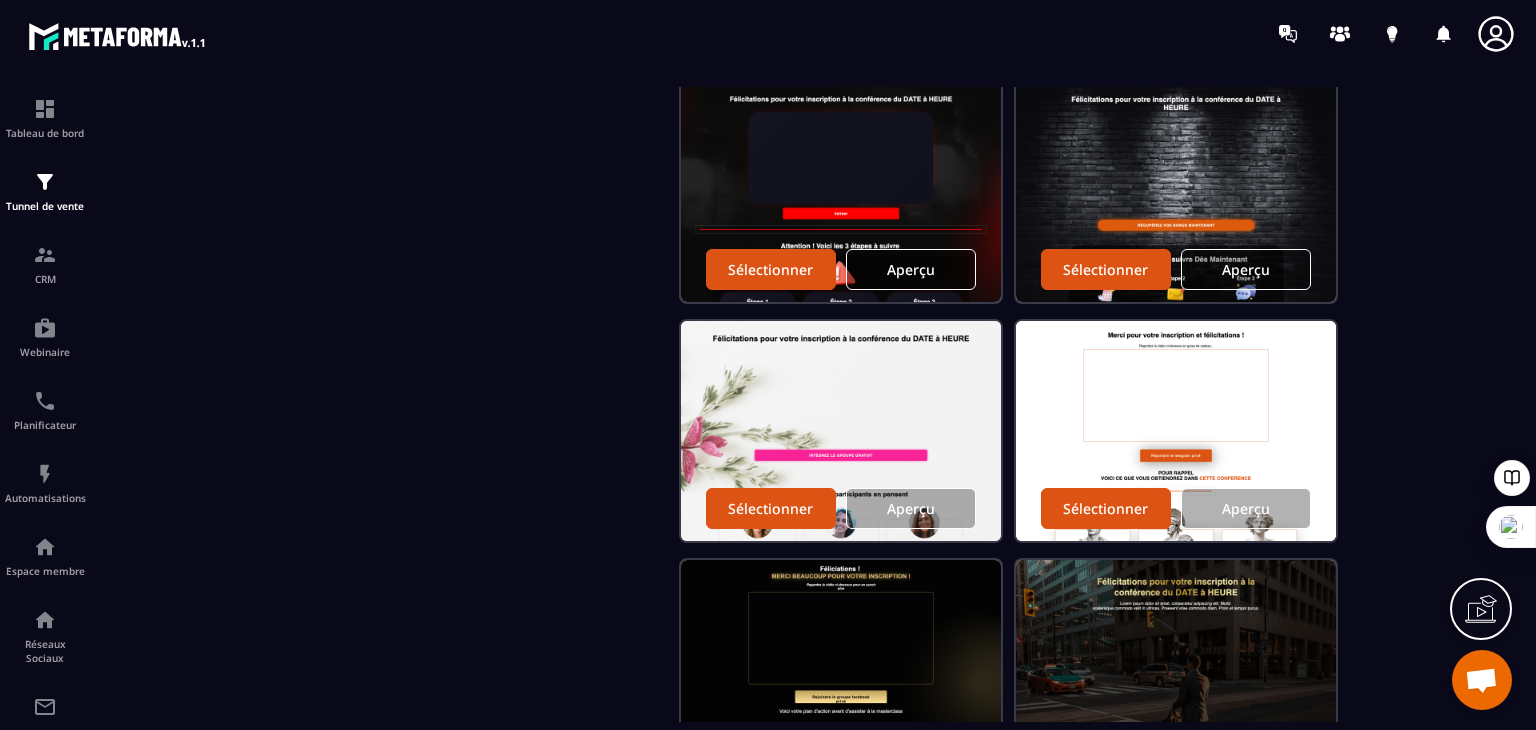 scroll, scrollTop: 784, scrollLeft: 0, axis: vertical 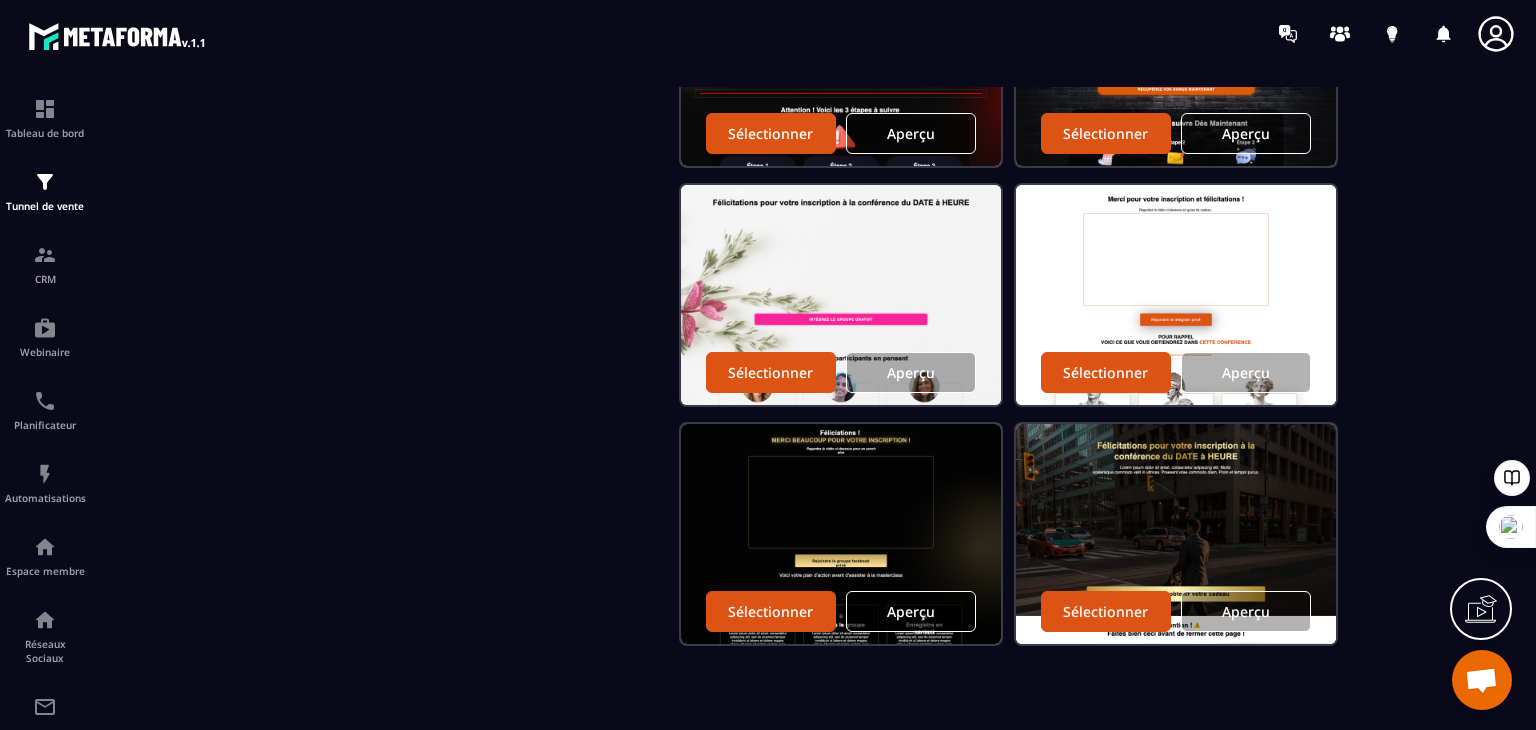 click on "Aperçu" at bounding box center [911, 611] 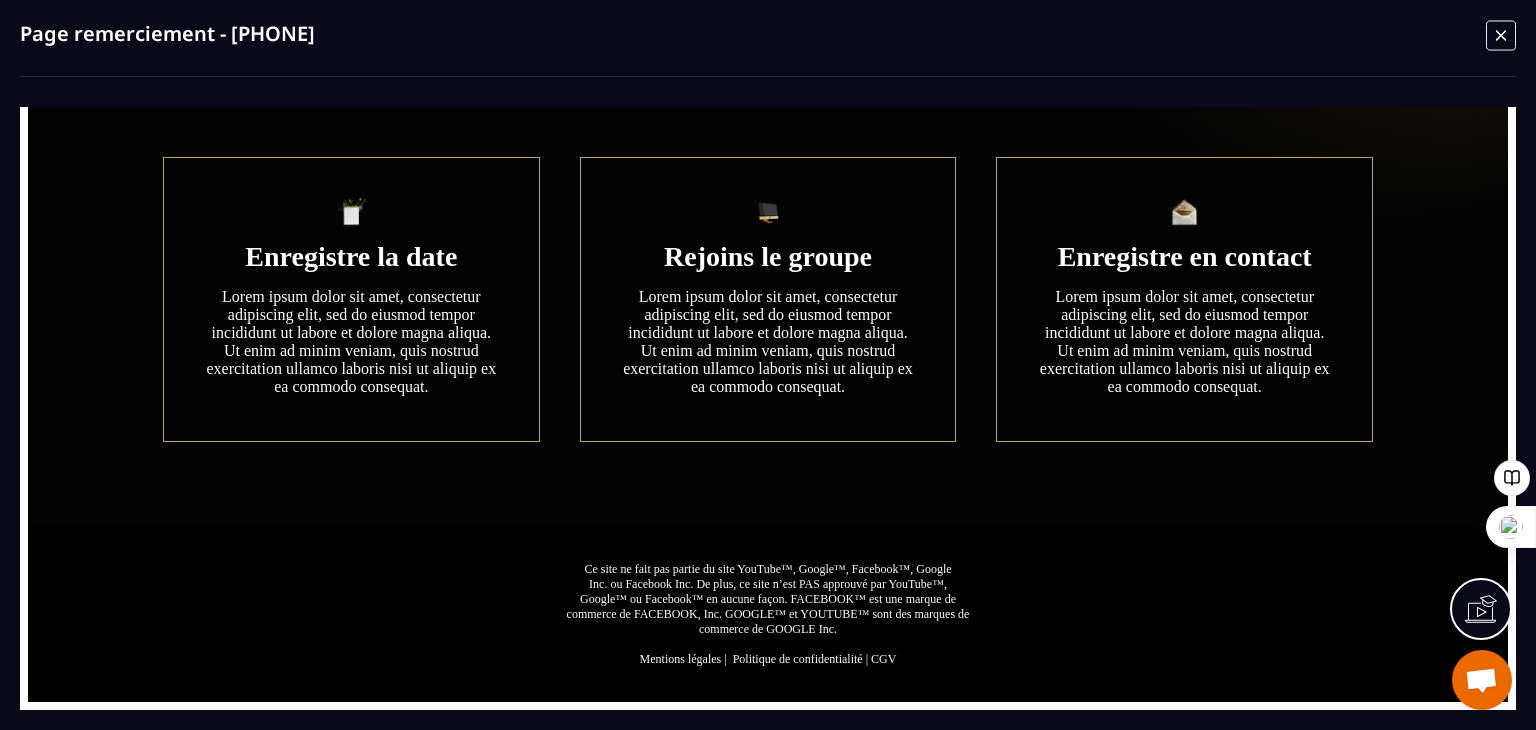 scroll, scrollTop: 0, scrollLeft: 0, axis: both 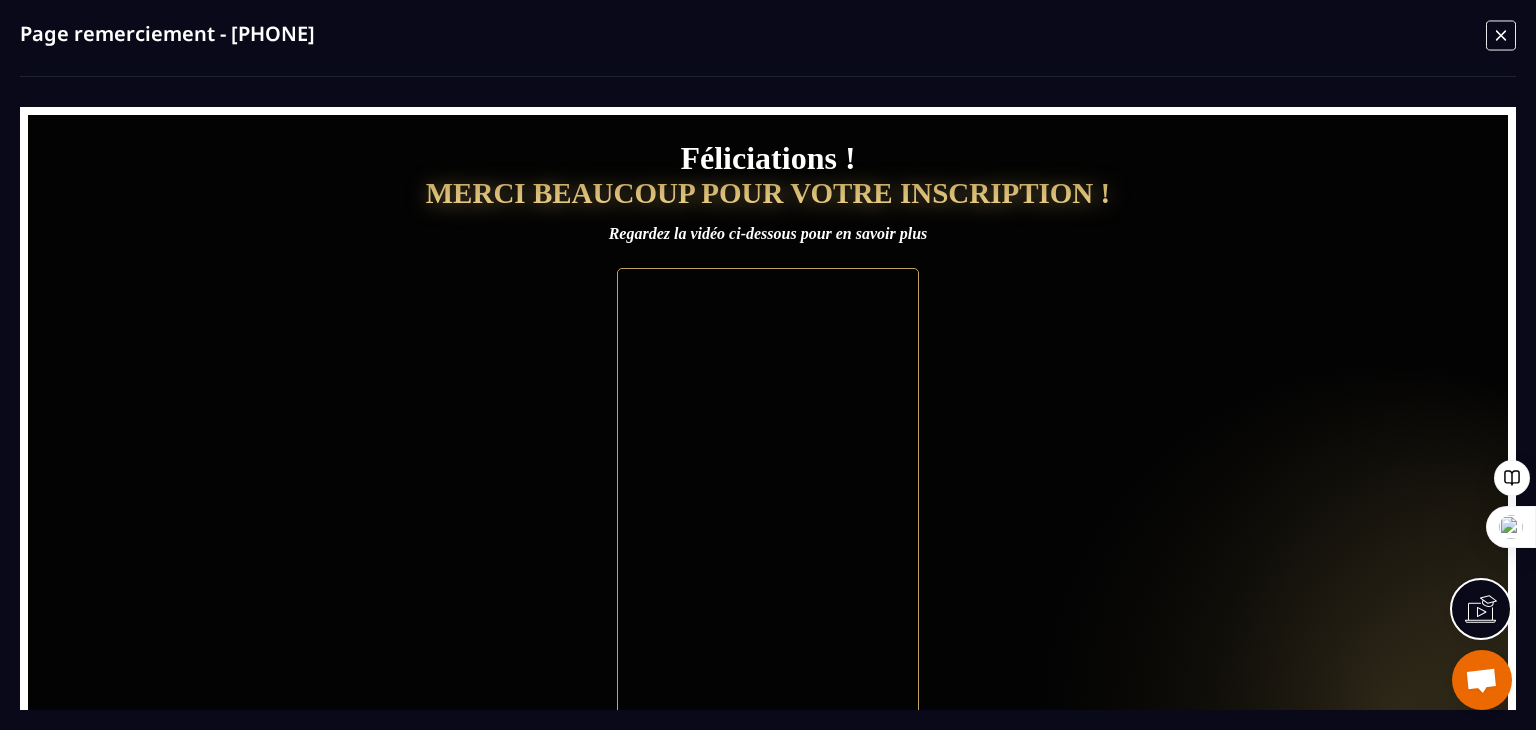 click 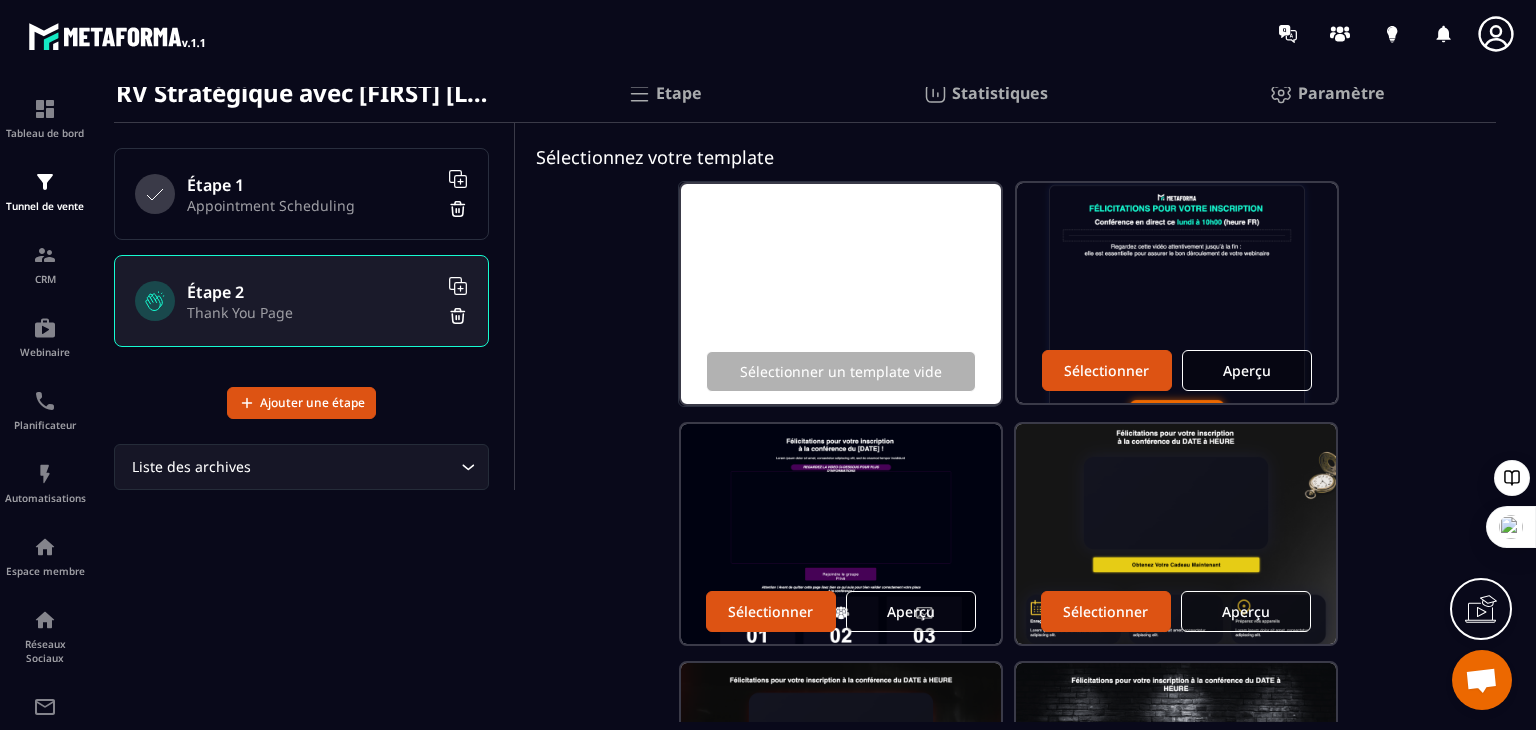 scroll, scrollTop: 0, scrollLeft: 0, axis: both 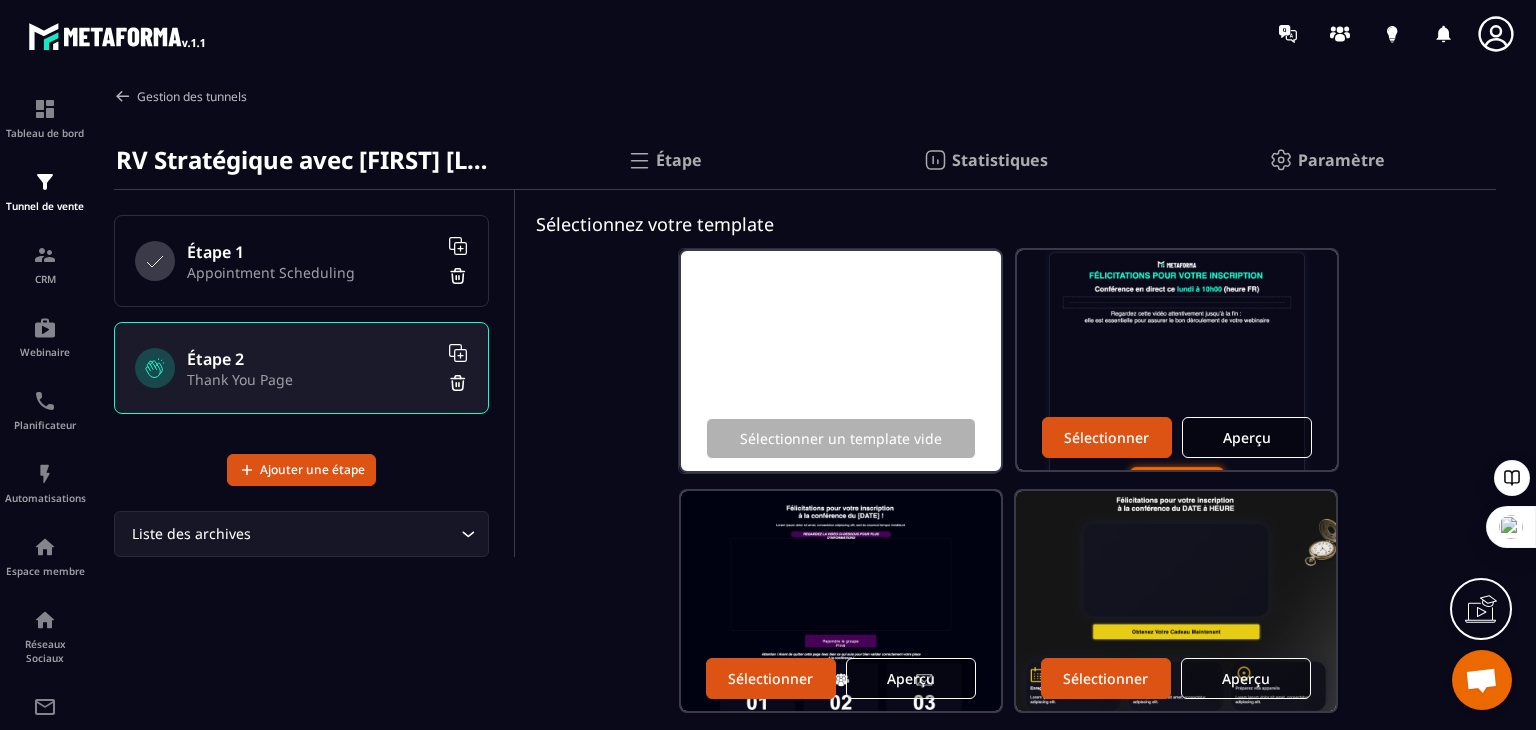 click on "Gestion des tunnels" at bounding box center [180, 96] 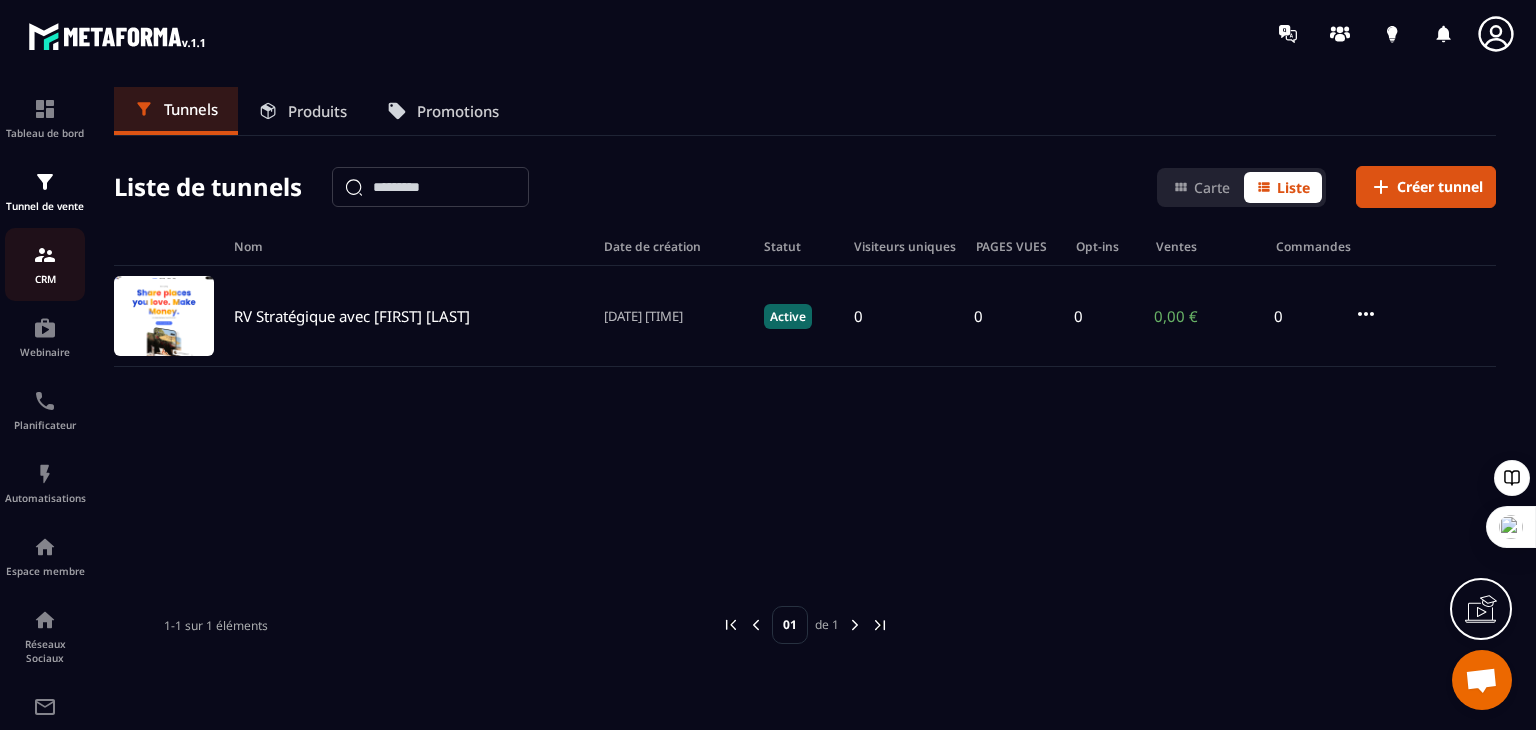 click on "CRM" at bounding box center [45, 279] 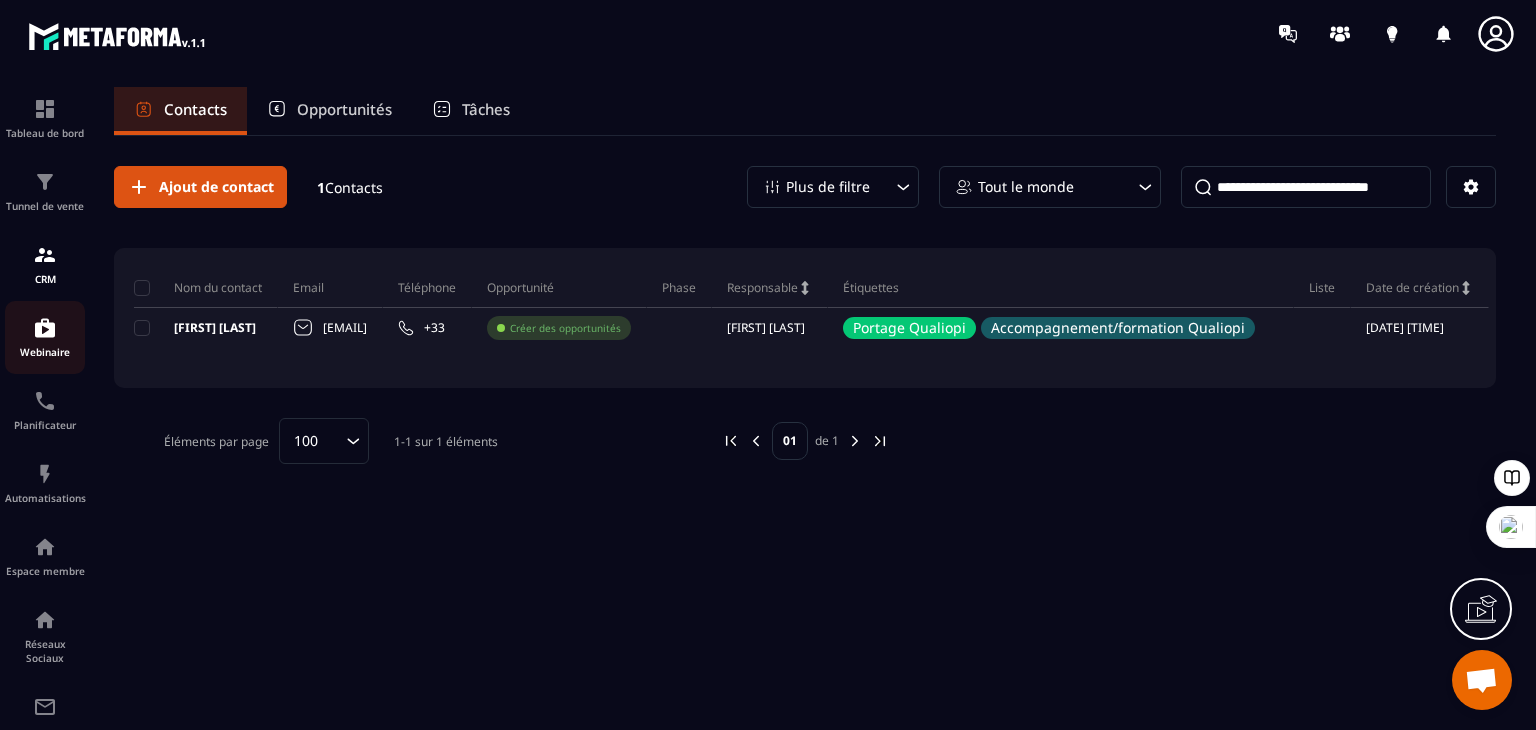 click on "Webinaire" at bounding box center (45, 337) 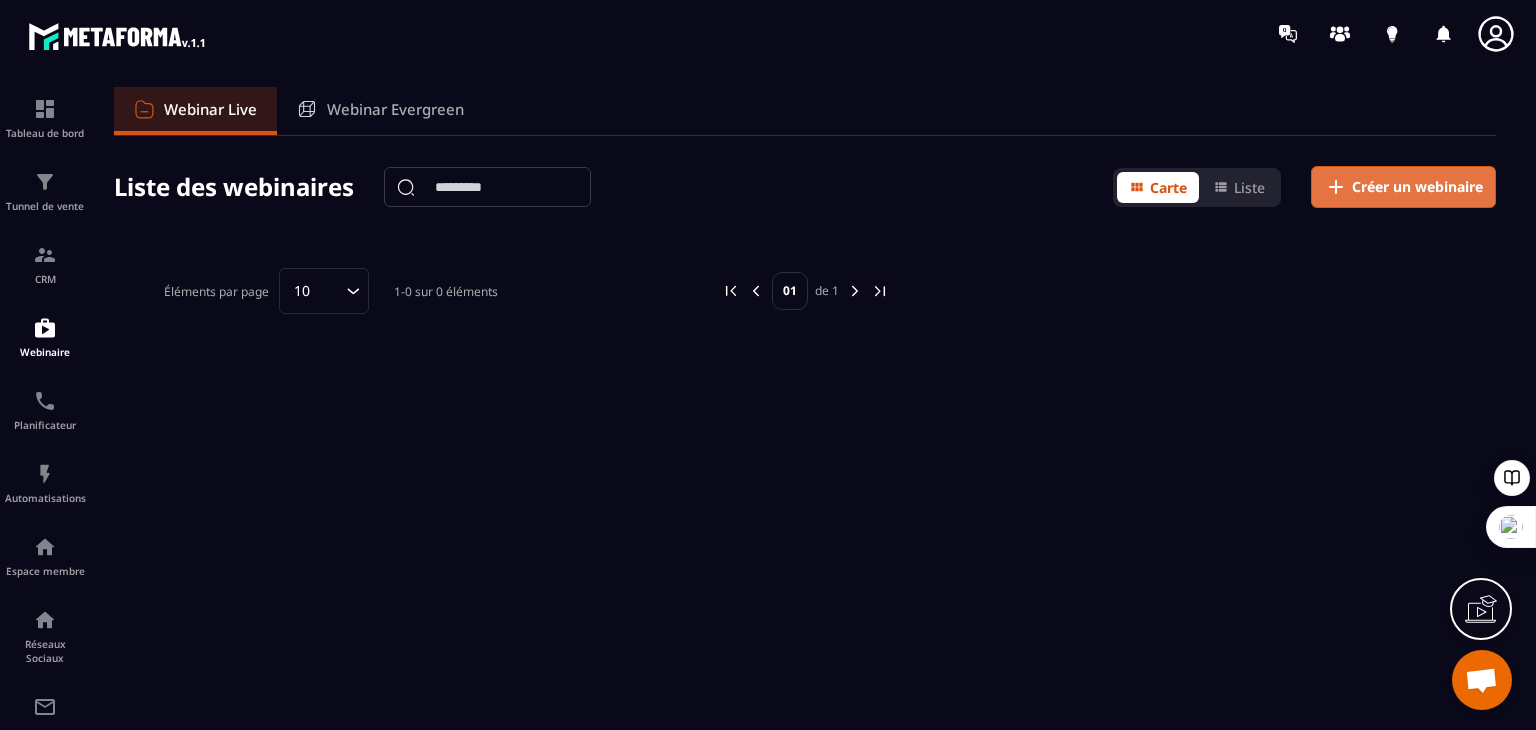 click on "Créer un webinaire" at bounding box center [1417, 187] 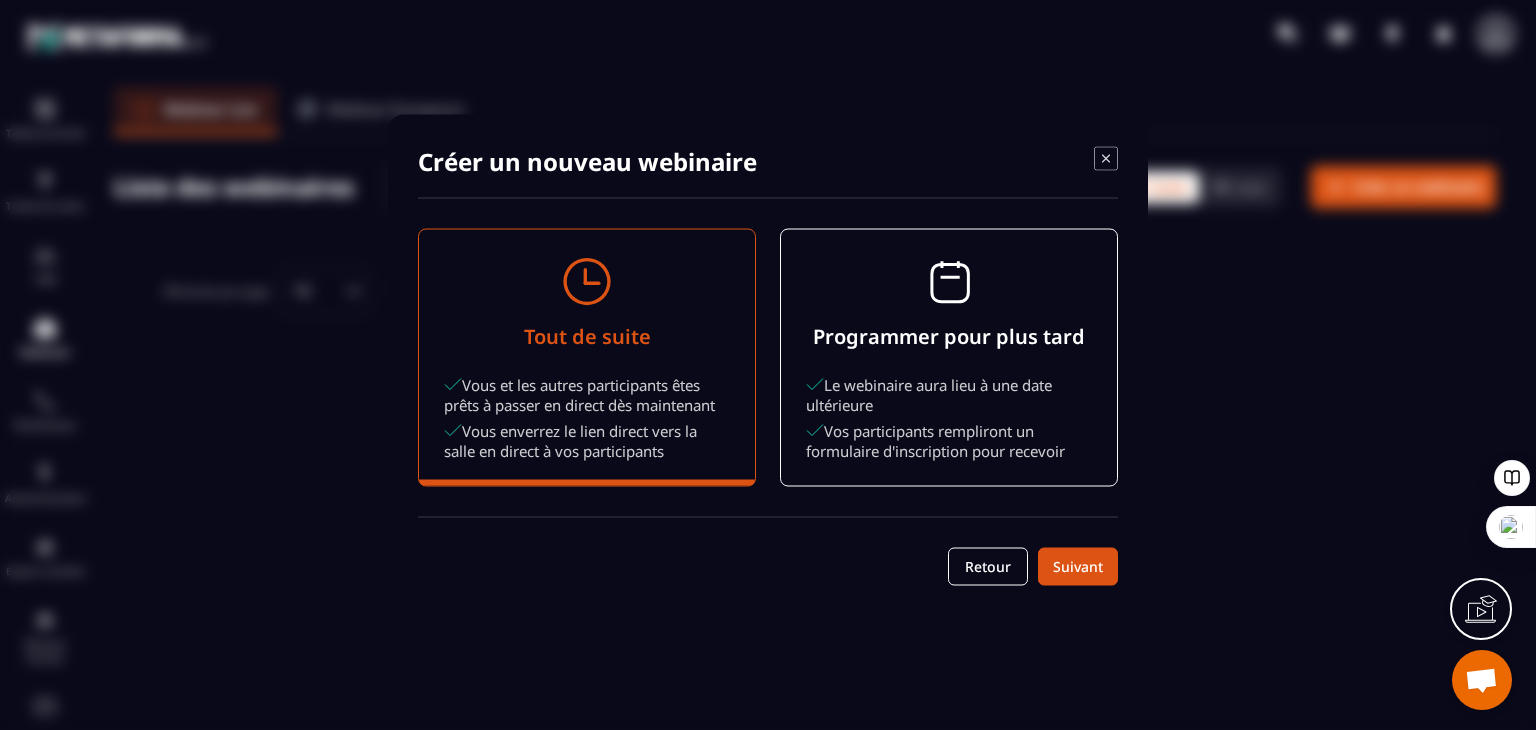 click on "Le webinaire aura lieu à une date ultérieure" at bounding box center (949, 395) 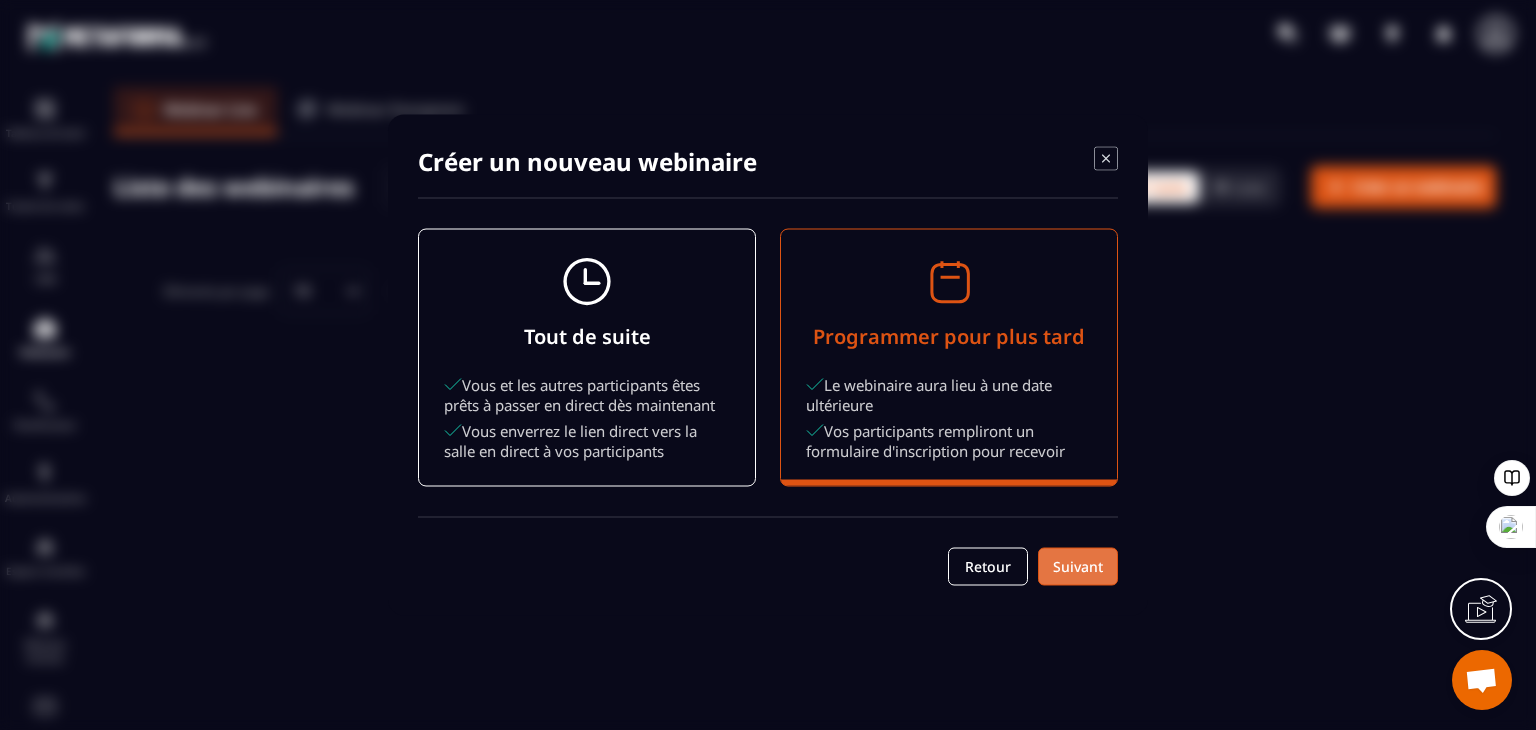 click on "Suivant" at bounding box center (1078, 567) 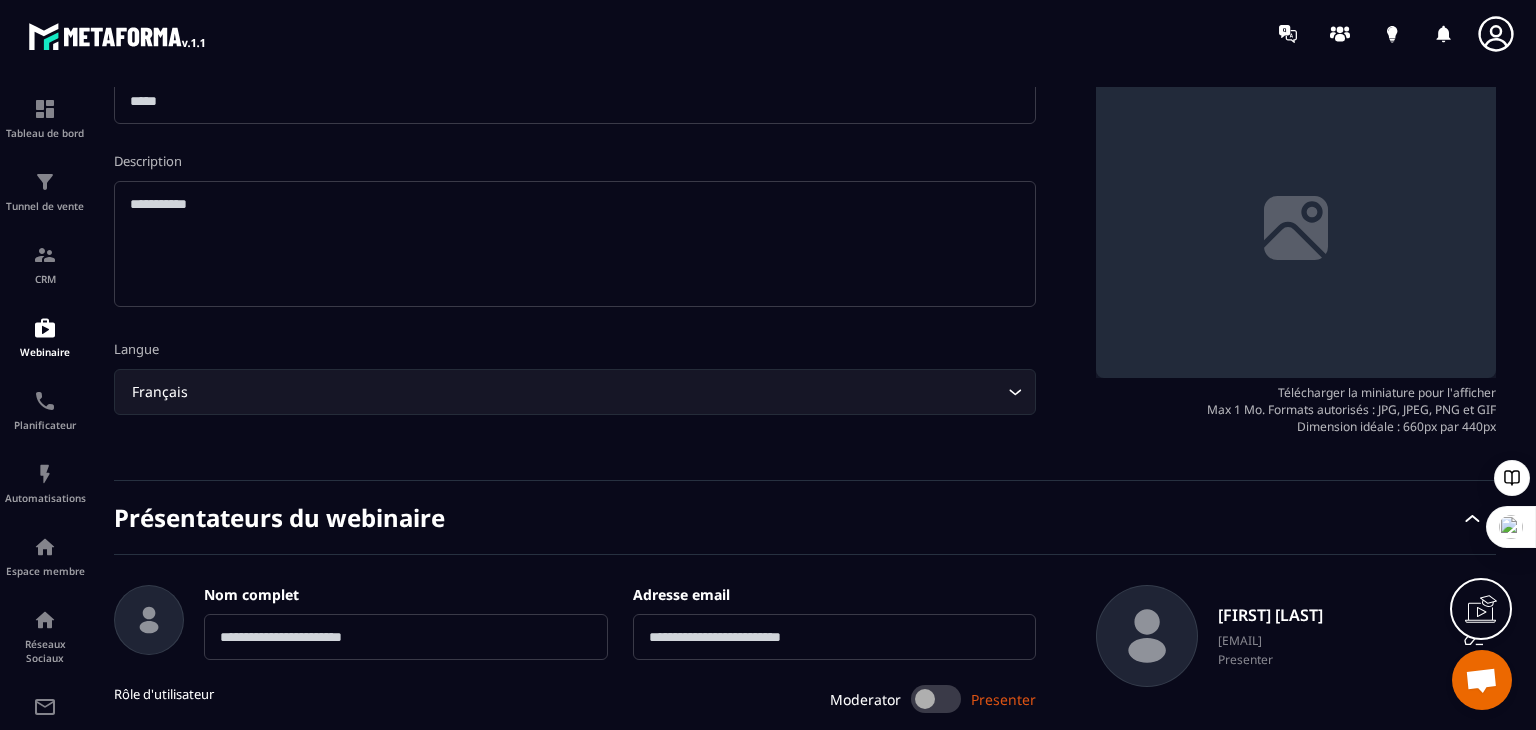 scroll, scrollTop: 428, scrollLeft: 0, axis: vertical 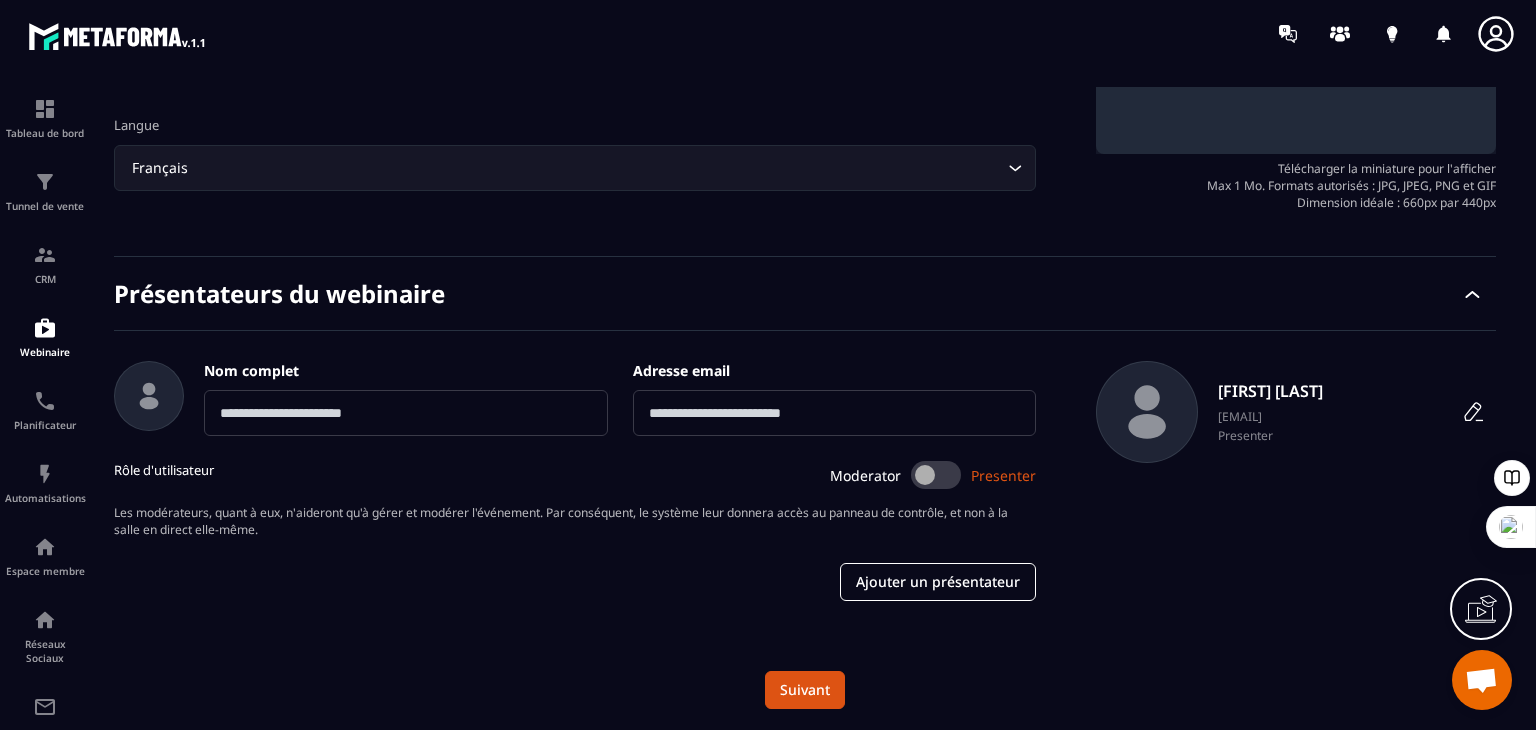 click at bounding box center [1147, 412] 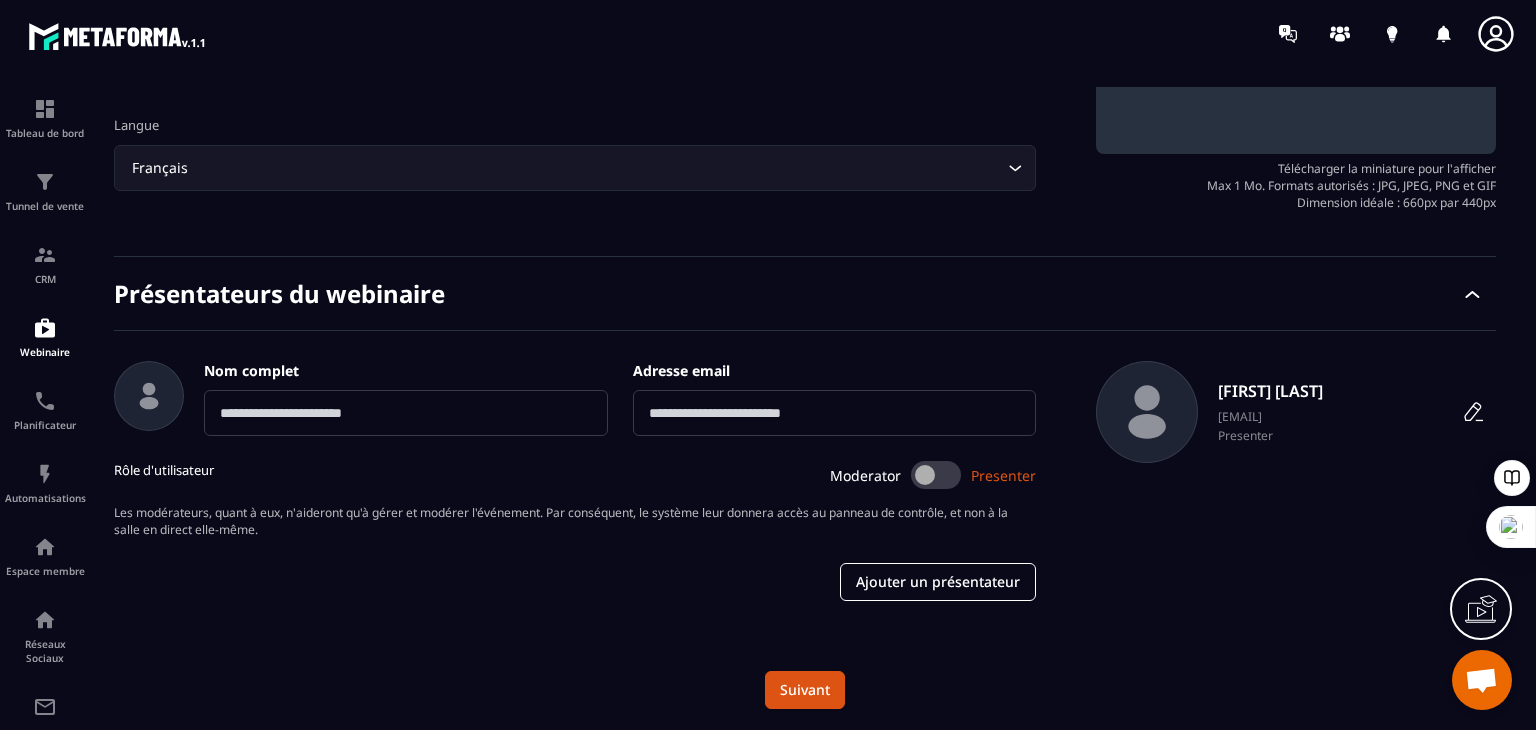 scroll, scrollTop: 0, scrollLeft: 0, axis: both 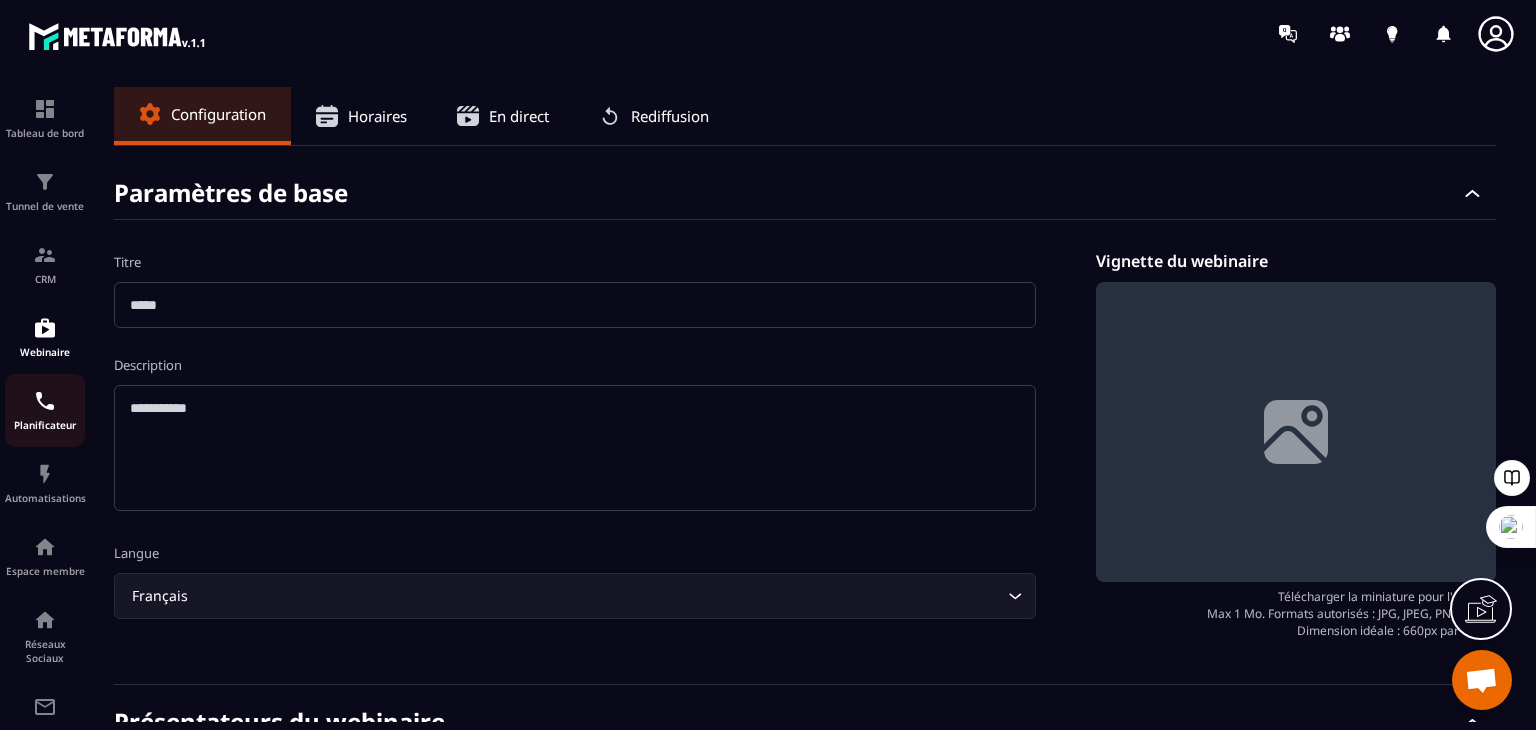 click on "Planificateur" at bounding box center (45, 425) 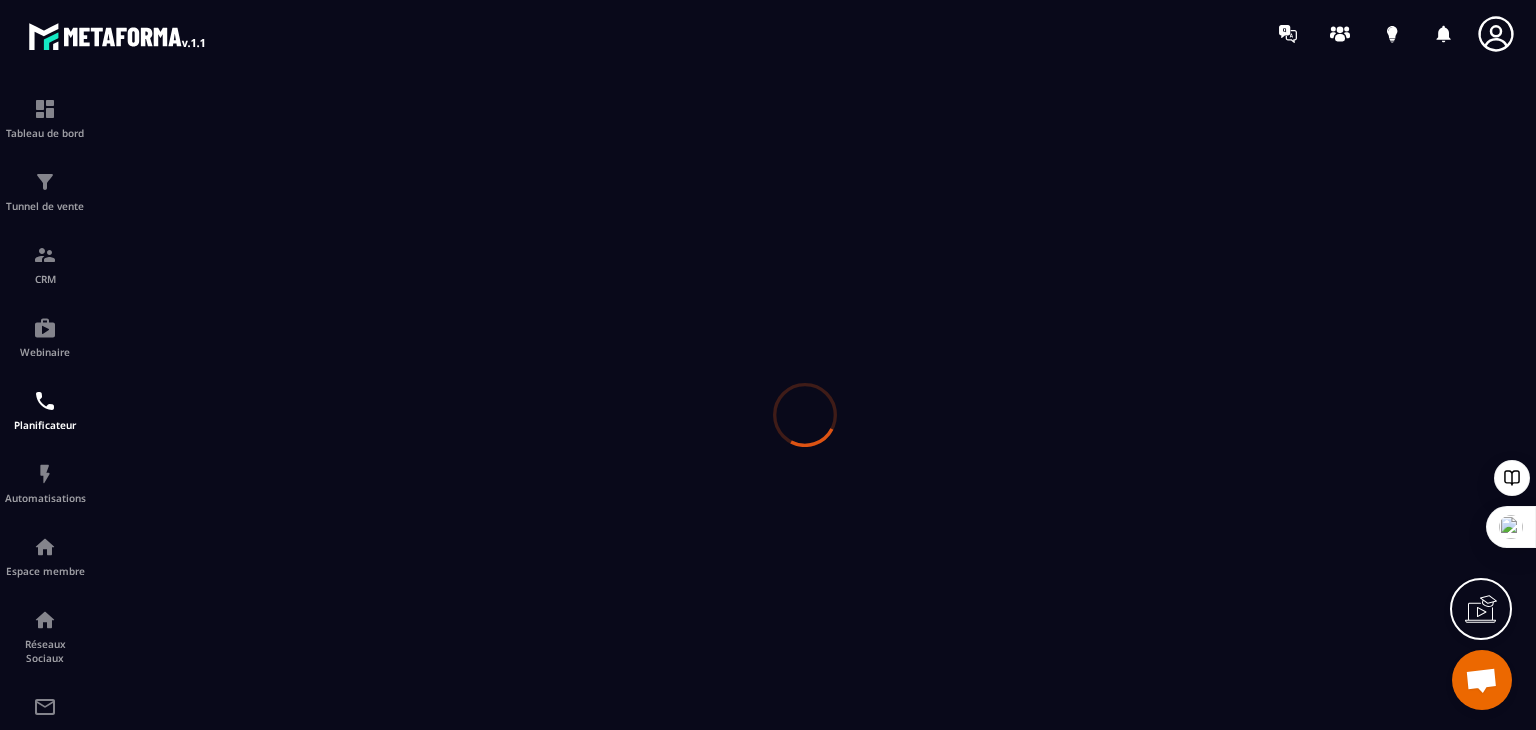 scroll, scrollTop: 0, scrollLeft: 0, axis: both 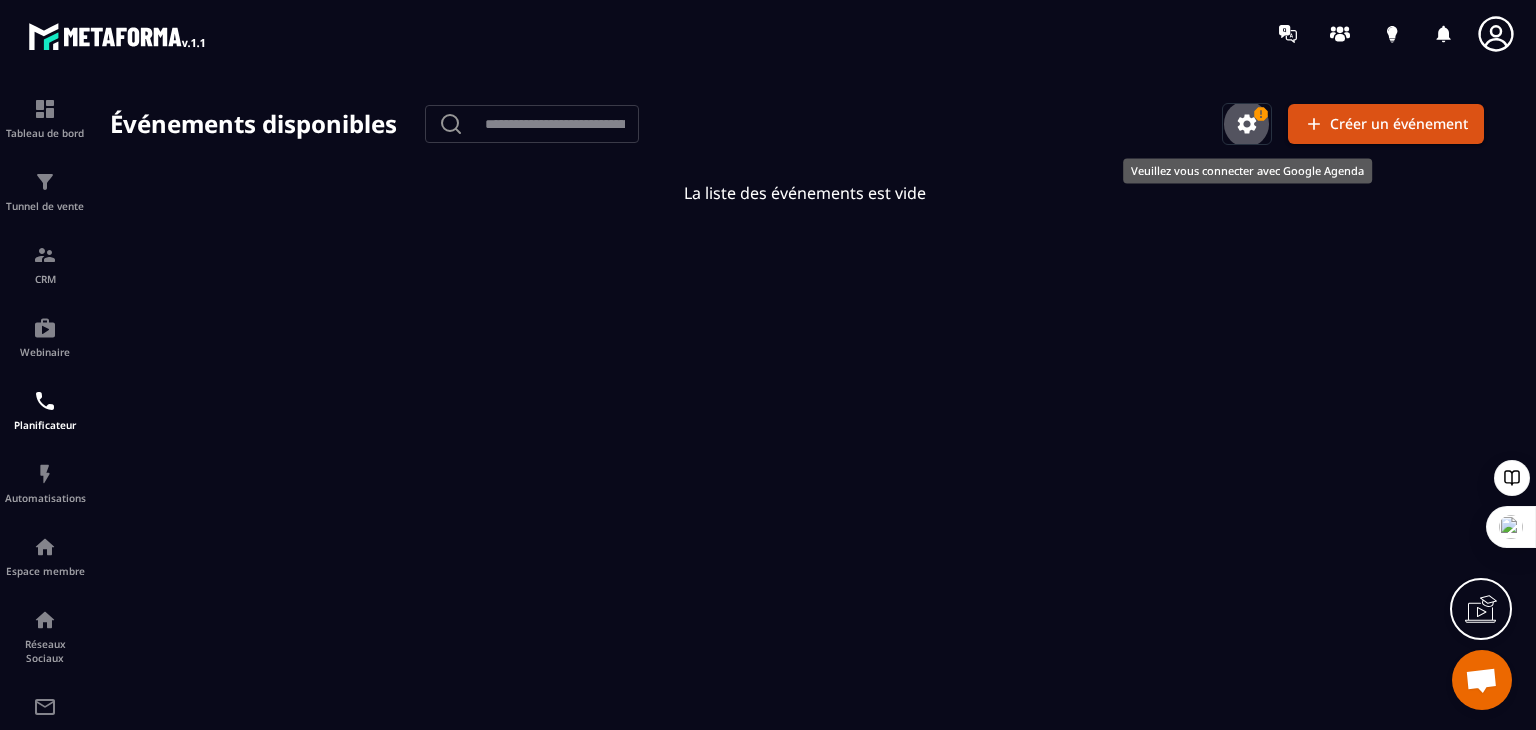 click 